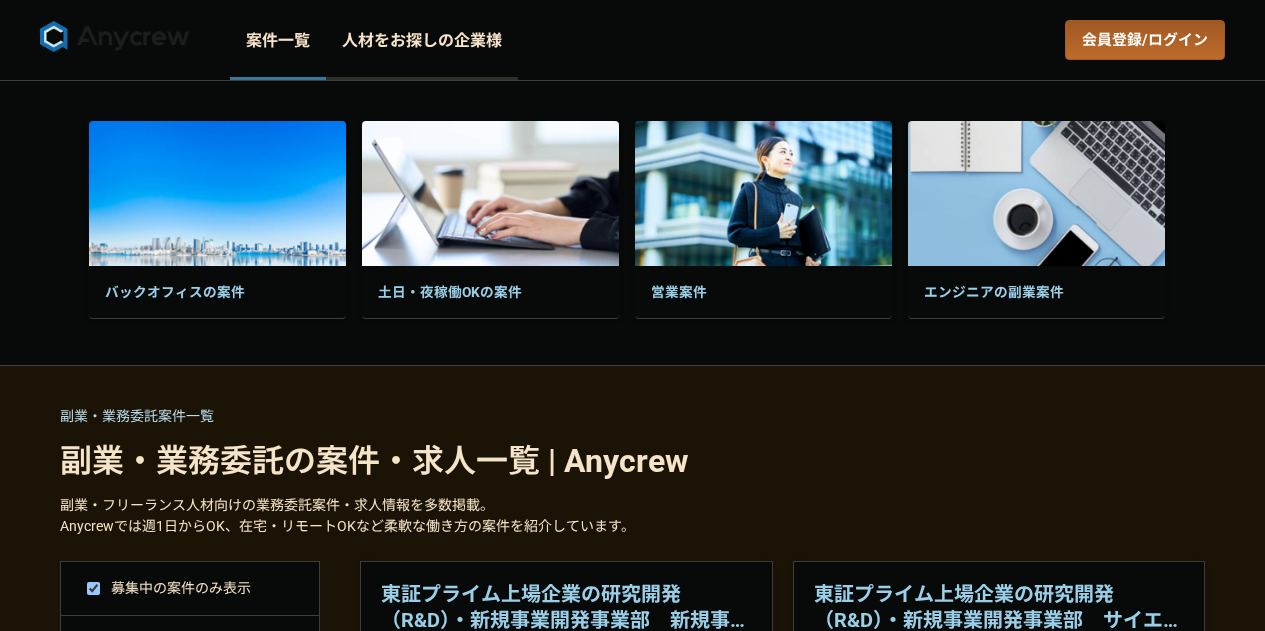 select on "4" 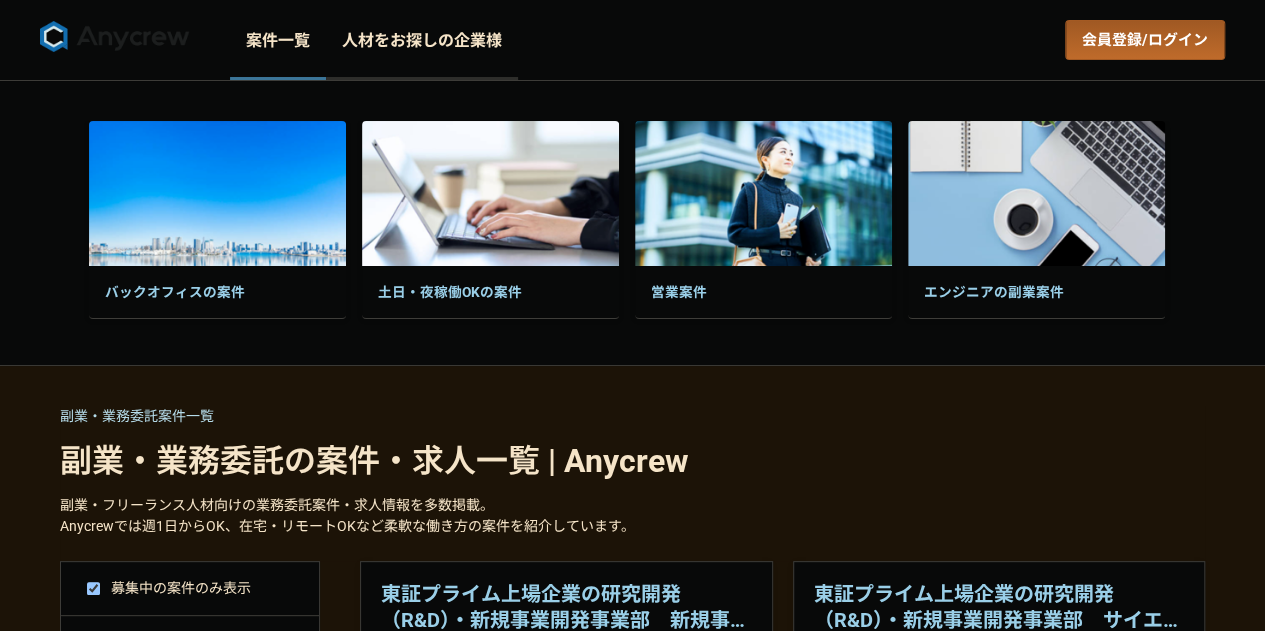 scroll, scrollTop: 0, scrollLeft: 0, axis: both 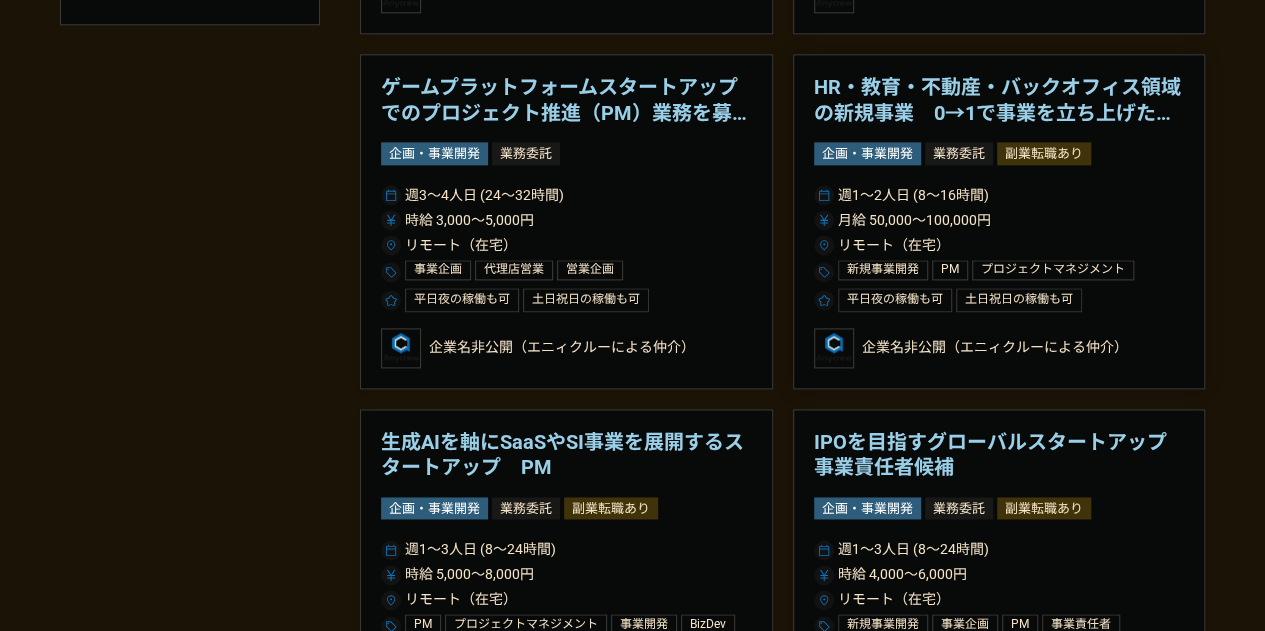 click on "HR・教育・不動産・バックオフィス領域の新規事業　0→1で事業を立ち上げたい方" at bounding box center [999, 100] 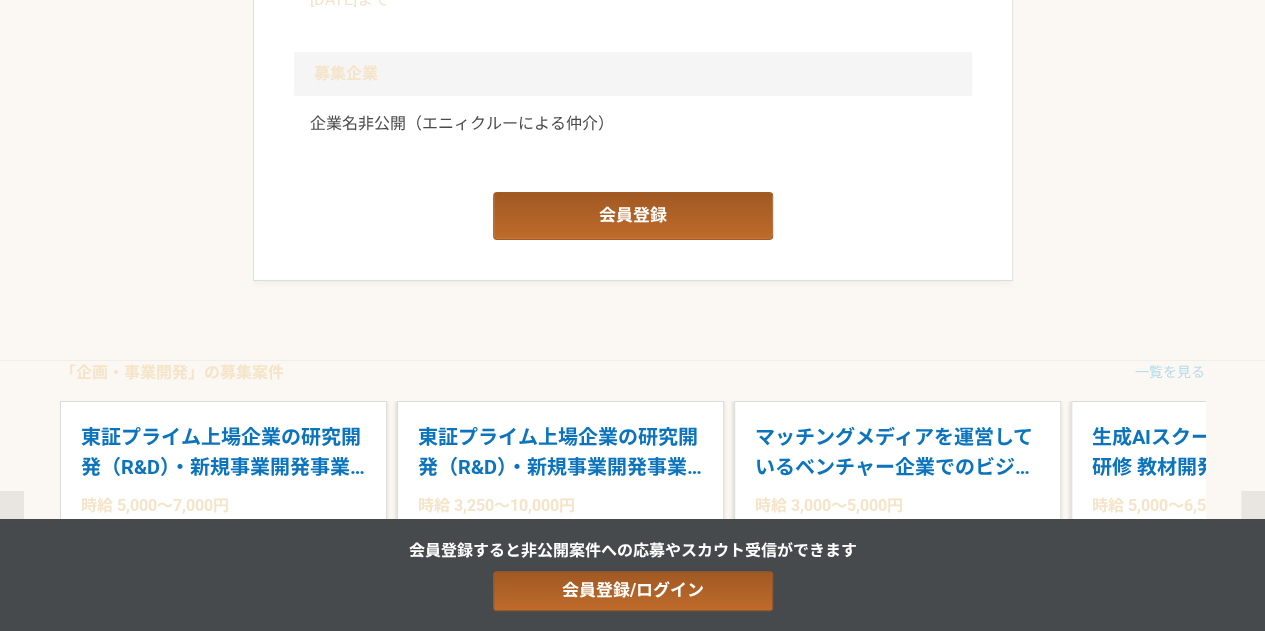 scroll, scrollTop: 3252, scrollLeft: 0, axis: vertical 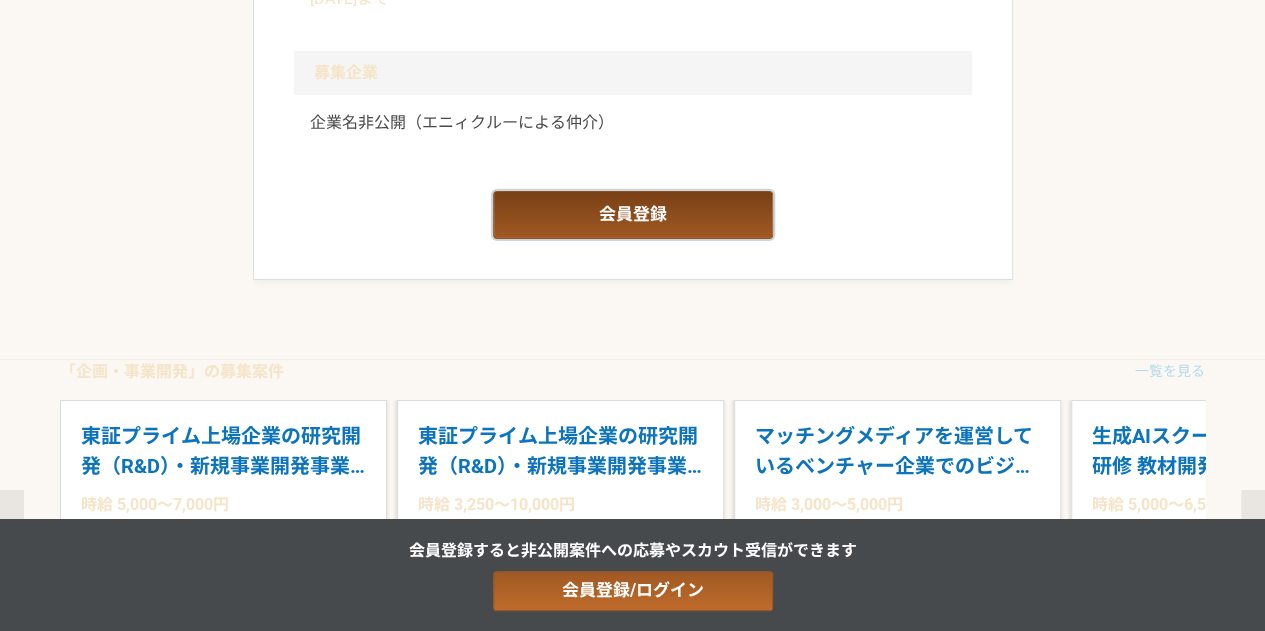 click on "会員登録" at bounding box center (633, 215) 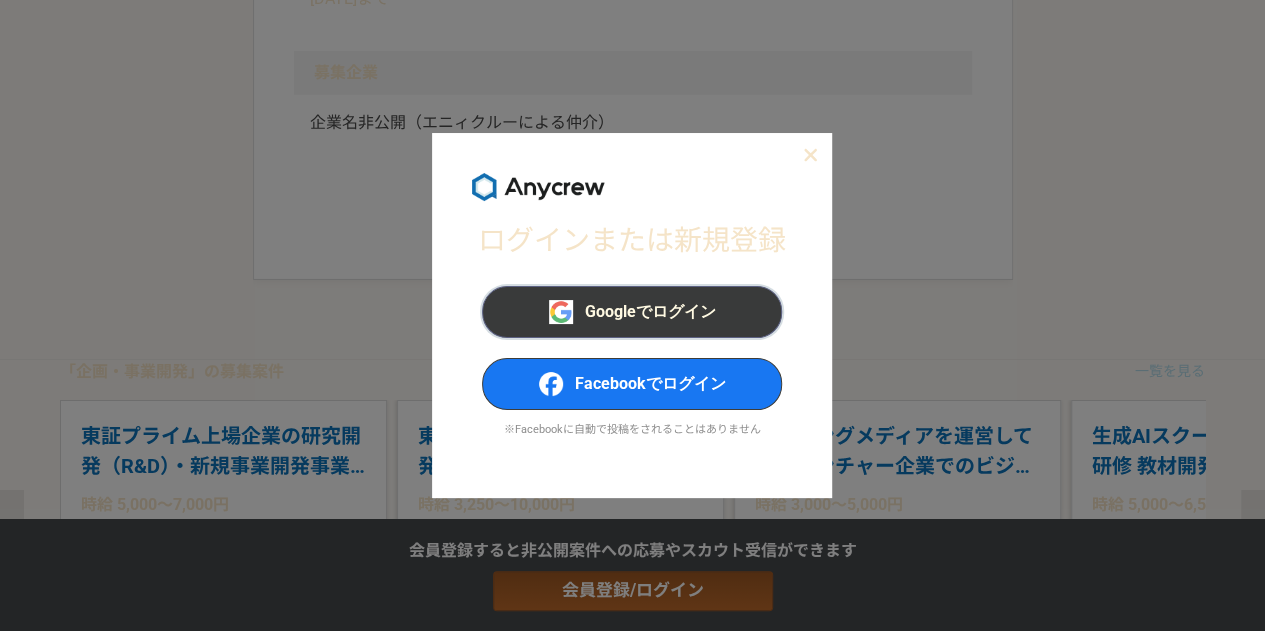 click on "Googleでログイン" at bounding box center [650, 312] 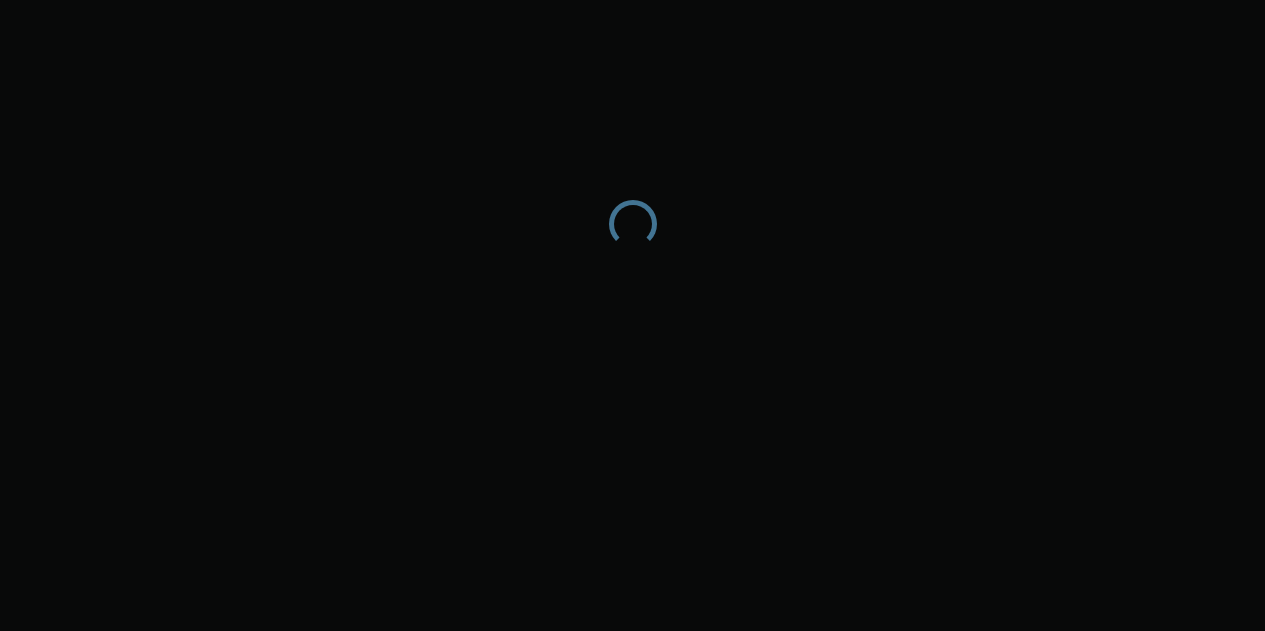 scroll, scrollTop: 0, scrollLeft: 0, axis: both 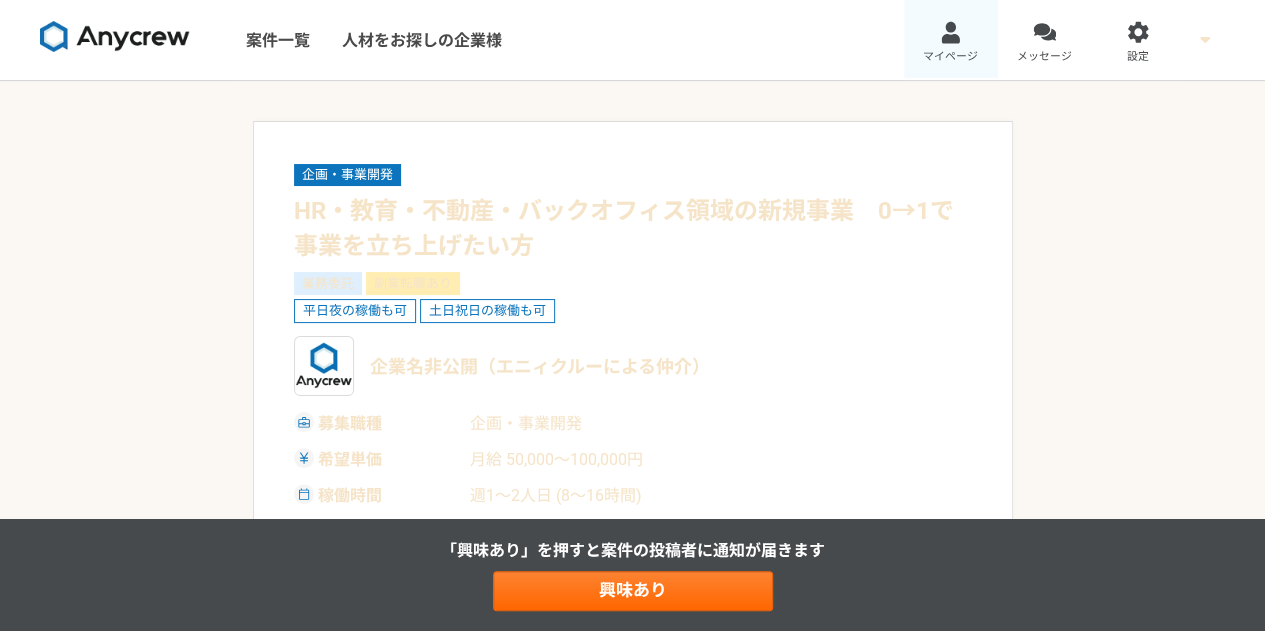 click on "マイページ" at bounding box center [951, 40] 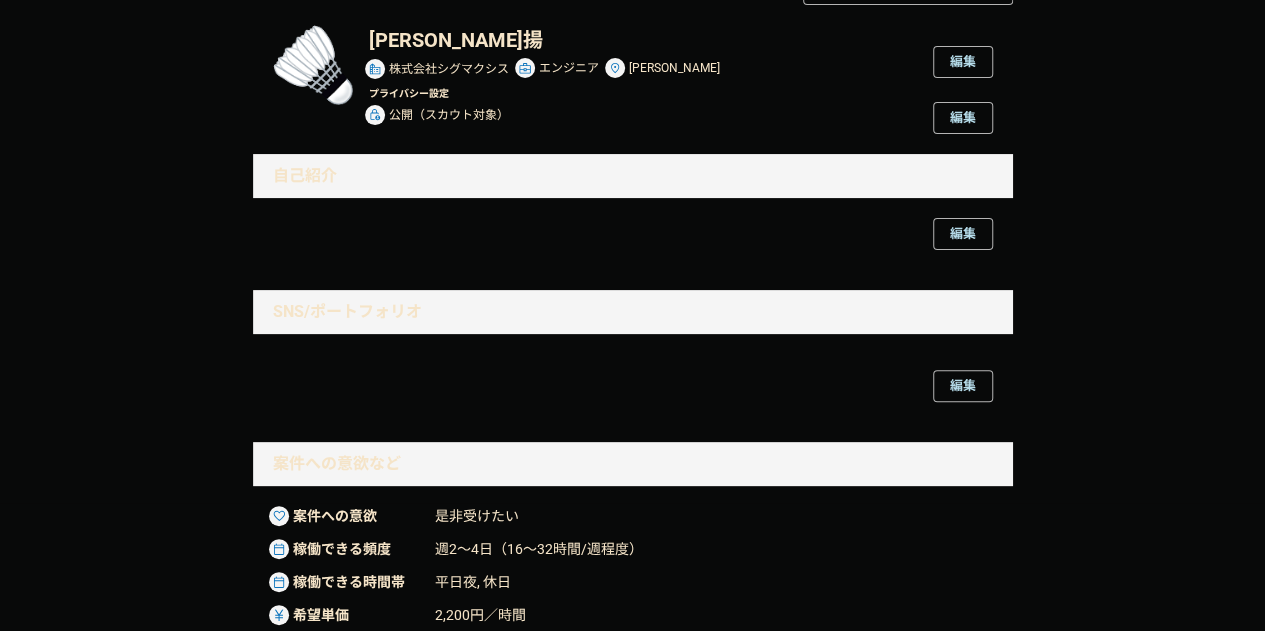 scroll, scrollTop: 209, scrollLeft: 0, axis: vertical 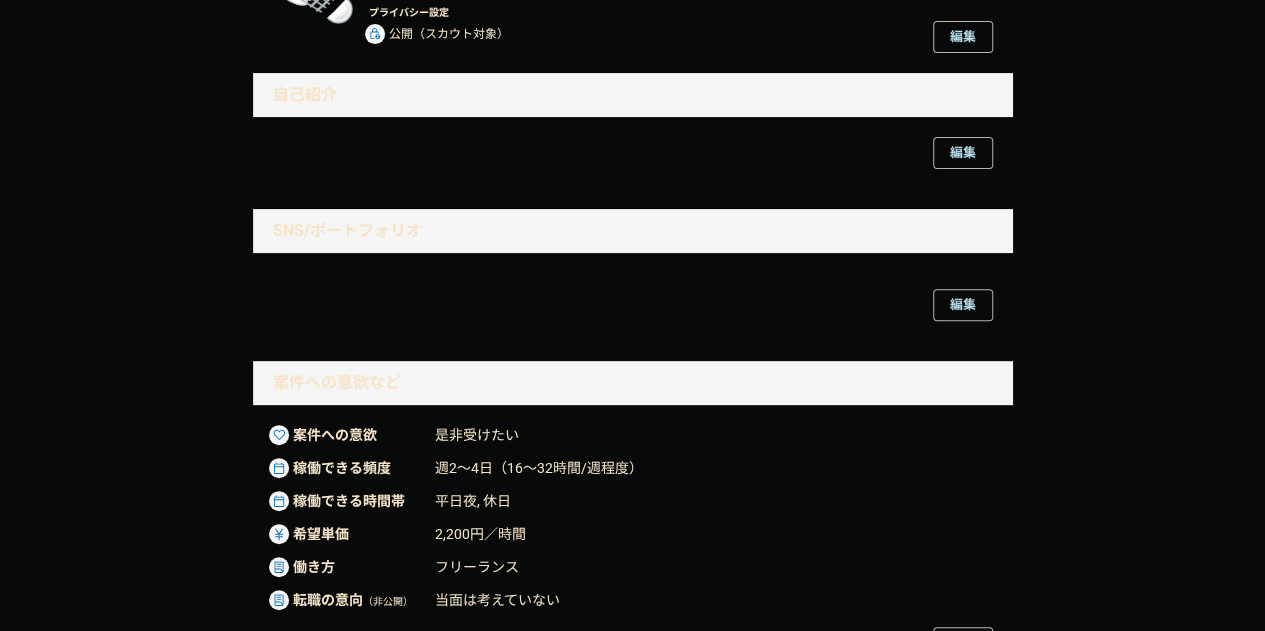 click on "編集" at bounding box center (633, 297) 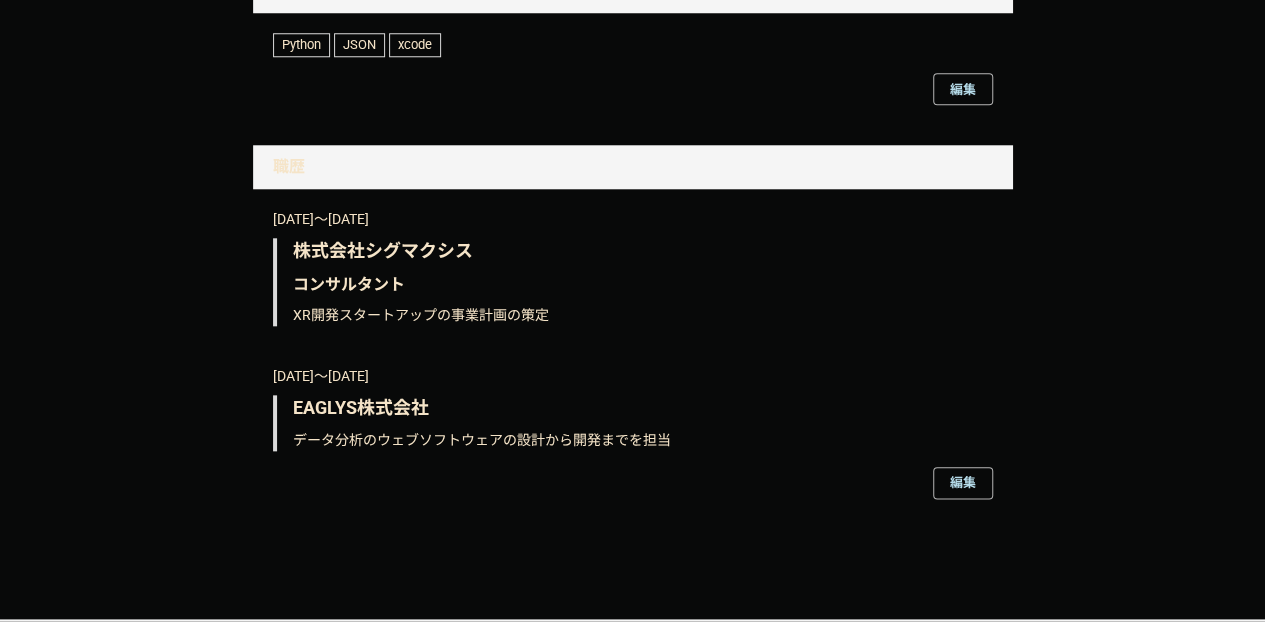 scroll, scrollTop: 940, scrollLeft: 0, axis: vertical 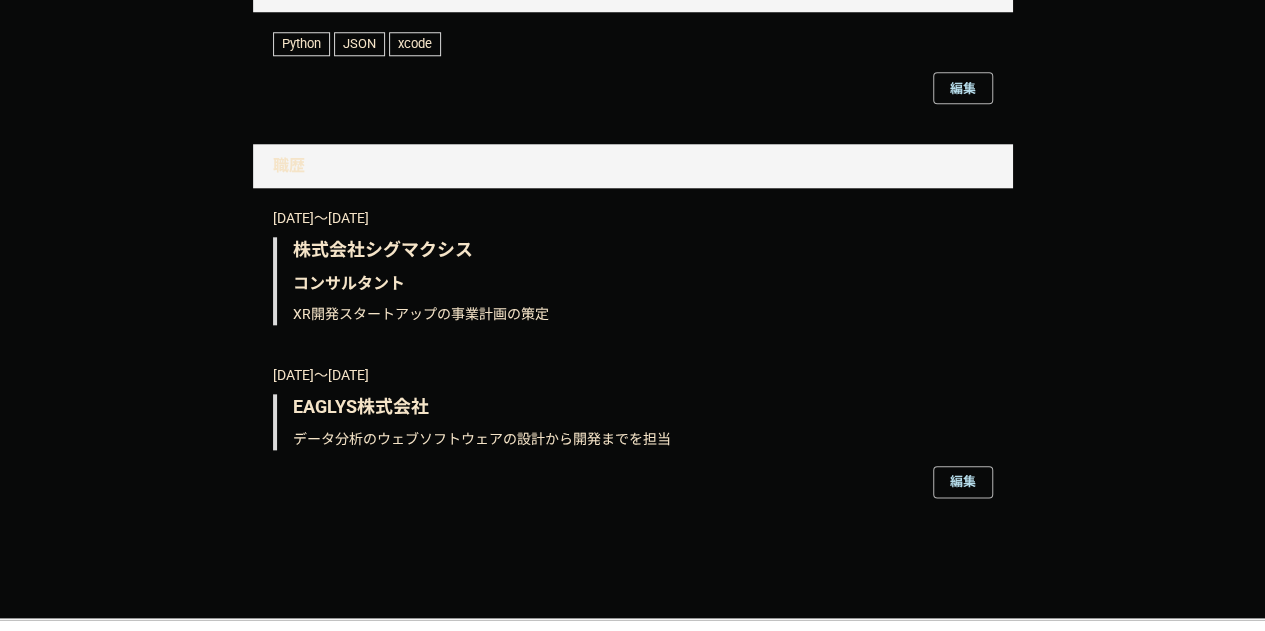 click on "コンサルタント" at bounding box center [635, 284] 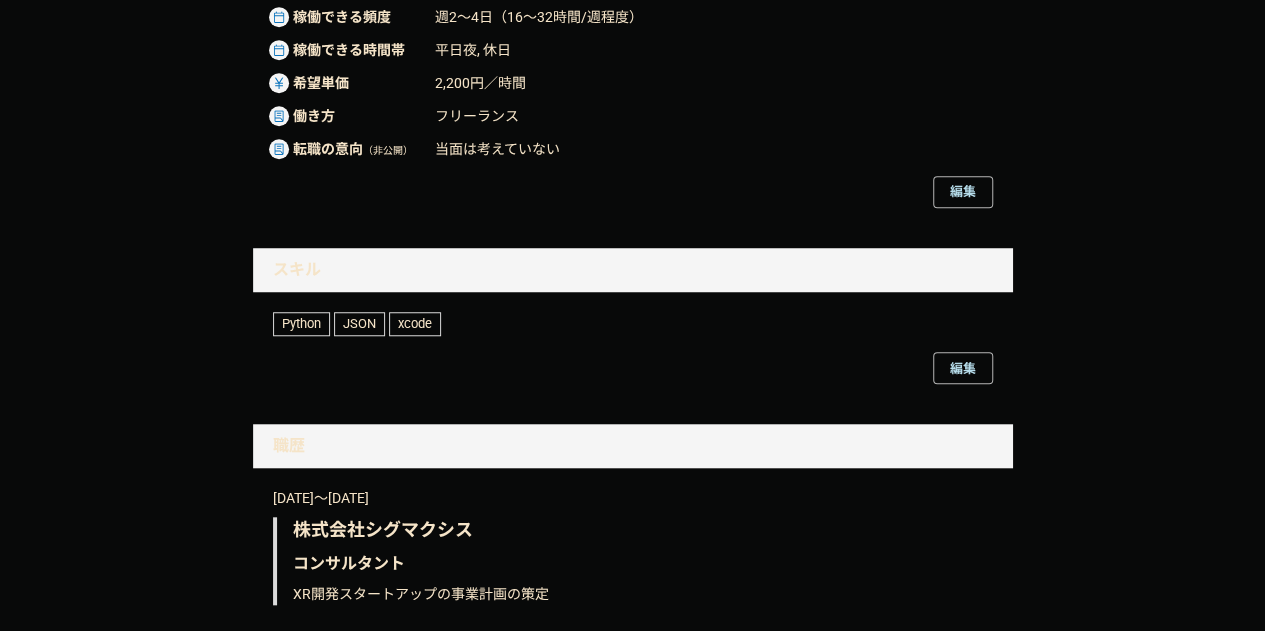 scroll, scrollTop: 661, scrollLeft: 0, axis: vertical 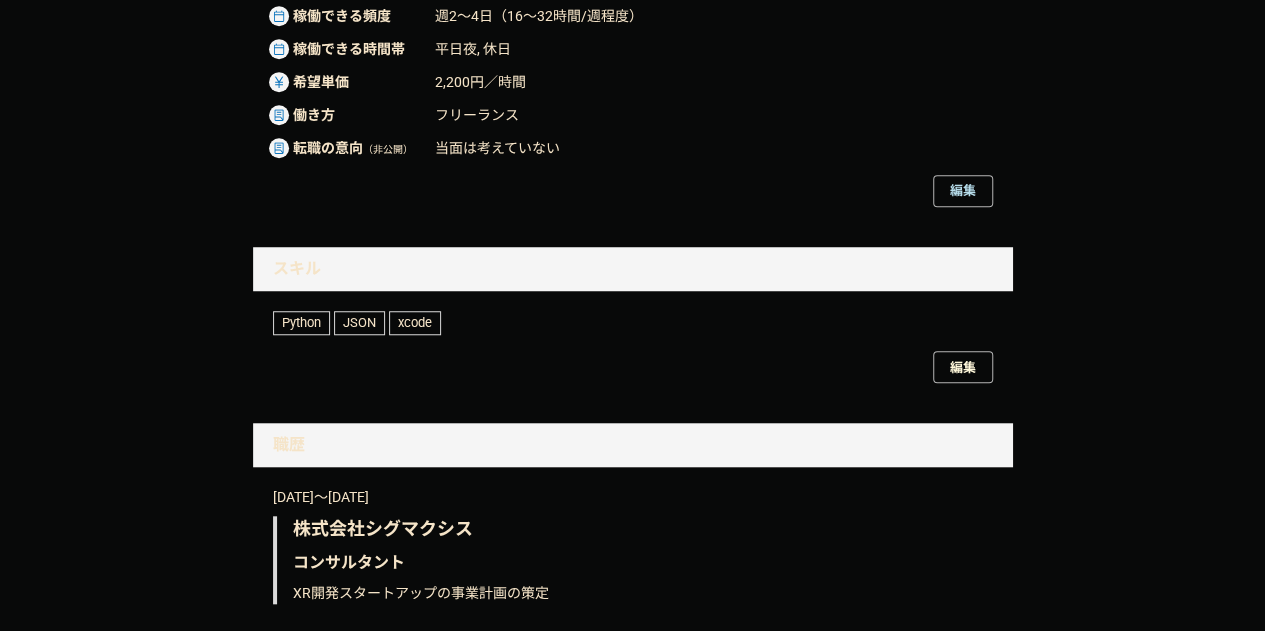 click on "編集" at bounding box center [963, 367] 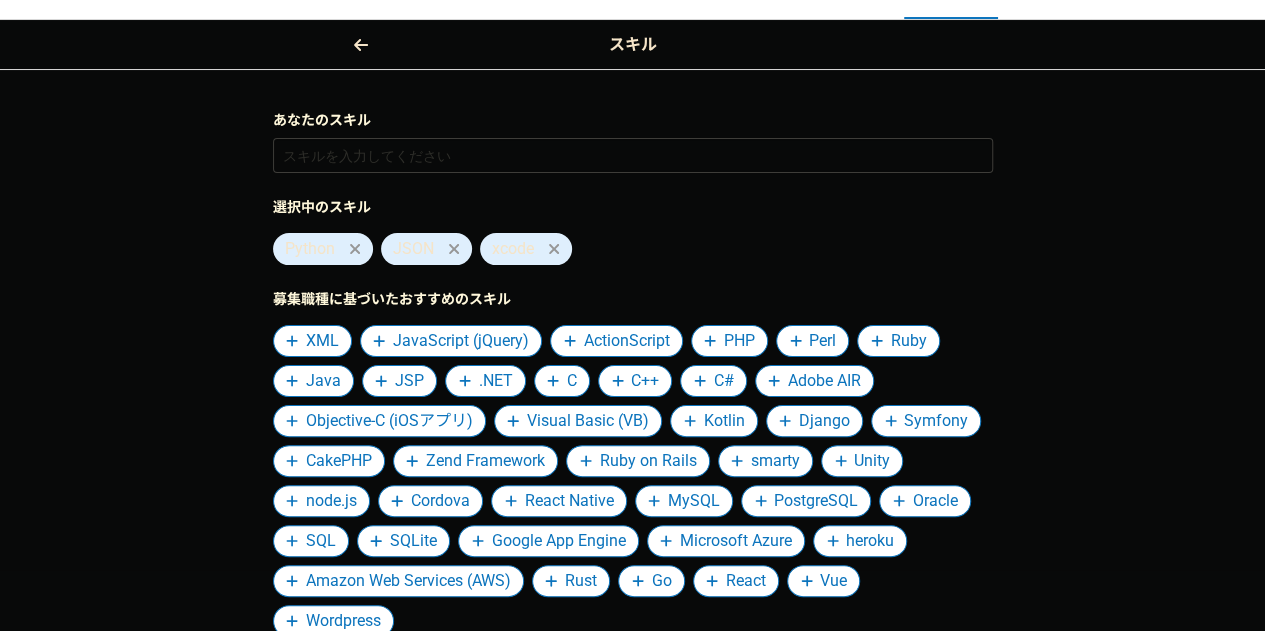 scroll, scrollTop: 60, scrollLeft: 0, axis: vertical 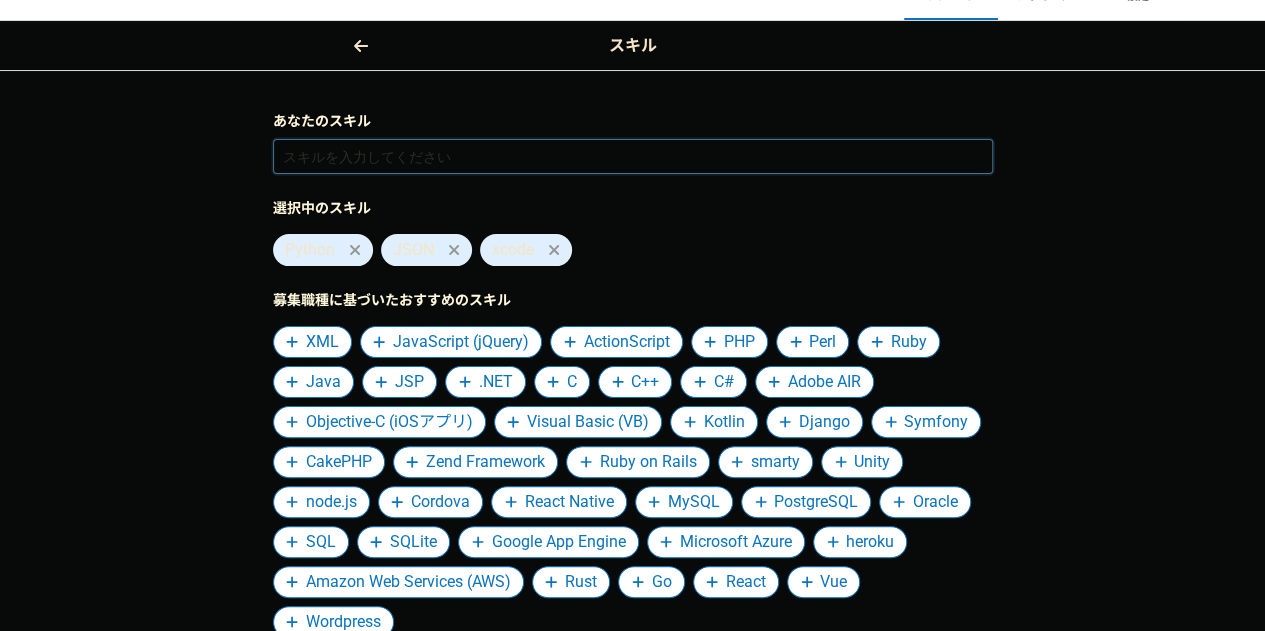 click at bounding box center (633, 156) 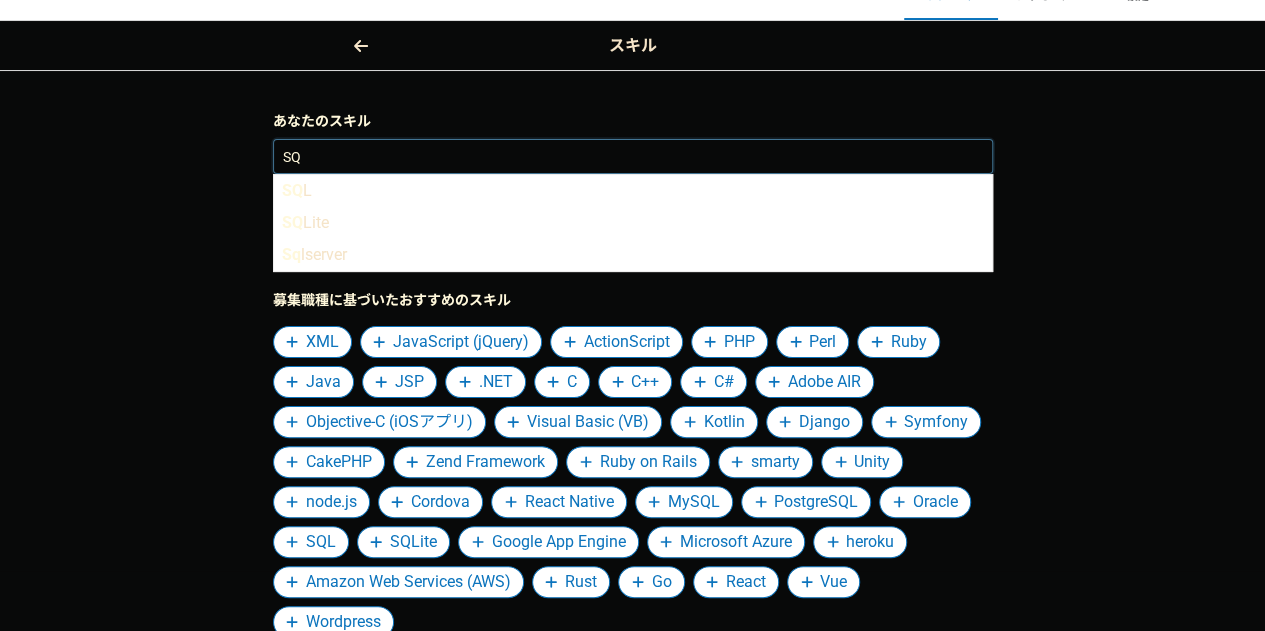 type on "SQL" 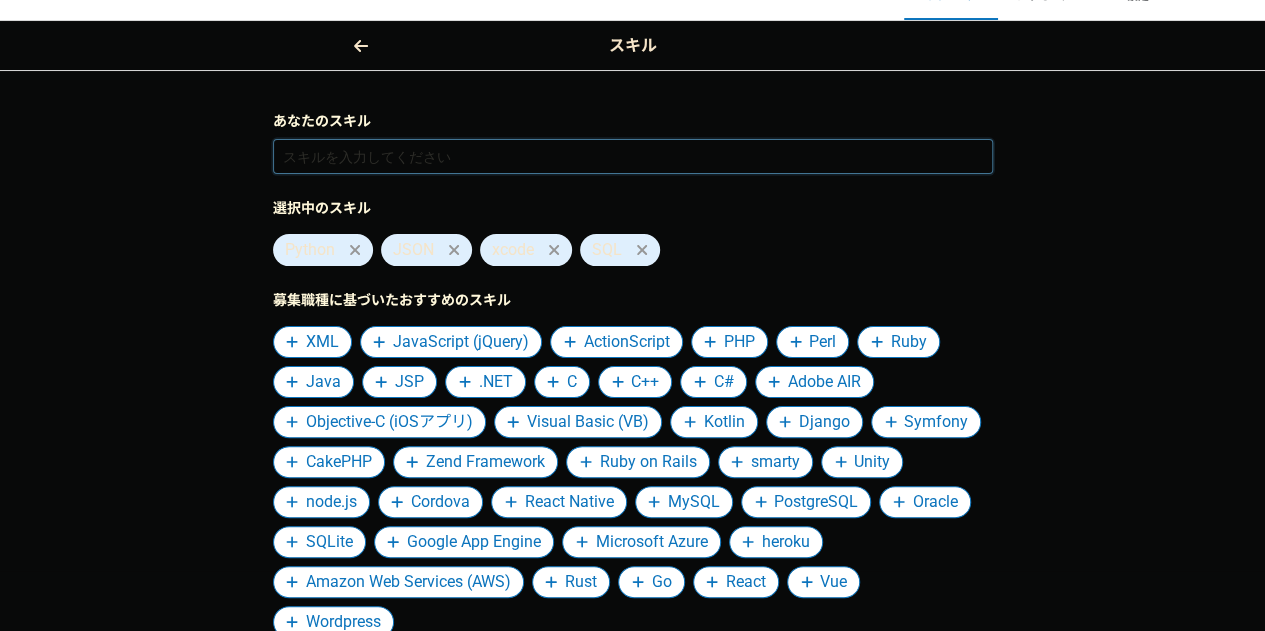 click at bounding box center [633, 156] 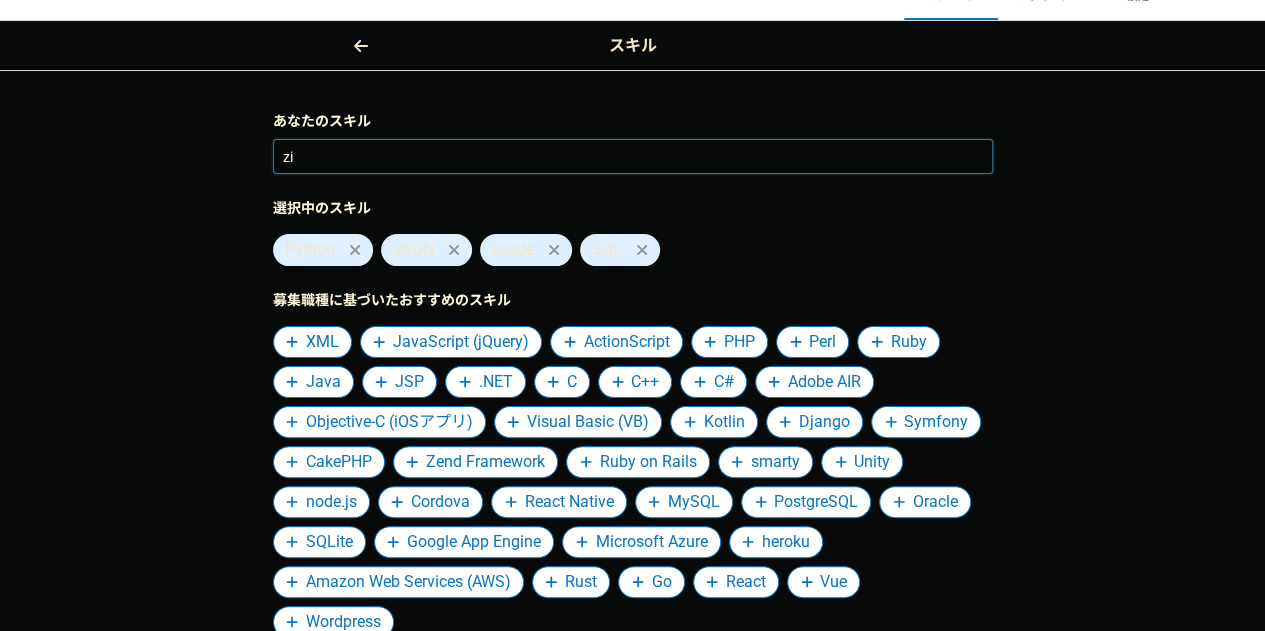 type on "z" 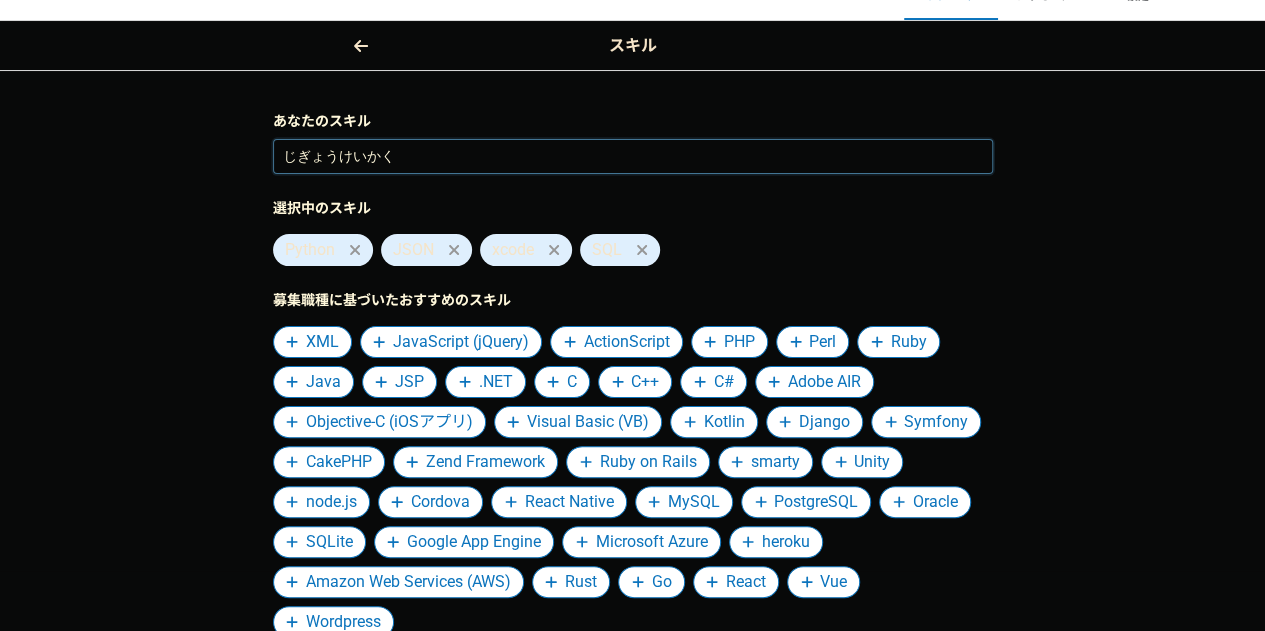 type on "事業計画" 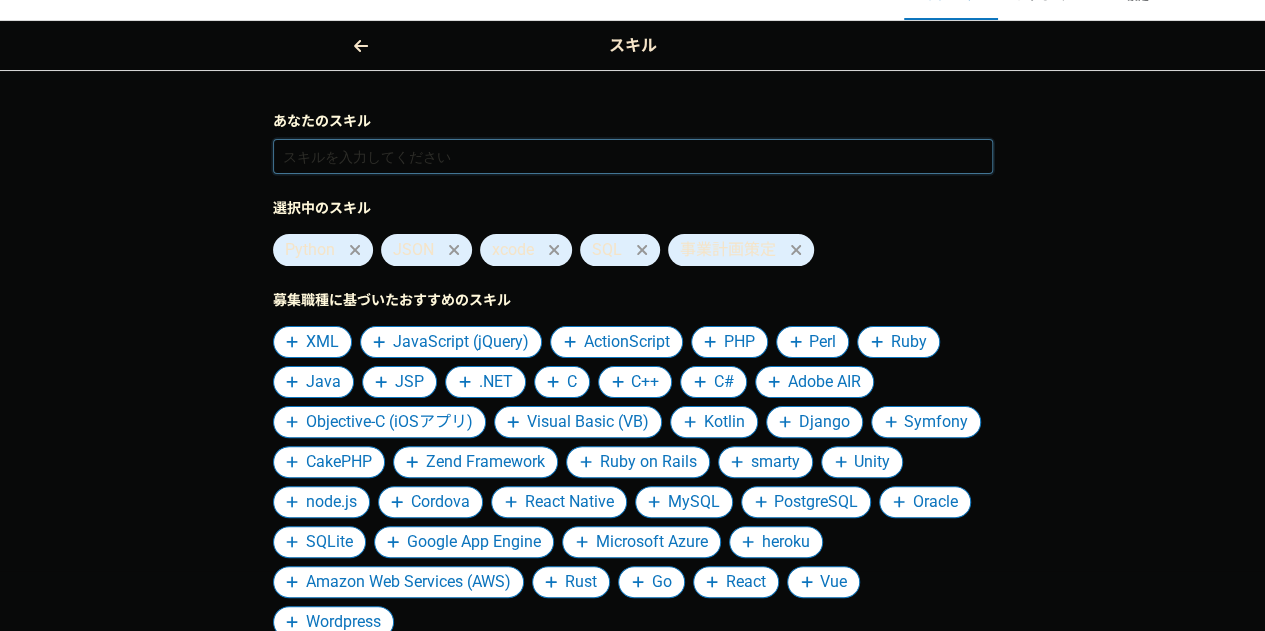 click at bounding box center [633, 156] 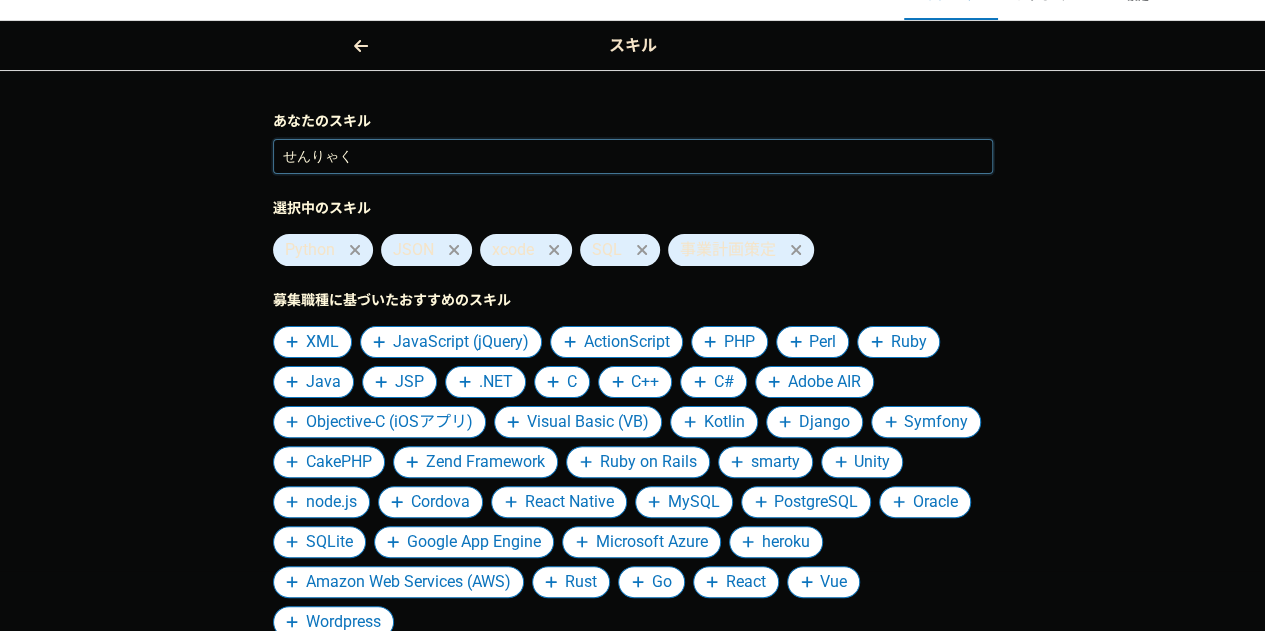 type on "戦略" 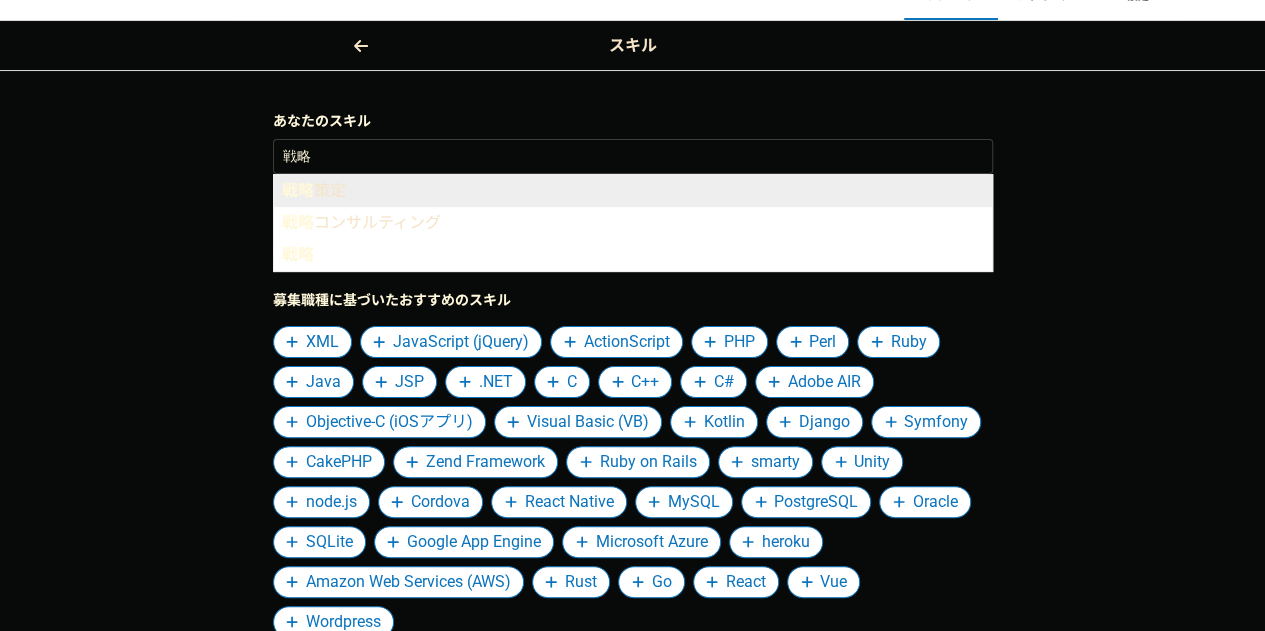 type 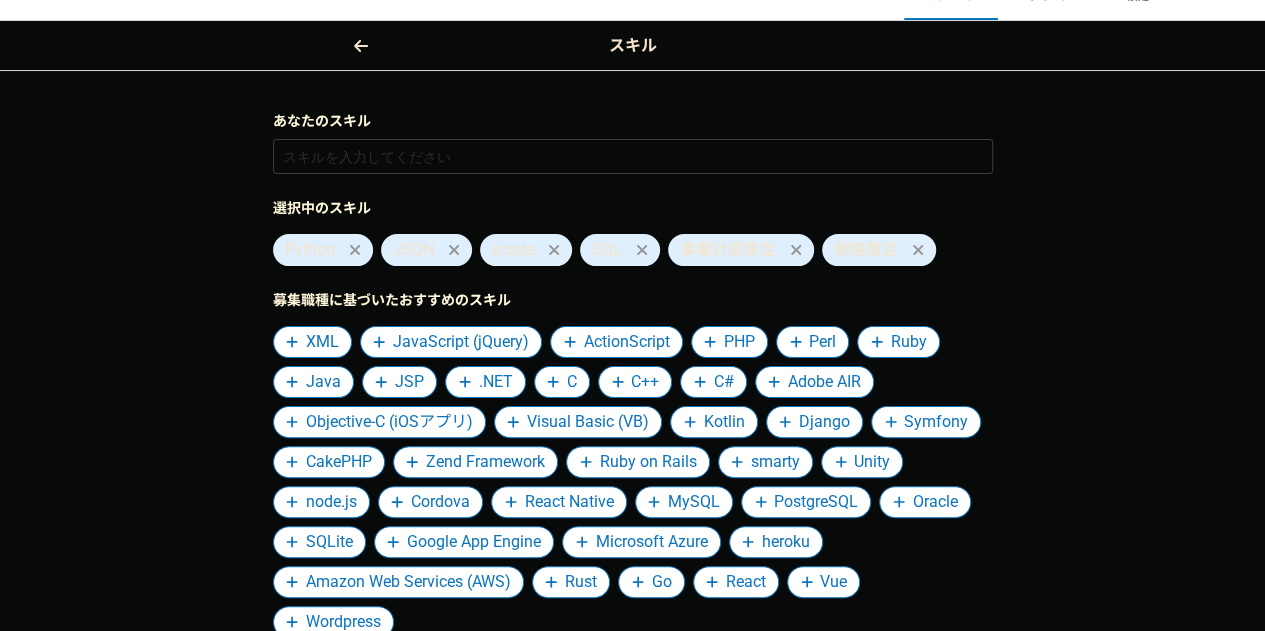 click 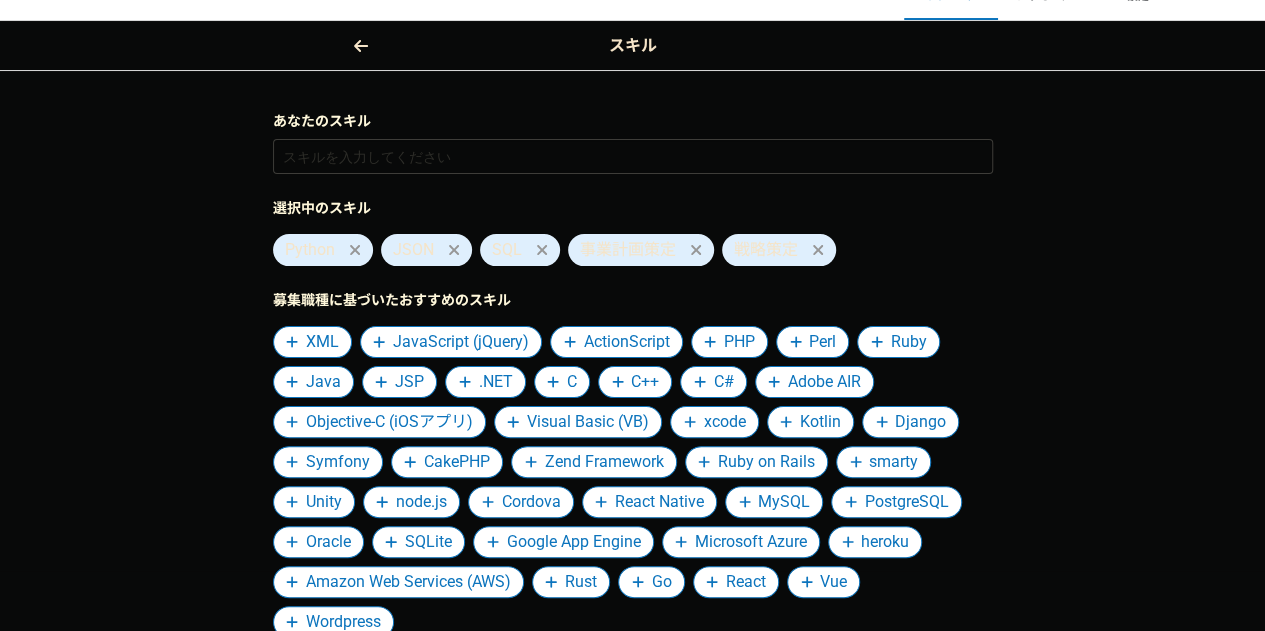 click 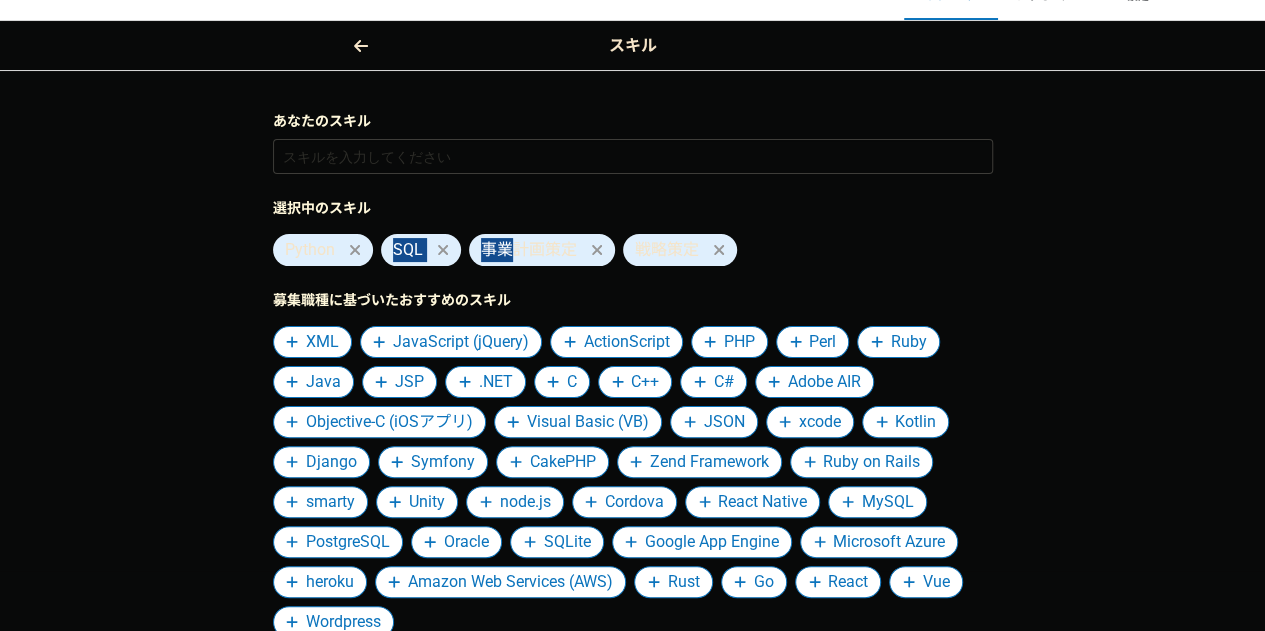drag, startPoint x: 506, startPoint y: 250, endPoint x: 388, endPoint y: 230, distance: 119.682915 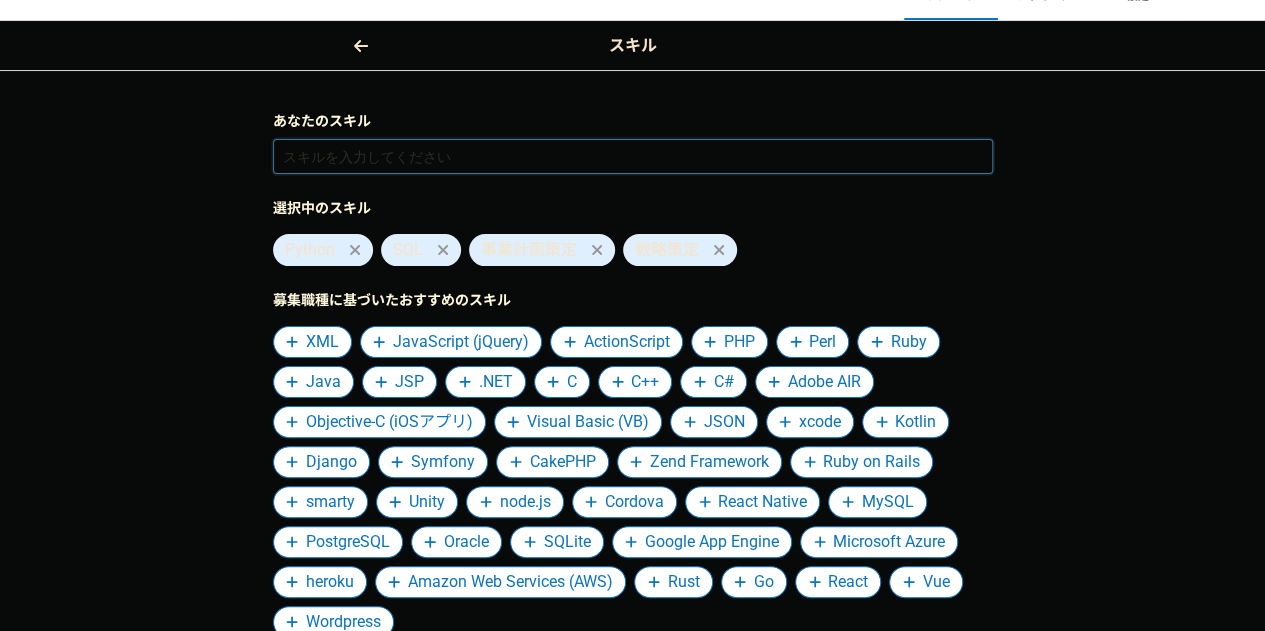 click at bounding box center (633, 156) 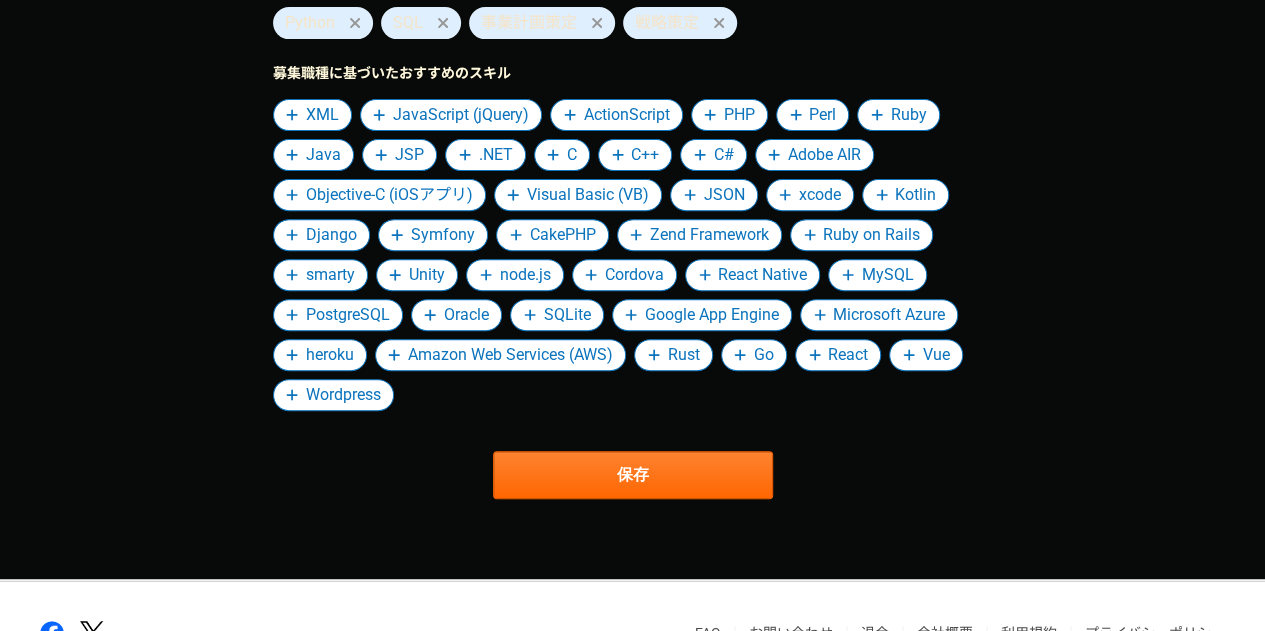 scroll, scrollTop: 288, scrollLeft: 0, axis: vertical 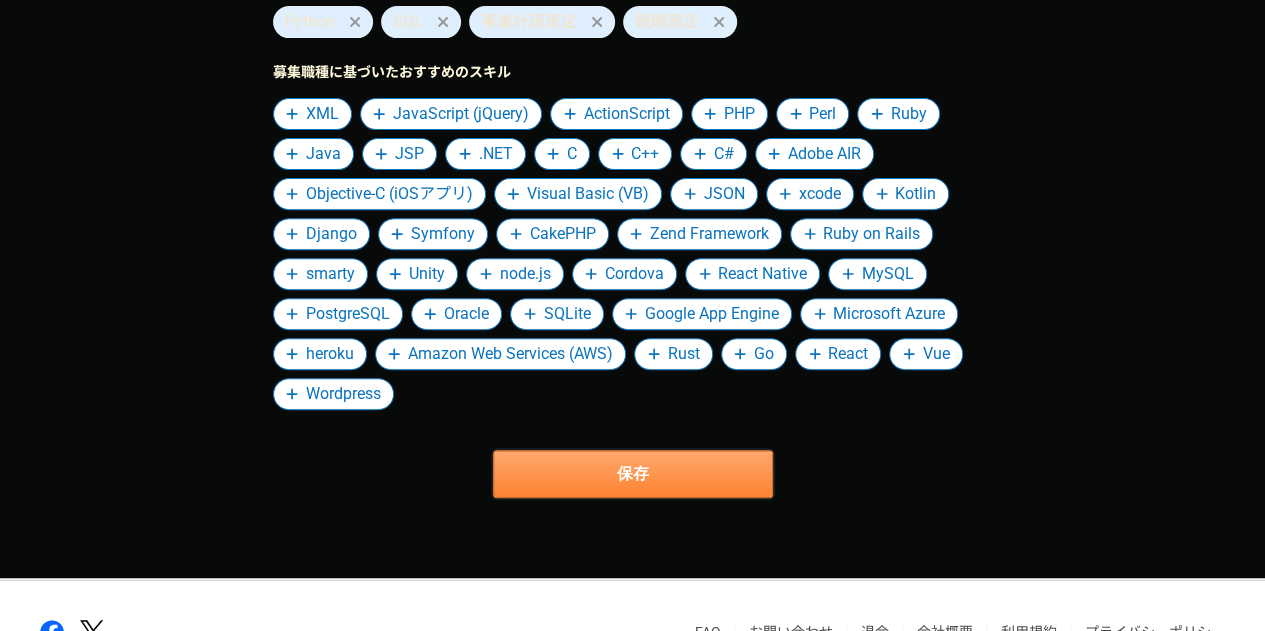 click on "保存" at bounding box center [633, 474] 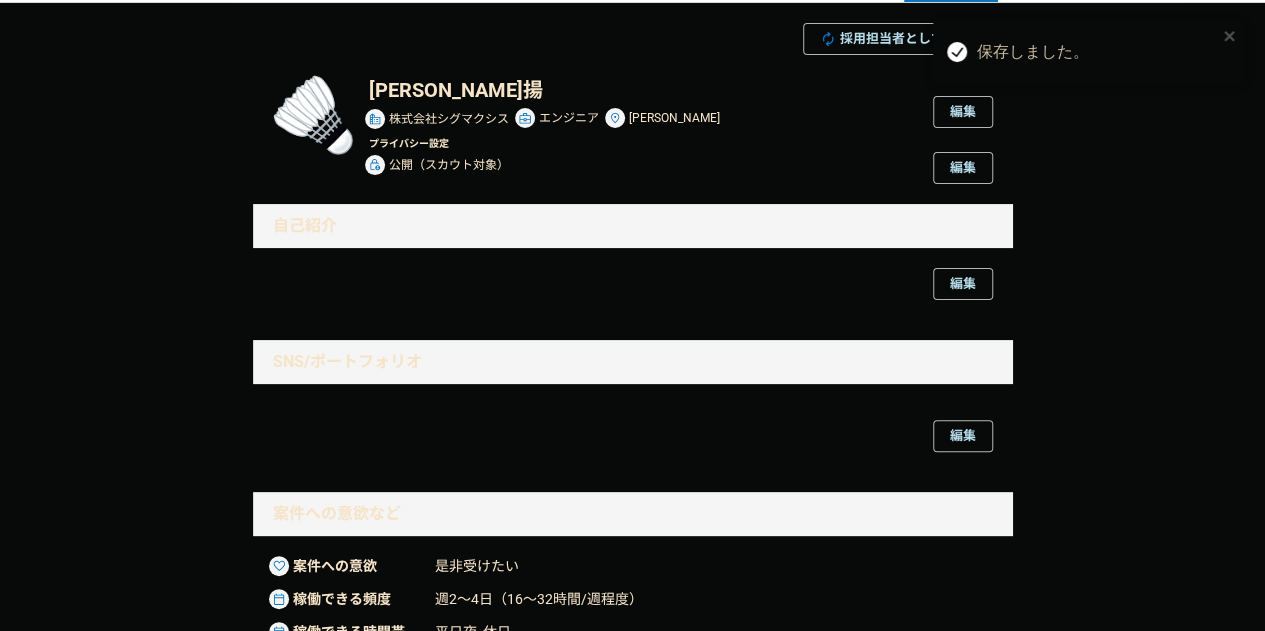 scroll, scrollTop: 79, scrollLeft: 0, axis: vertical 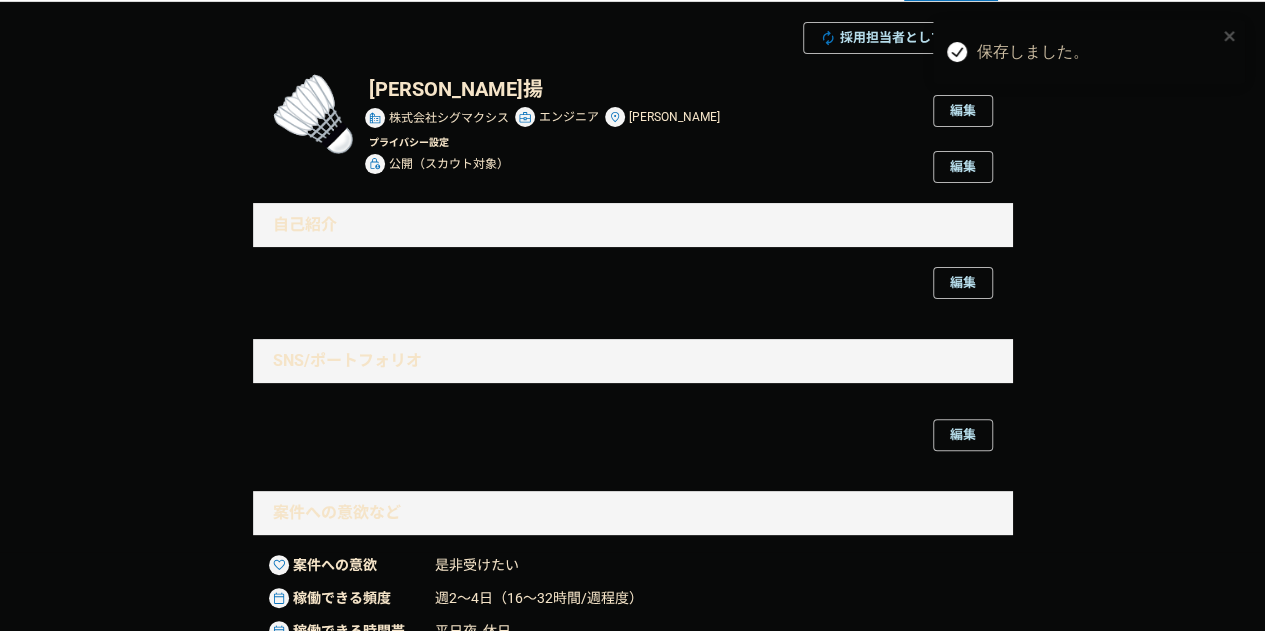 click on "編集" at bounding box center [633, 283] 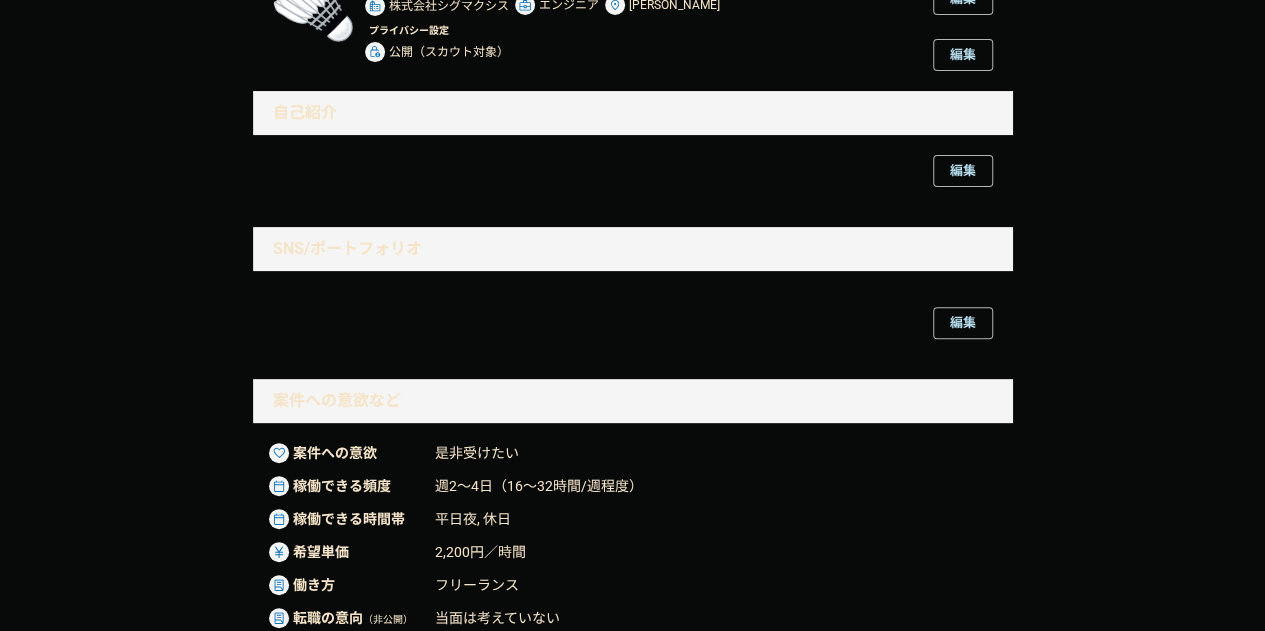 scroll, scrollTop: 195, scrollLeft: 0, axis: vertical 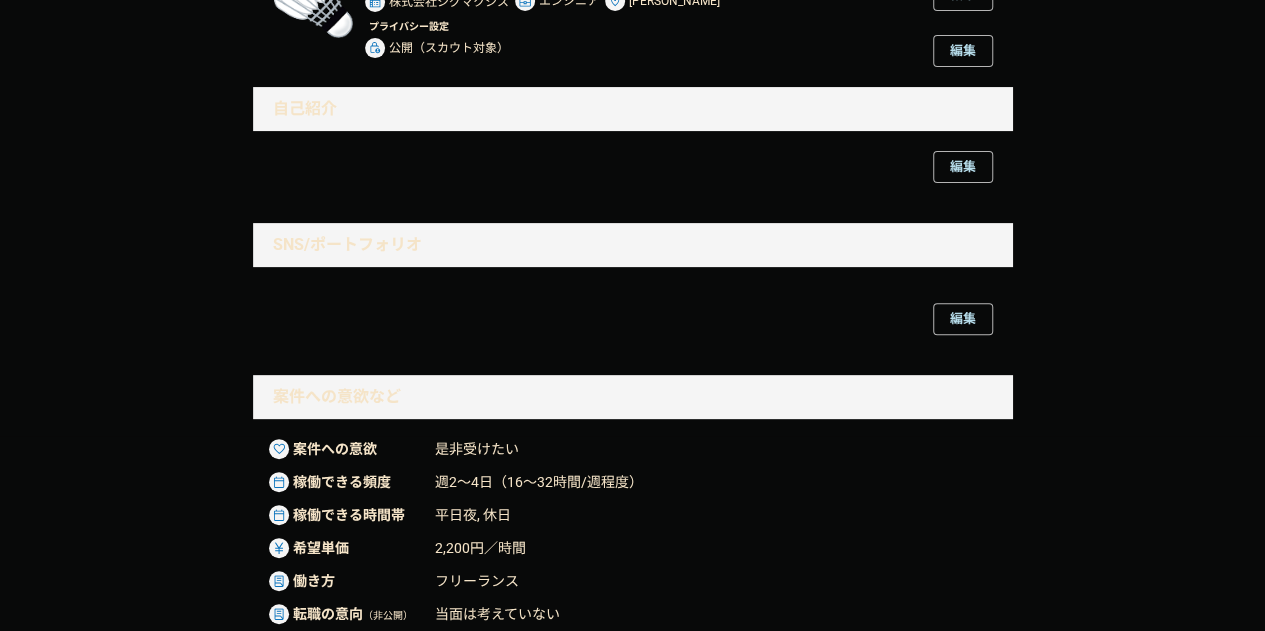 click on "編集" at bounding box center (633, 167) 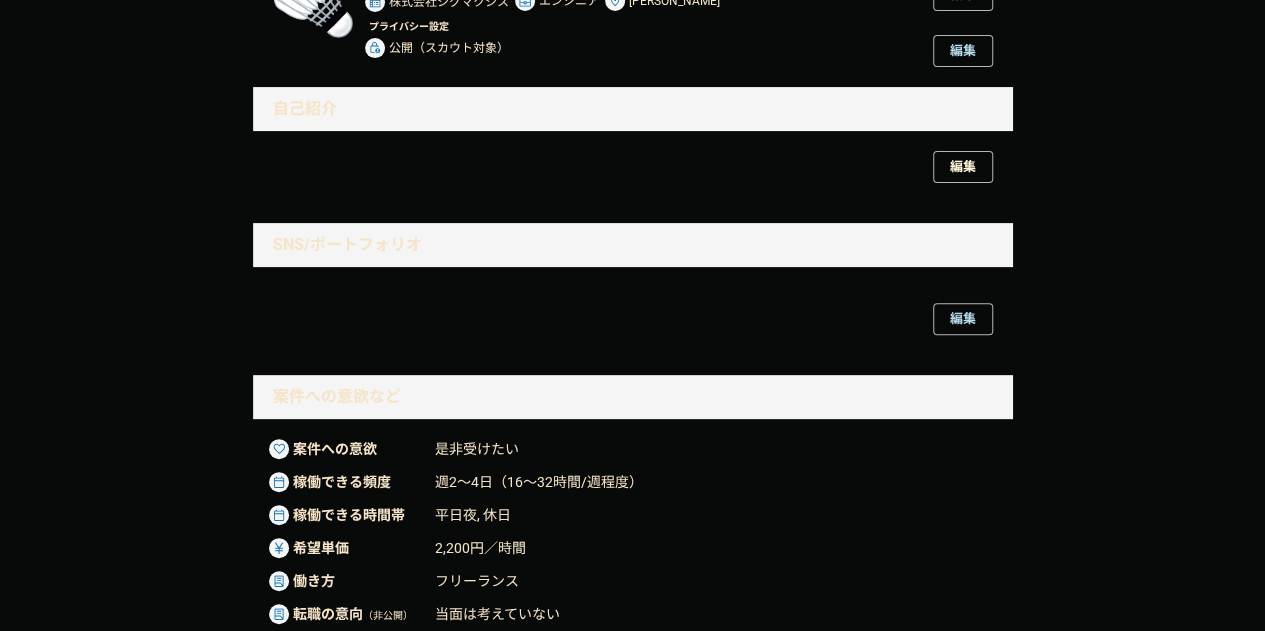 click on "編集" at bounding box center [963, 167] 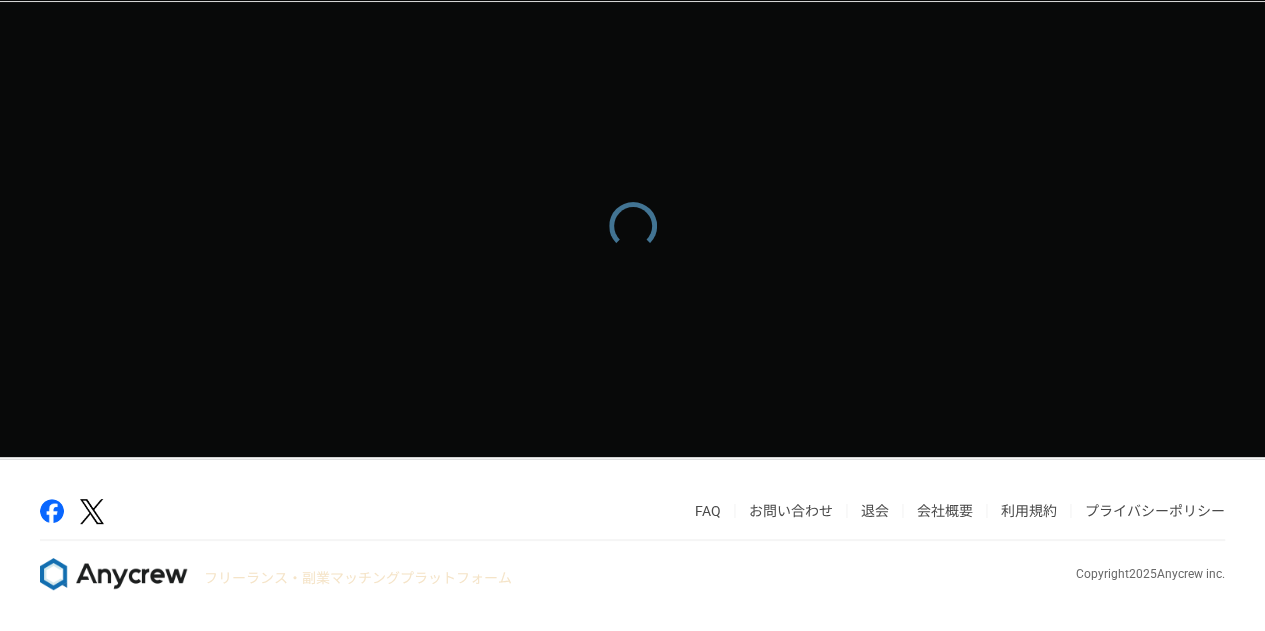 scroll, scrollTop: 0, scrollLeft: 0, axis: both 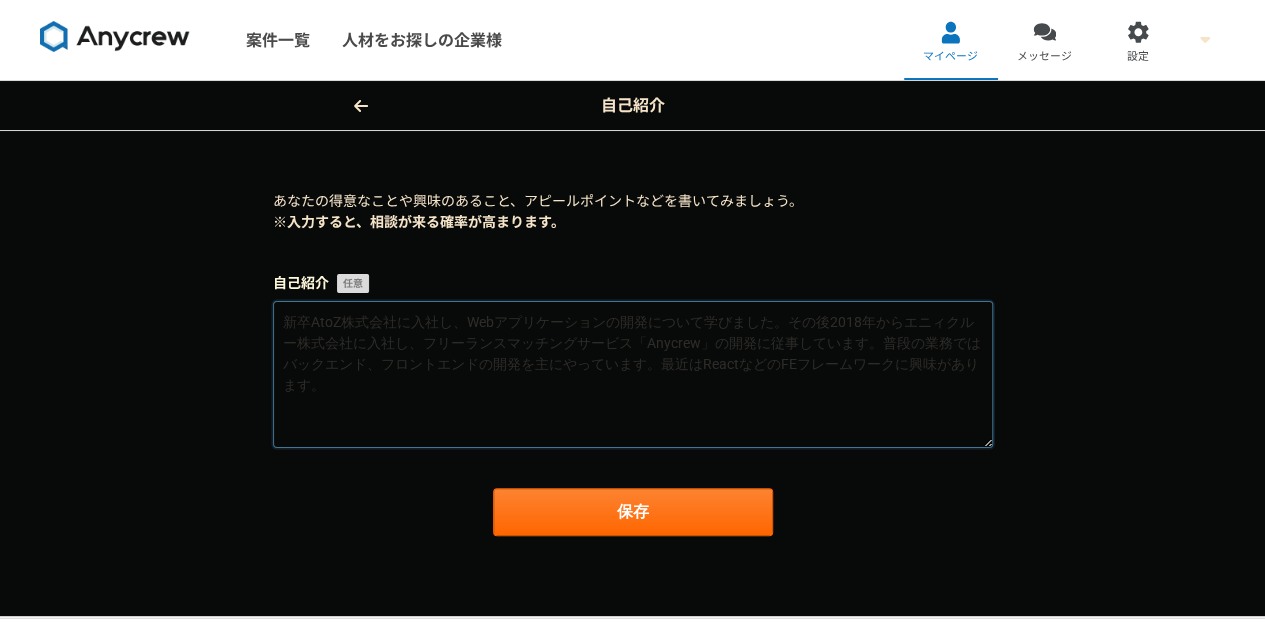click at bounding box center (633, 374) 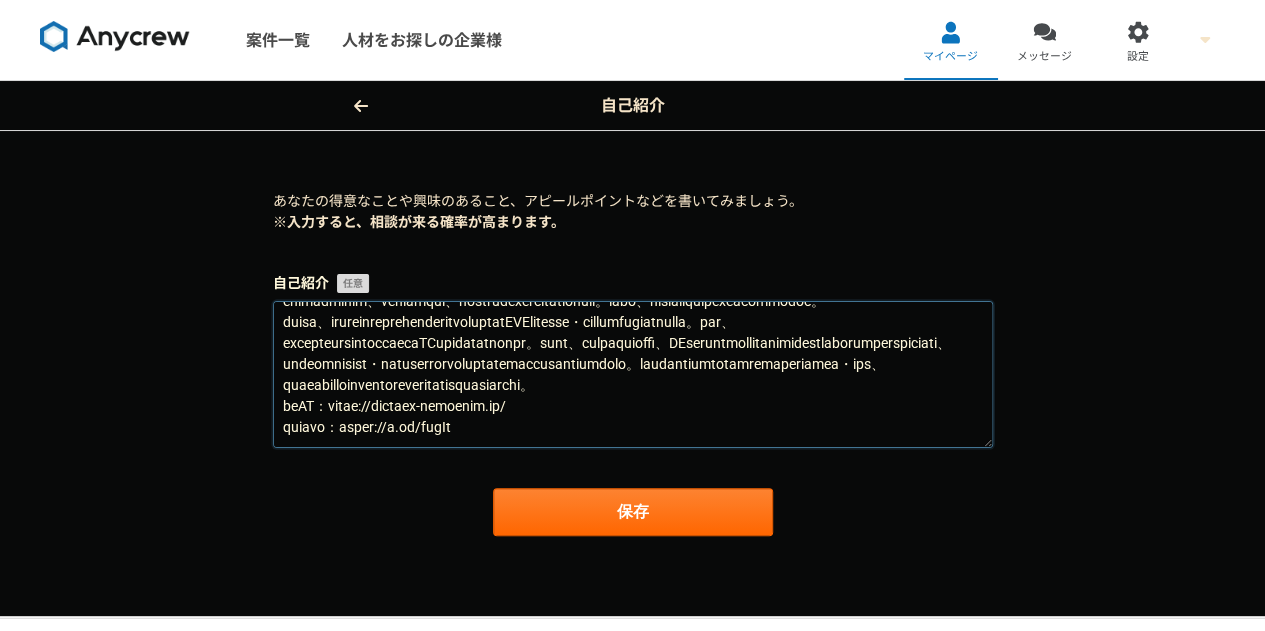 scroll, scrollTop: 0, scrollLeft: 0, axis: both 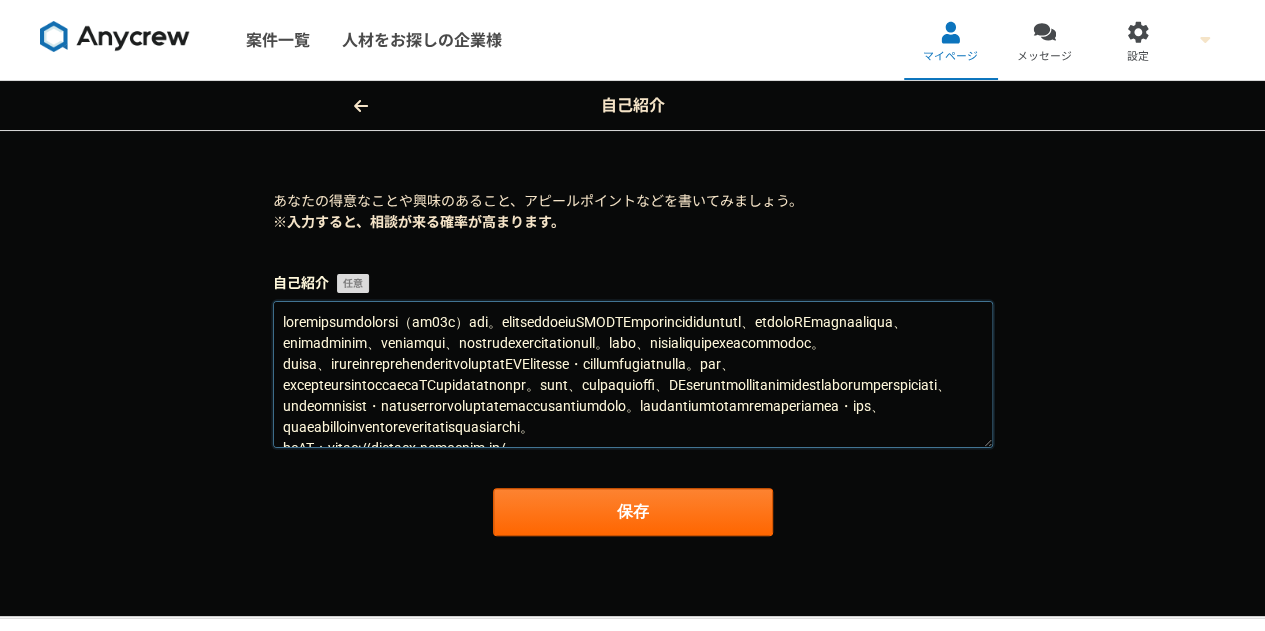 click at bounding box center (633, 374) 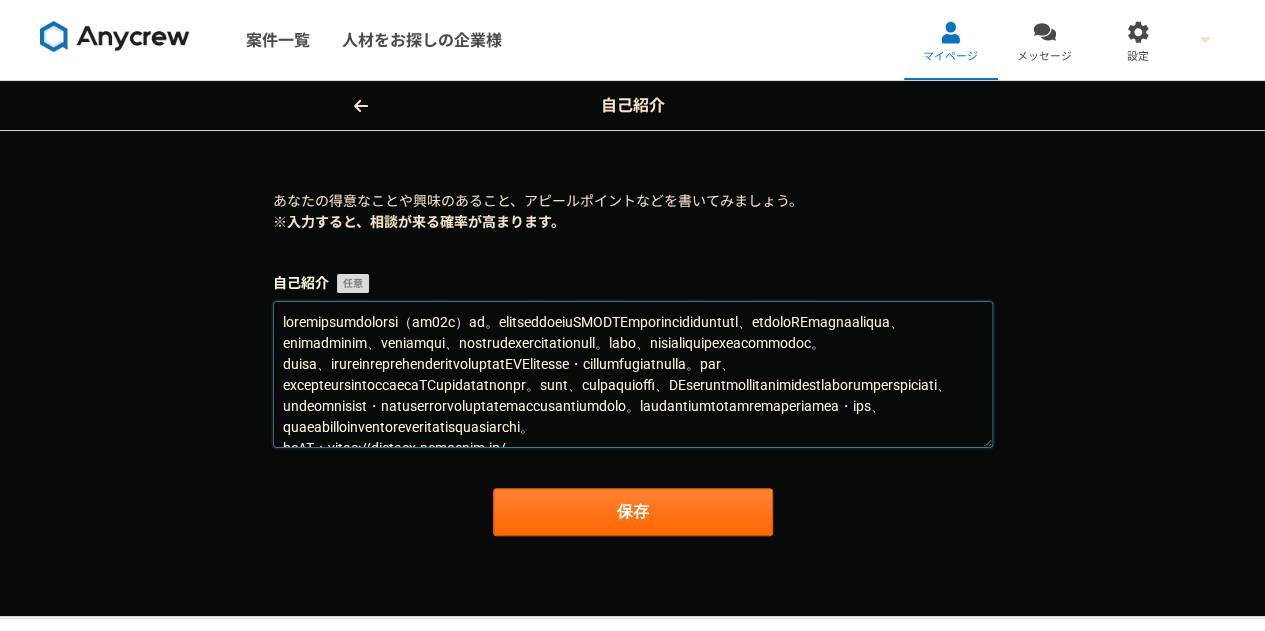 click at bounding box center [633, 374] 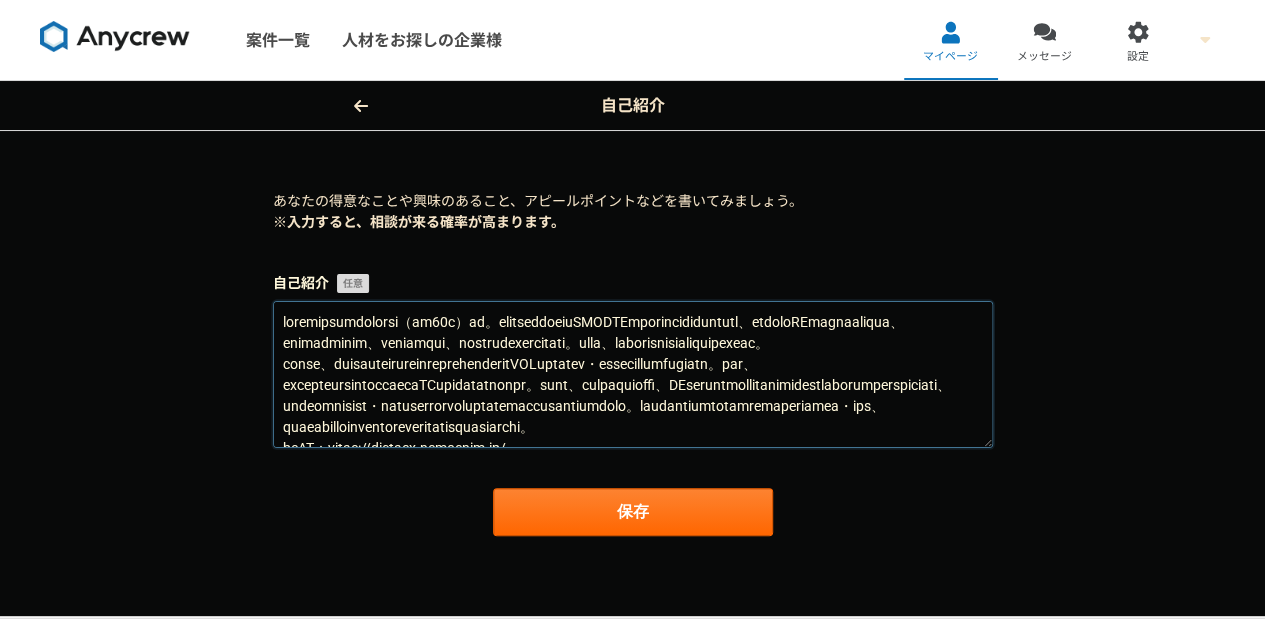 click at bounding box center (633, 374) 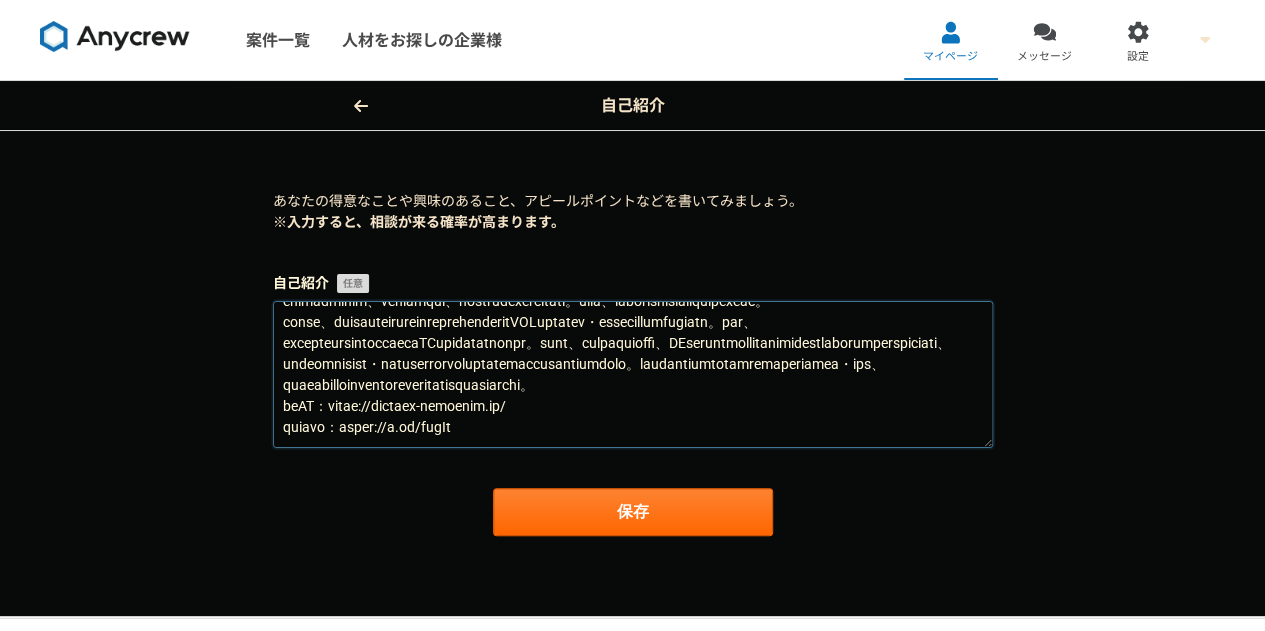 scroll, scrollTop: 0, scrollLeft: 0, axis: both 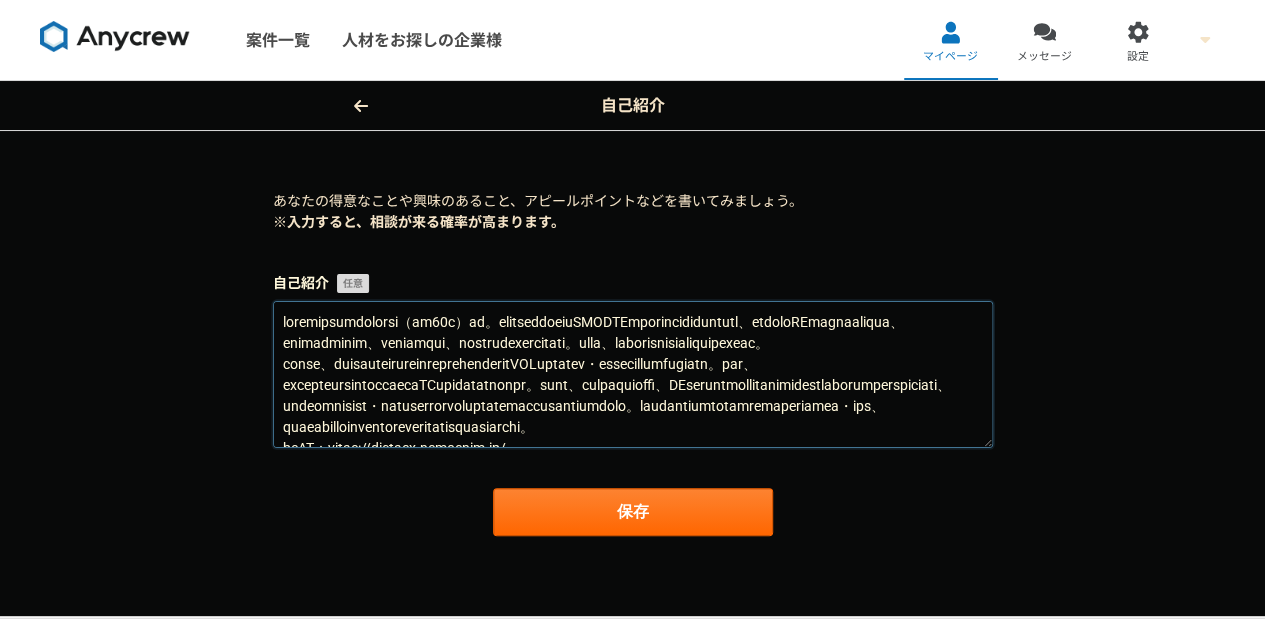drag, startPoint x: 777, startPoint y: 387, endPoint x: 243, endPoint y: 303, distance: 540.56635 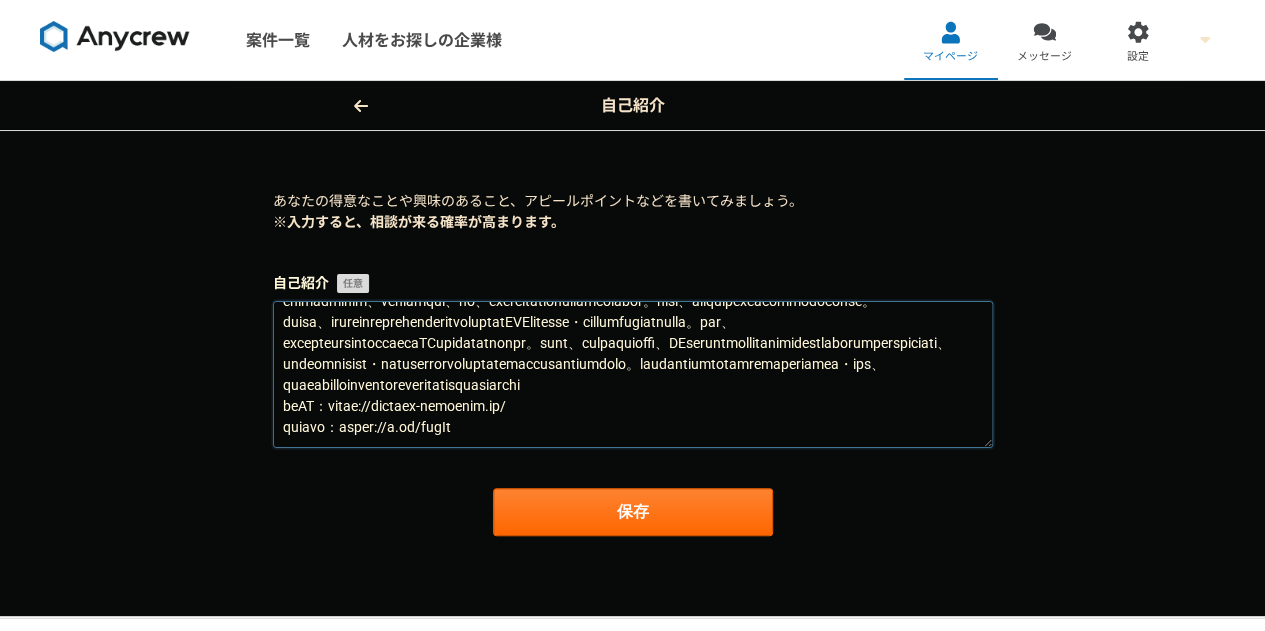 scroll, scrollTop: 126, scrollLeft: 0, axis: vertical 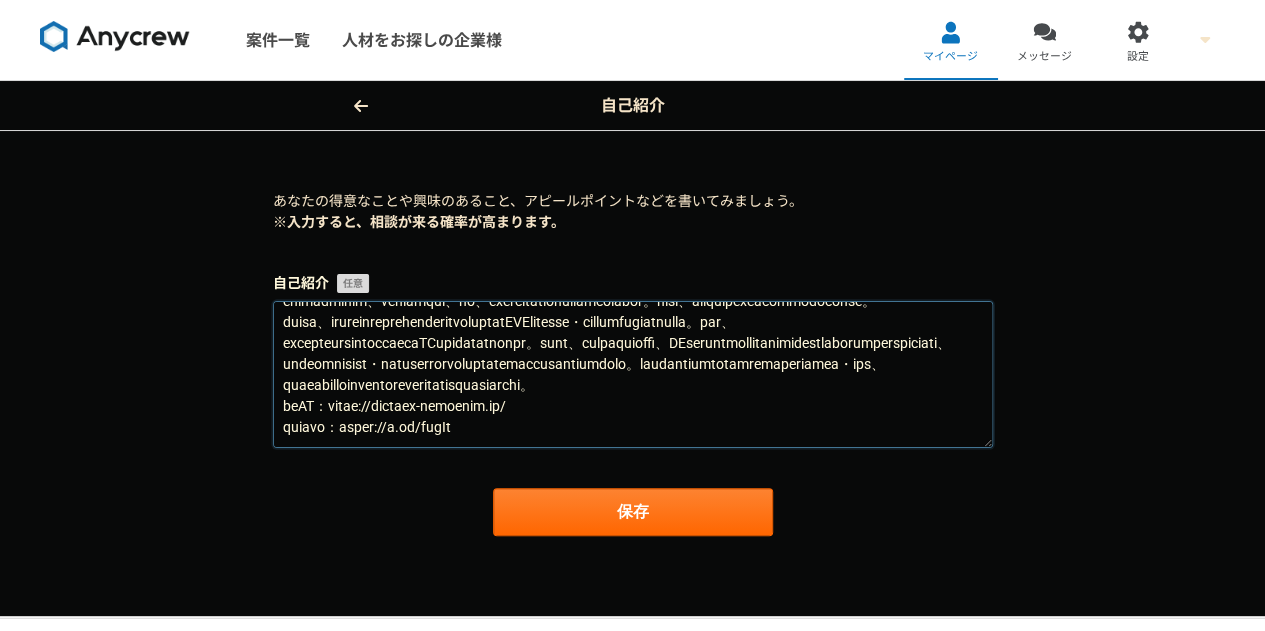 click at bounding box center [633, 374] 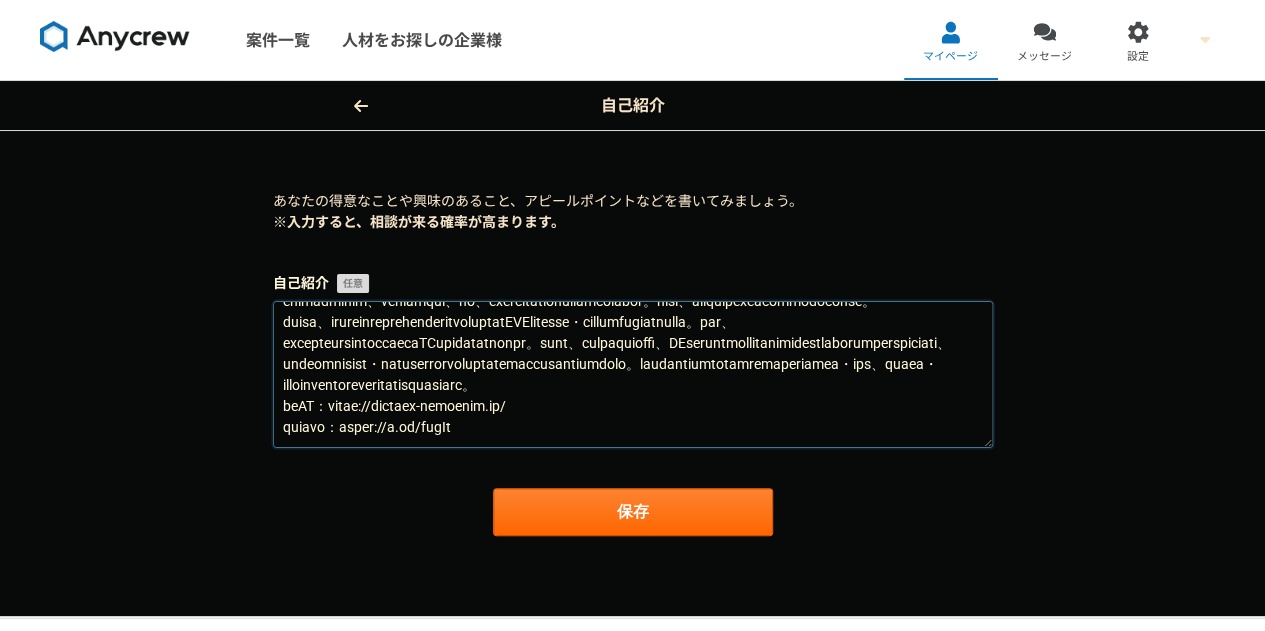 scroll, scrollTop: 126, scrollLeft: 0, axis: vertical 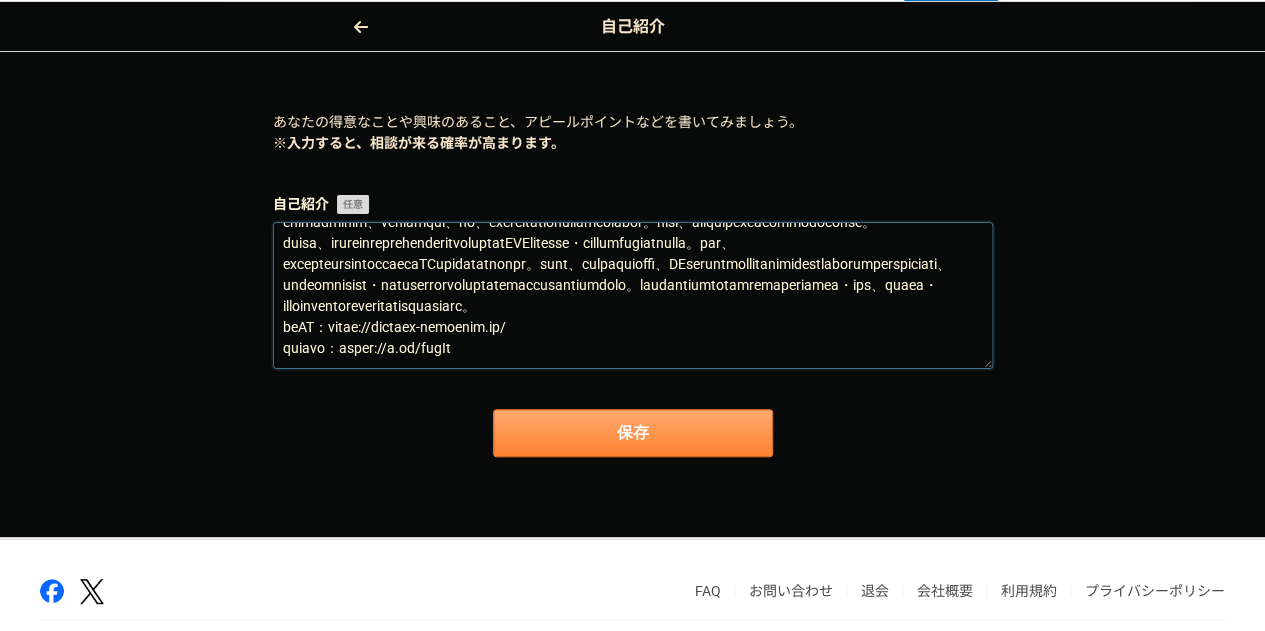 type on "高校時代に数学オリンピックで優秀賞（全国20位）を獲得。東京大学在学中は株式会社EAGLYSにてbizdev兼エンジニアとして、製造業向けのAIプロダクト開発にあたり、課題の抽出から競合分析、商材コンセプト策定、また、別でデータ分析ソフト開発まで一貫して担当しました。並行して、個人の方ではスマホアプリ受託開発も経験しました。
大学卒業後、株式会社シグマクシスに入社し大手通信会社の新規事業開発でKPI策定や予実管理・マーケティング戦略策定を担いました。他には、社外向けデータ分析の研修プロジェクトにてPM及び講師として従事しました。並行して、同時期には個人事業として、ECやパチンコの業界におけるダッシュボードの開発におけるプロジェクトマネジメントや、通信業界における分析支援・戦略立案支援業務のデータエンジニアリングパートを担った経験もございます。シグマクシスを退社した後は合同会社bizdataを起業・運営し、データ分析・可視化のエキスパートとして複数社の課題解決を支援しております。
会社HP：https://bizdata-official.jp/
会社紹介資料：https://x.gd/tzgMy..." 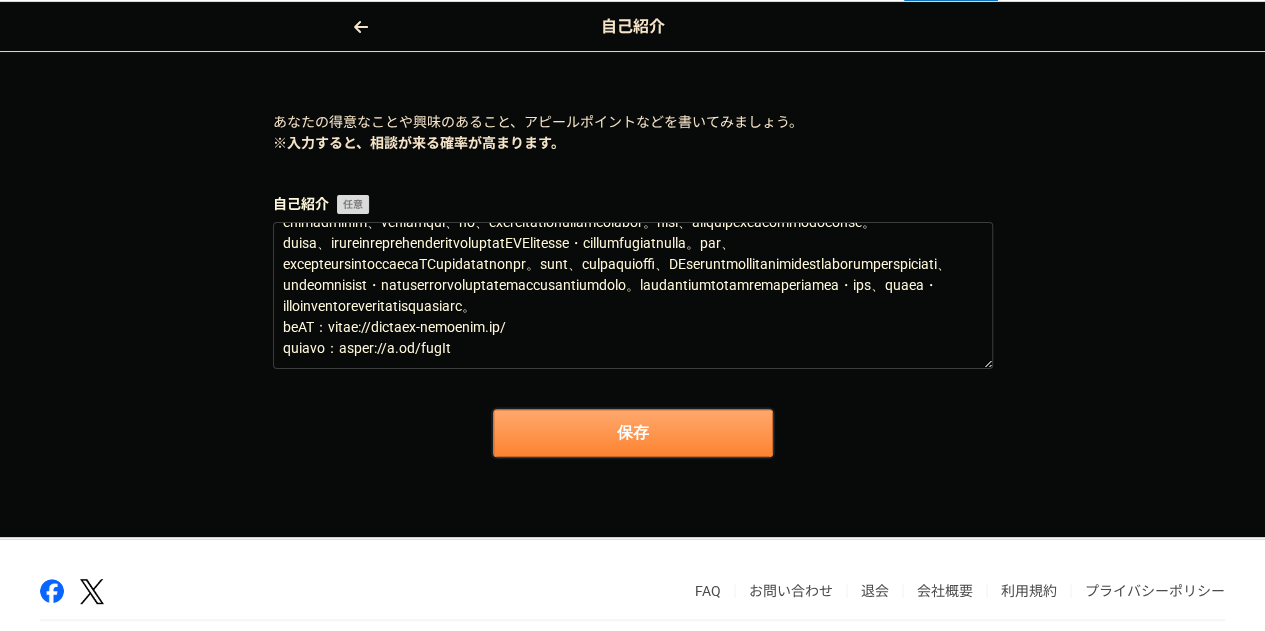 click on "保存" at bounding box center (633, 433) 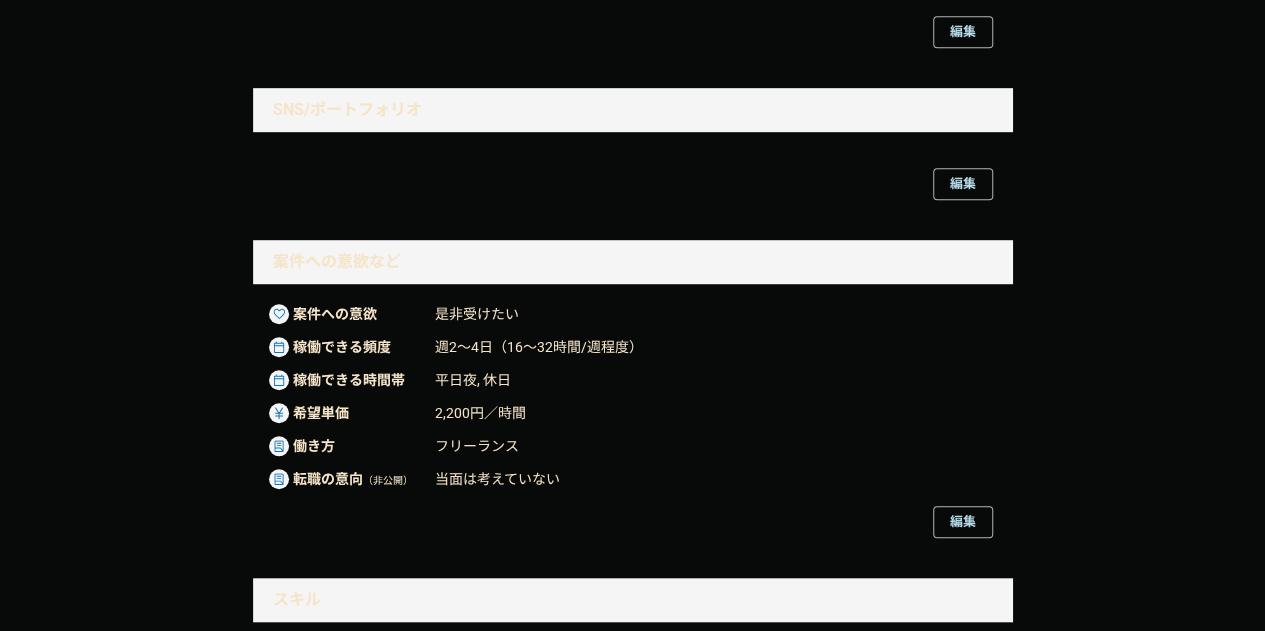 scroll, scrollTop: 563, scrollLeft: 0, axis: vertical 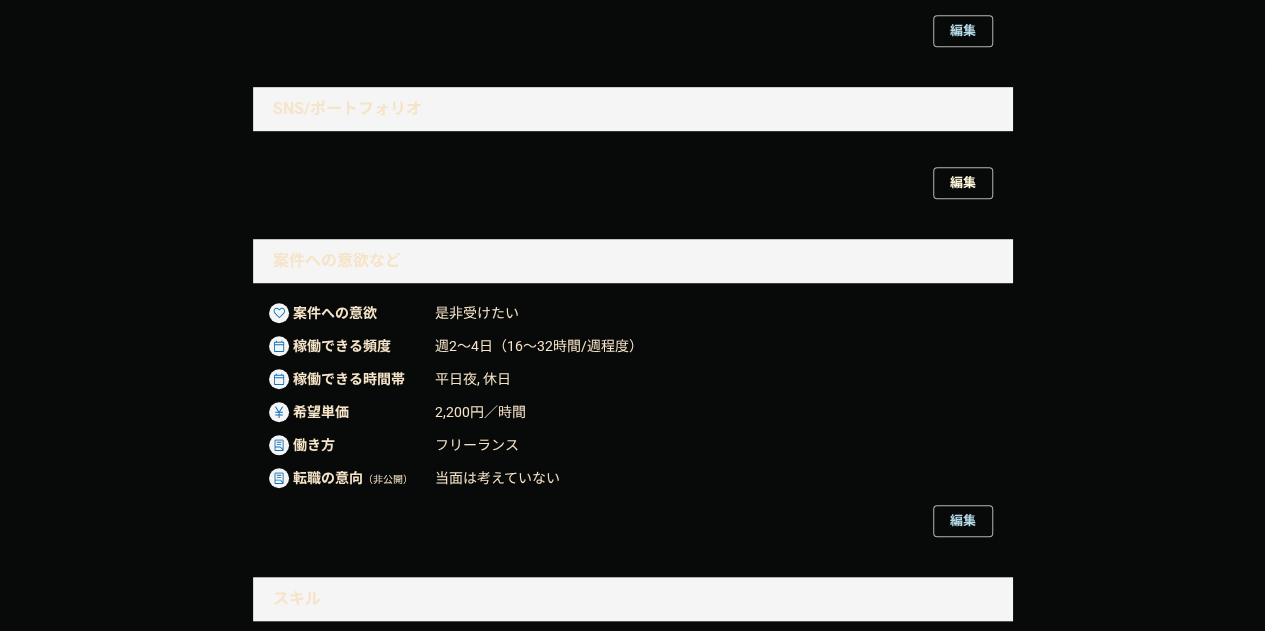 click on "編集" at bounding box center (963, 183) 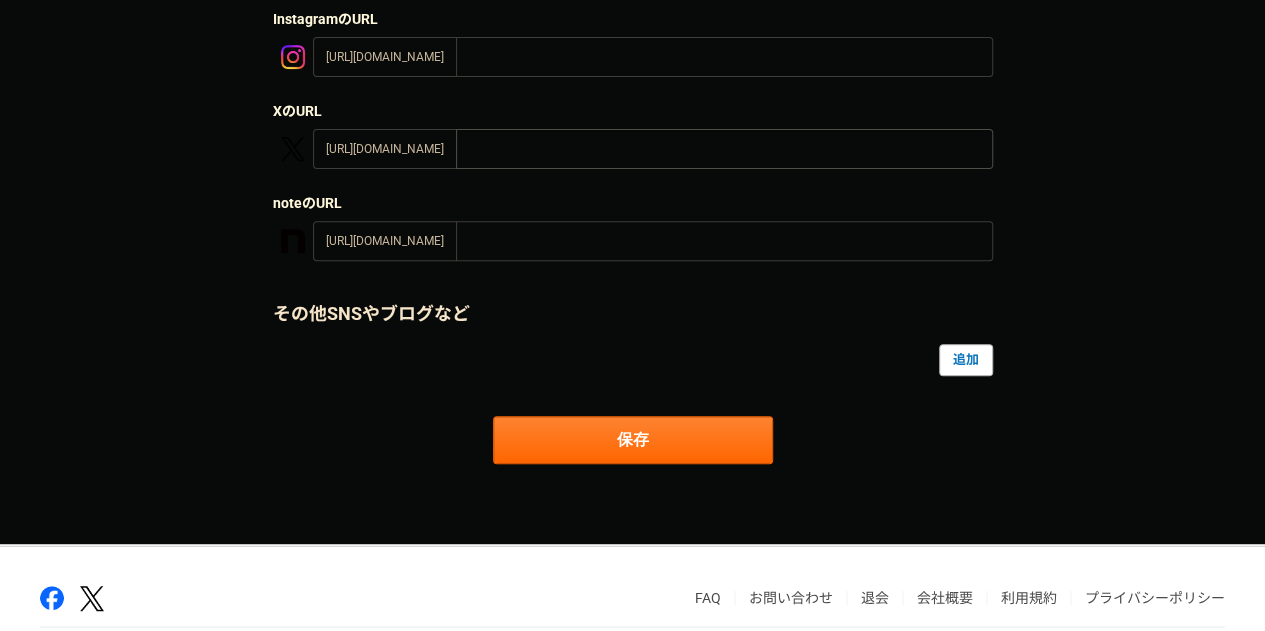 scroll, scrollTop: 286, scrollLeft: 0, axis: vertical 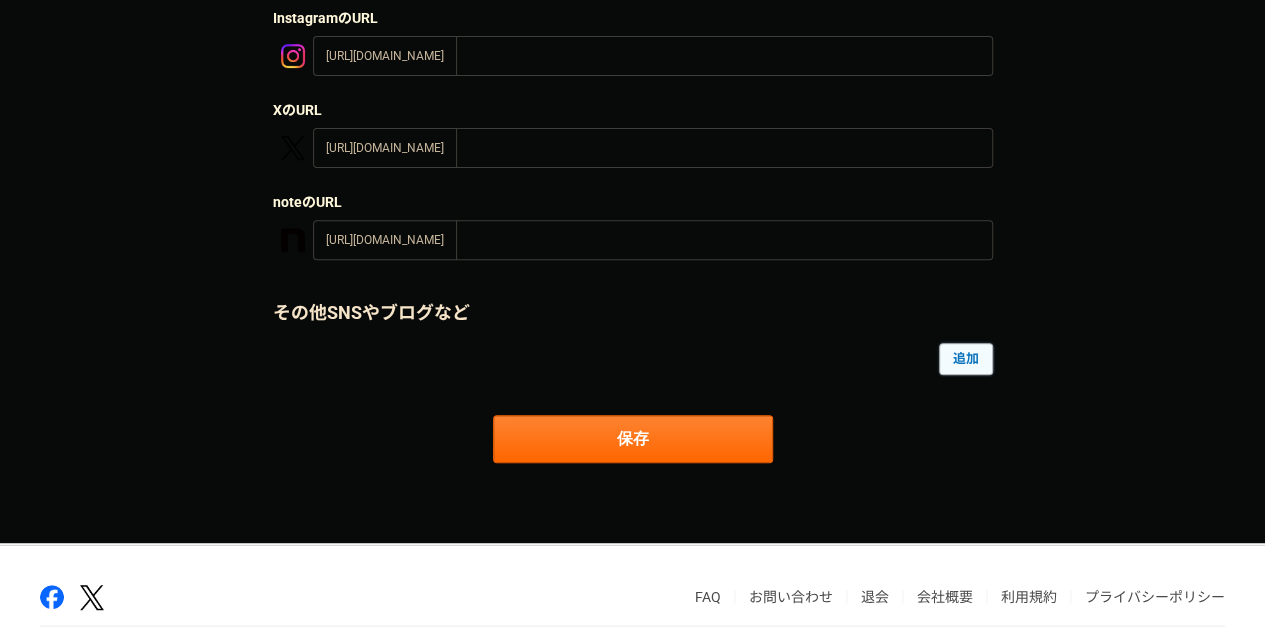 click on "追加" at bounding box center (966, 359) 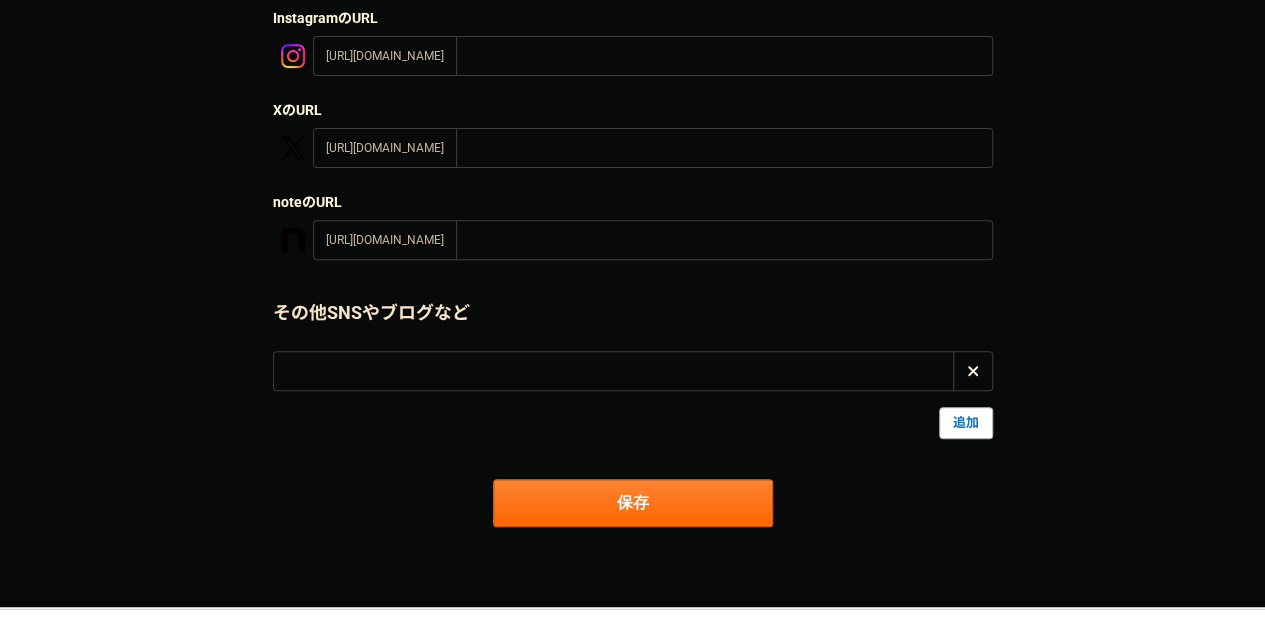 type on "d" 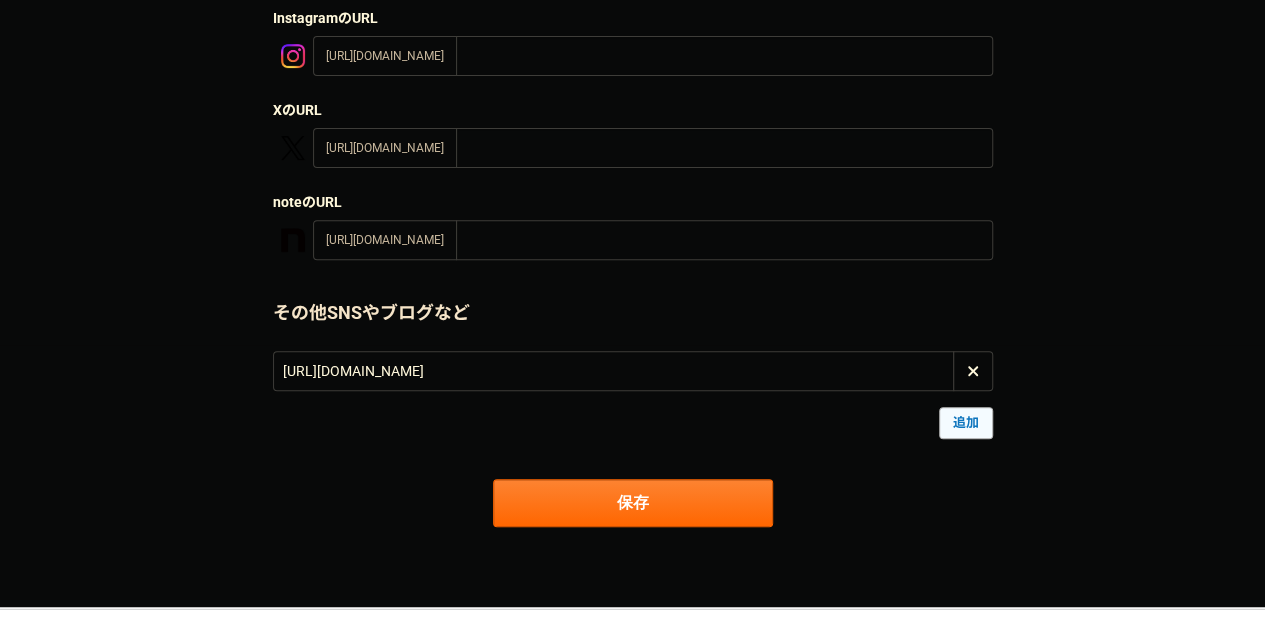 type on "https://x.gd/1QQfN" 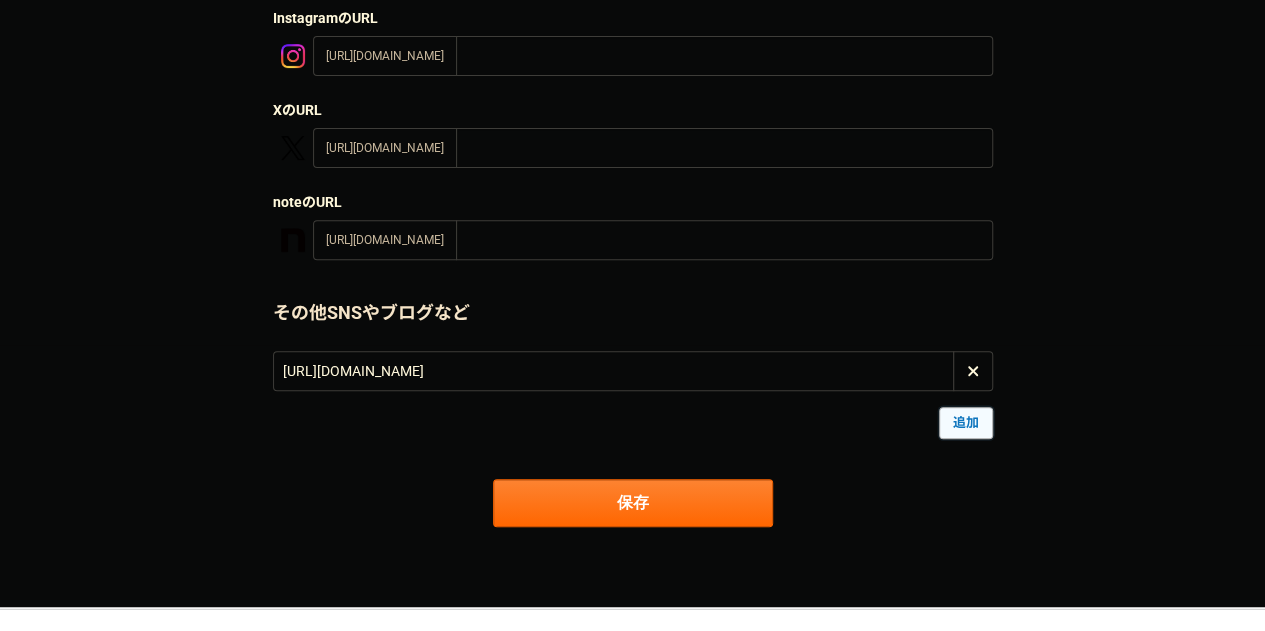 click on "追加" at bounding box center [966, 423] 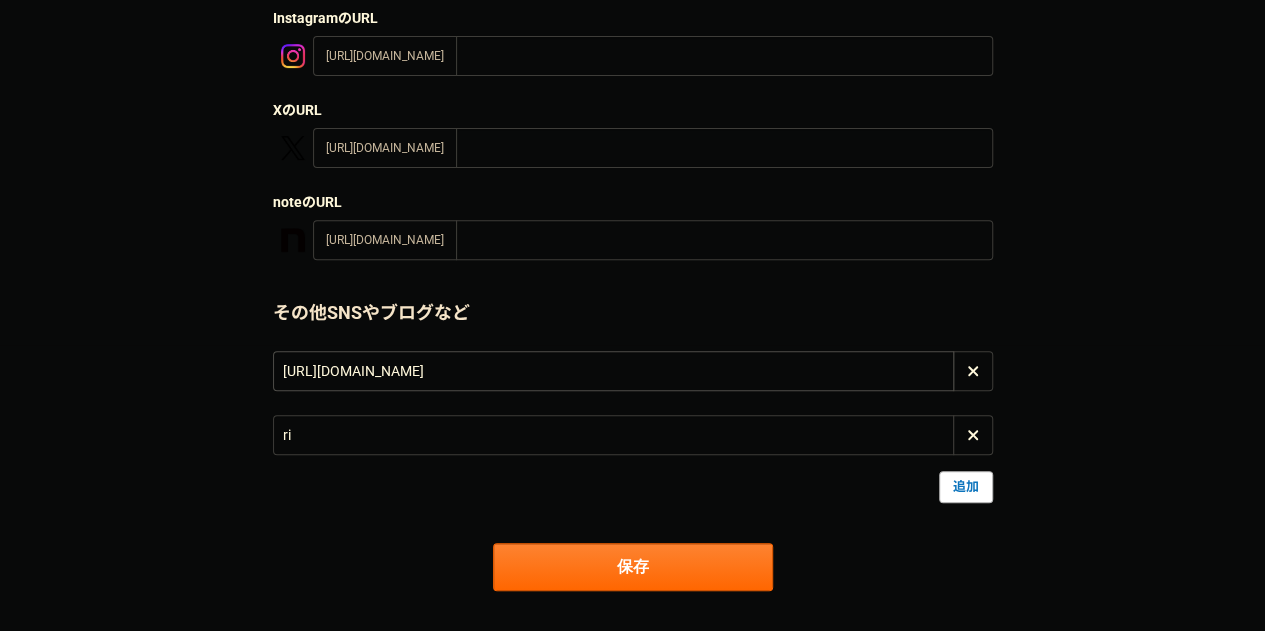 type on "r" 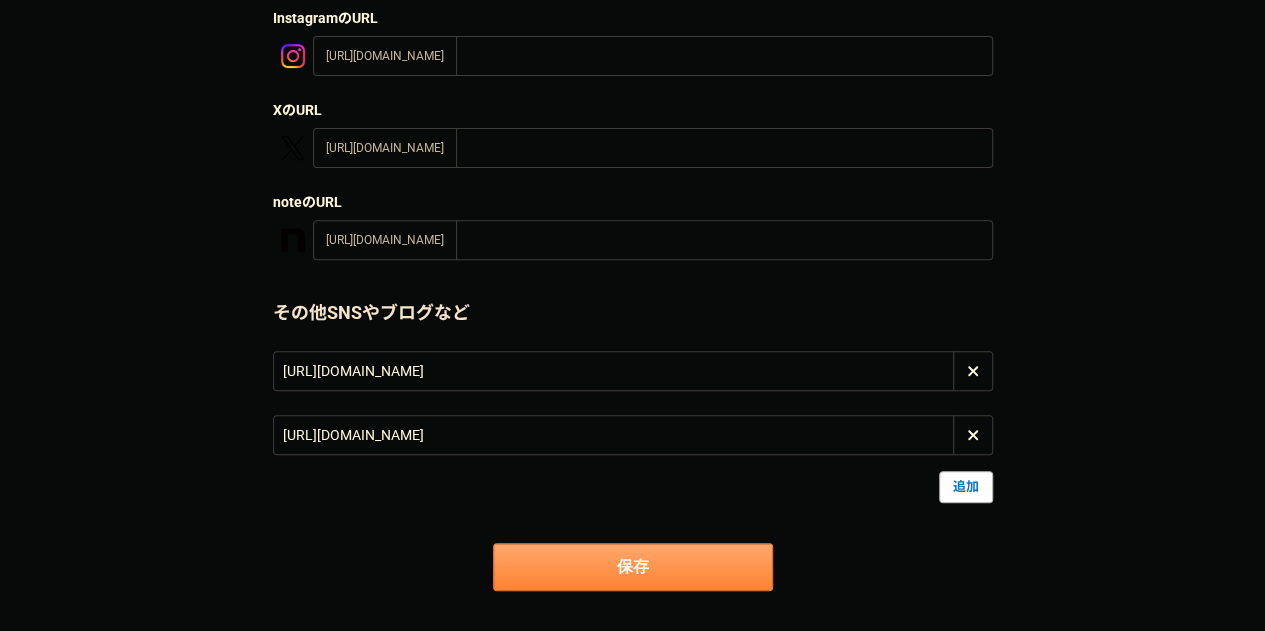 type on "https://www.linkedin.com/in/seiyo-ryo/" 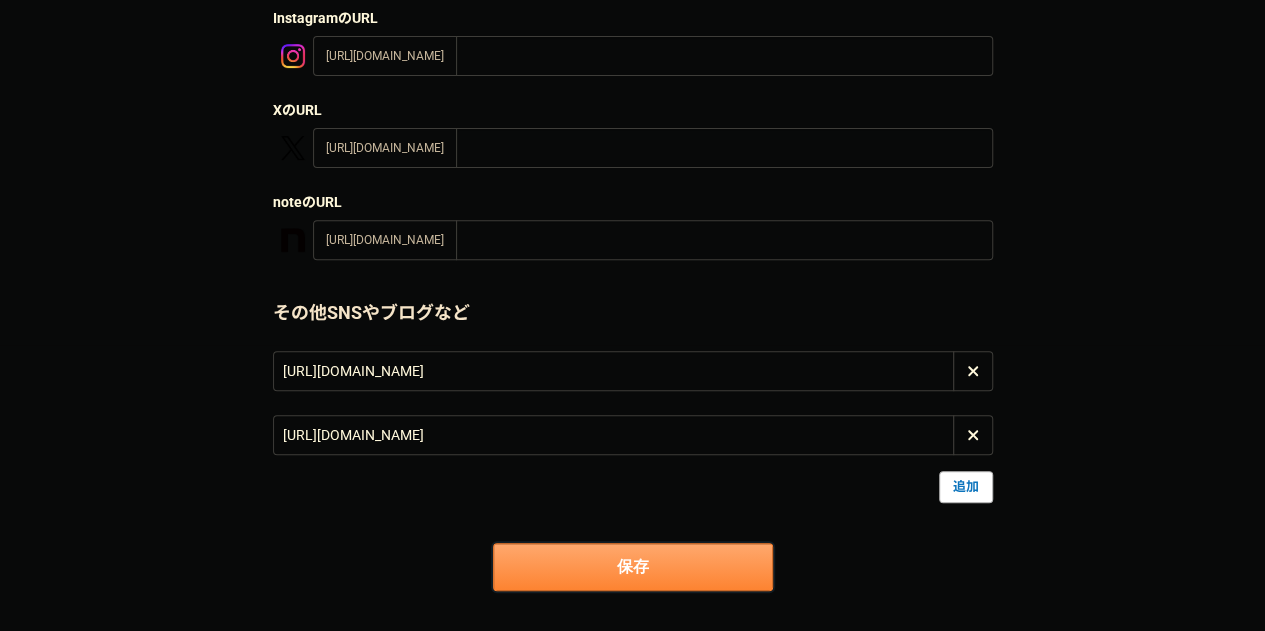click on "保存" at bounding box center [633, 567] 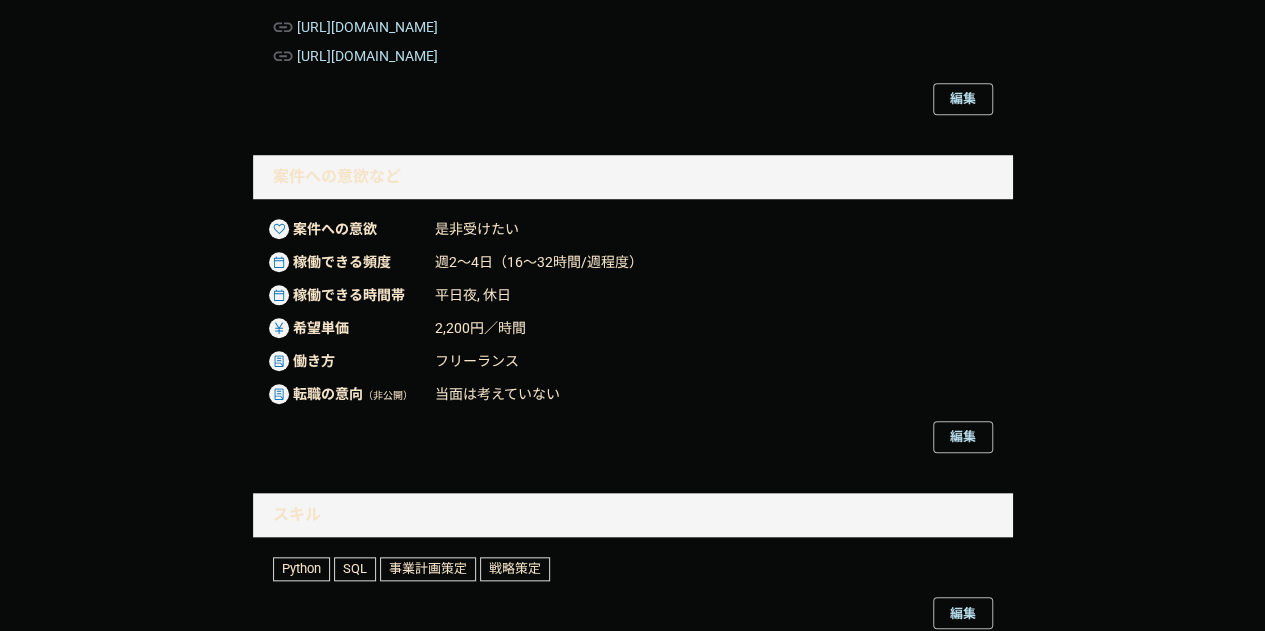 scroll, scrollTop: 743, scrollLeft: 0, axis: vertical 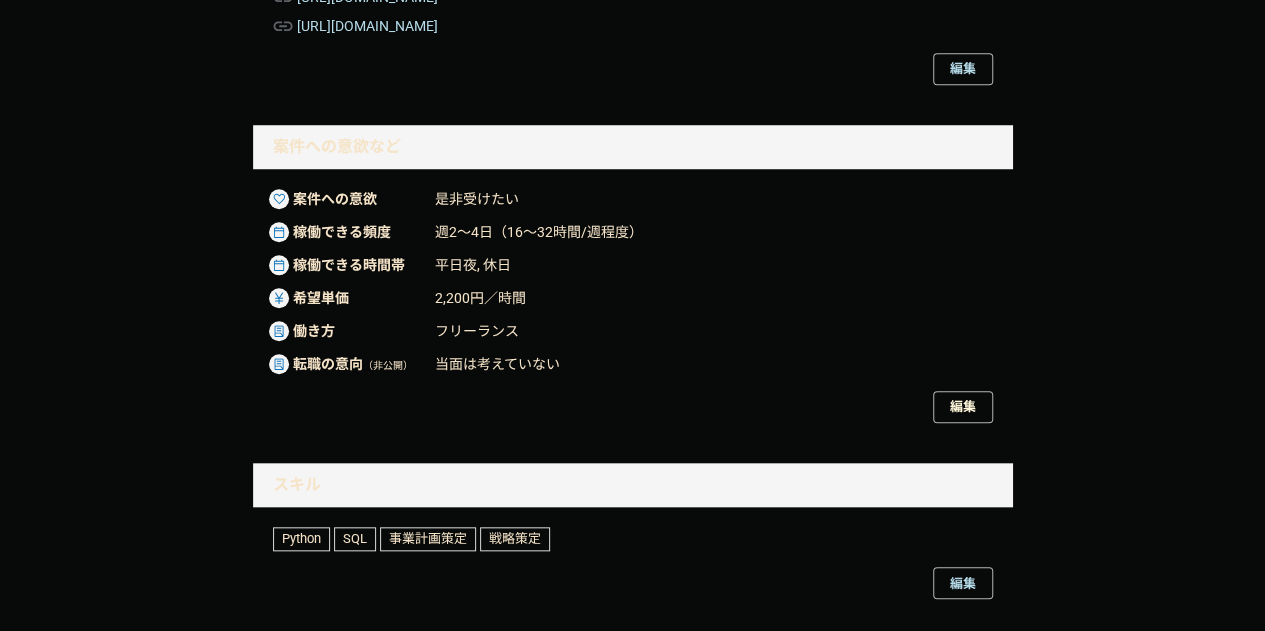 click on "編集" at bounding box center [963, 407] 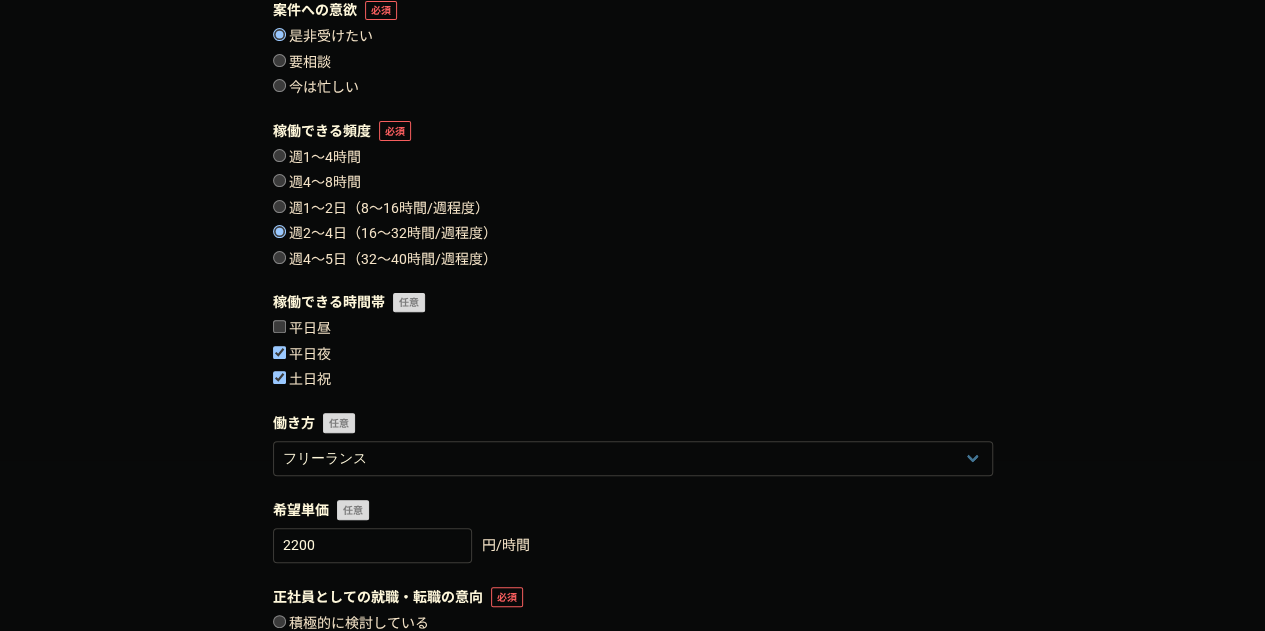 scroll, scrollTop: 172, scrollLeft: 0, axis: vertical 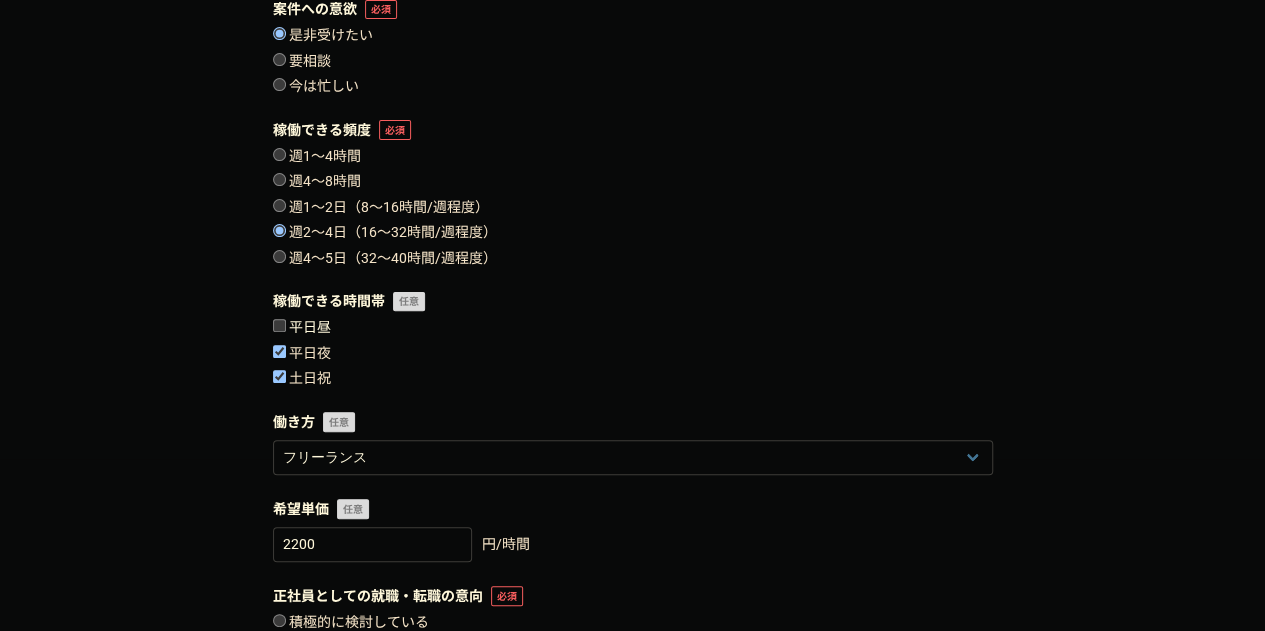 click on "平日昼" at bounding box center (302, 328) 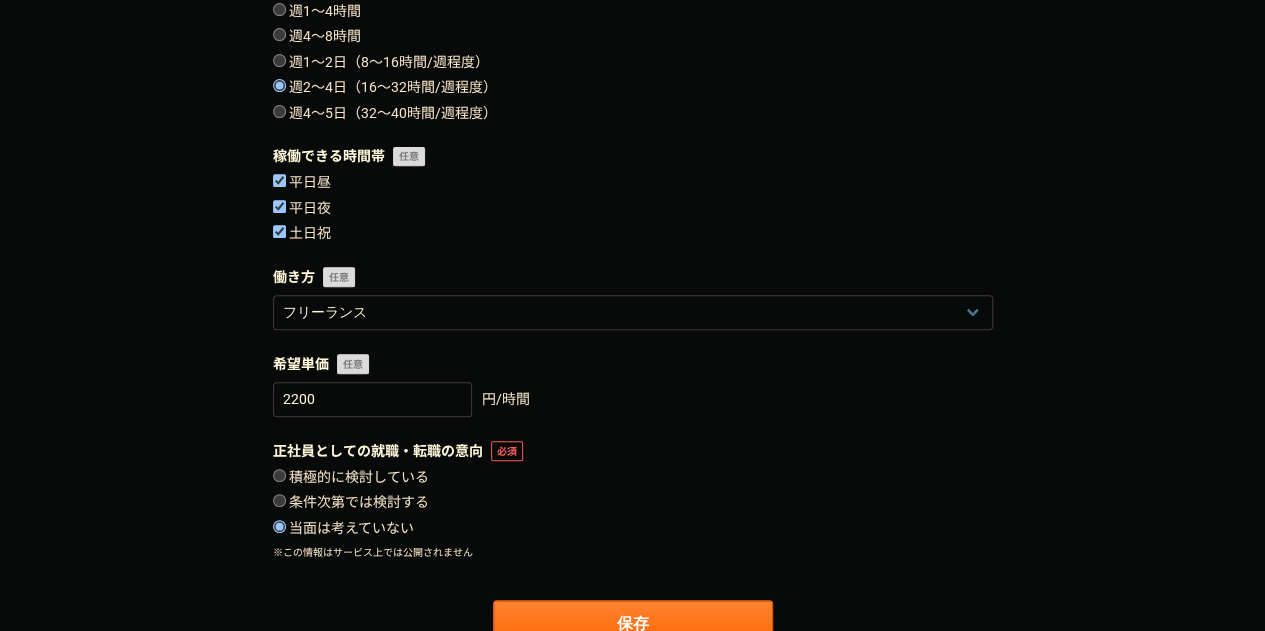 scroll, scrollTop: 318, scrollLeft: 0, axis: vertical 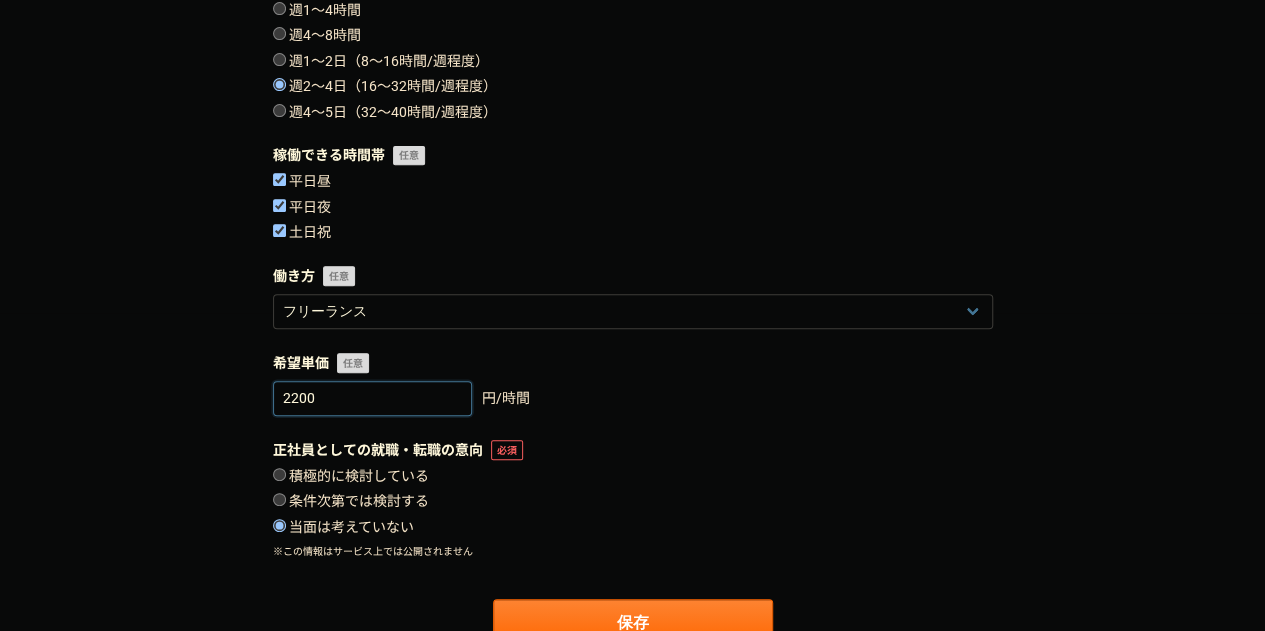 click on "2200" at bounding box center (372, 398) 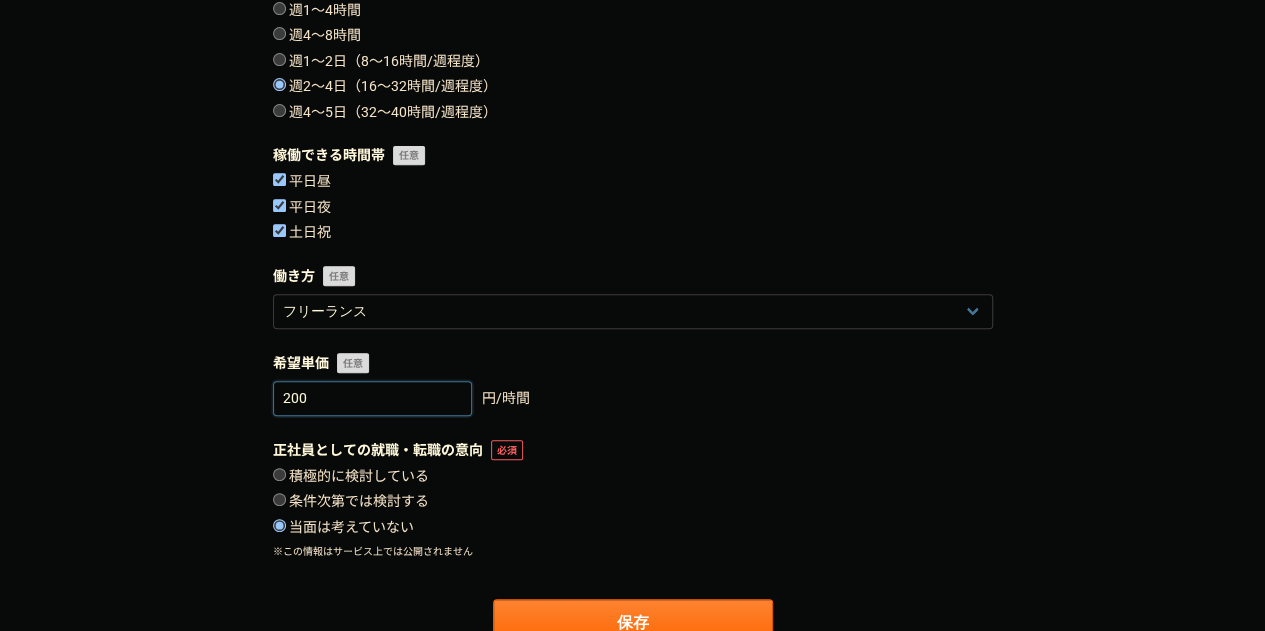 type on "00" 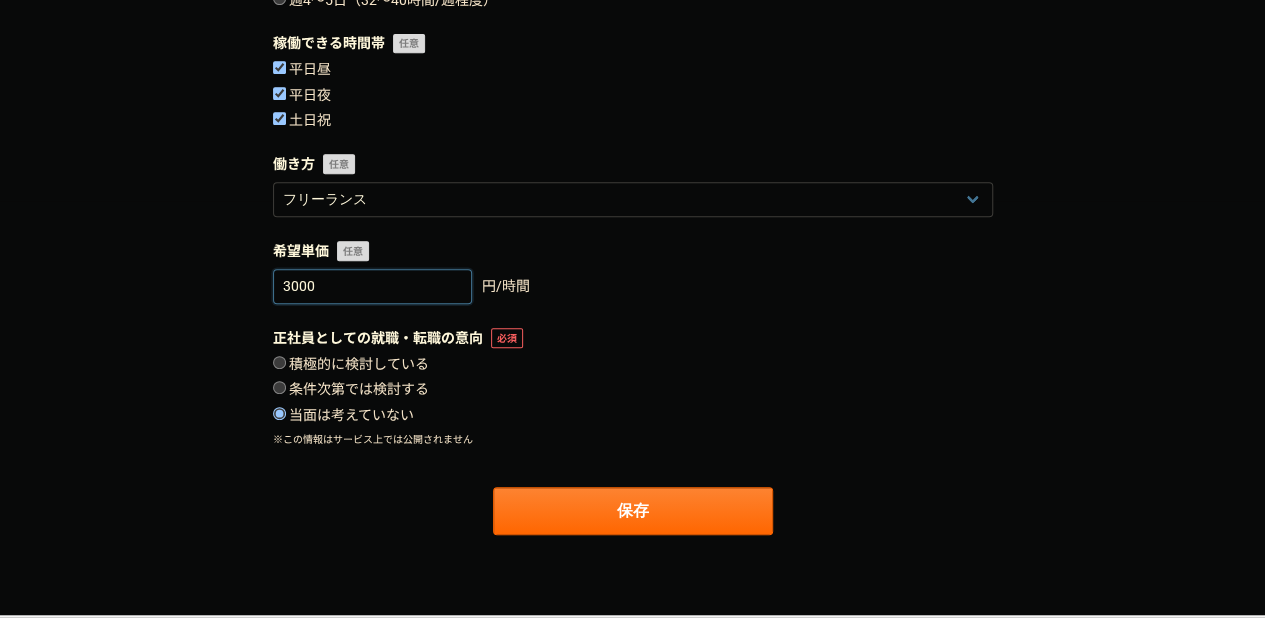 scroll, scrollTop: 431, scrollLeft: 0, axis: vertical 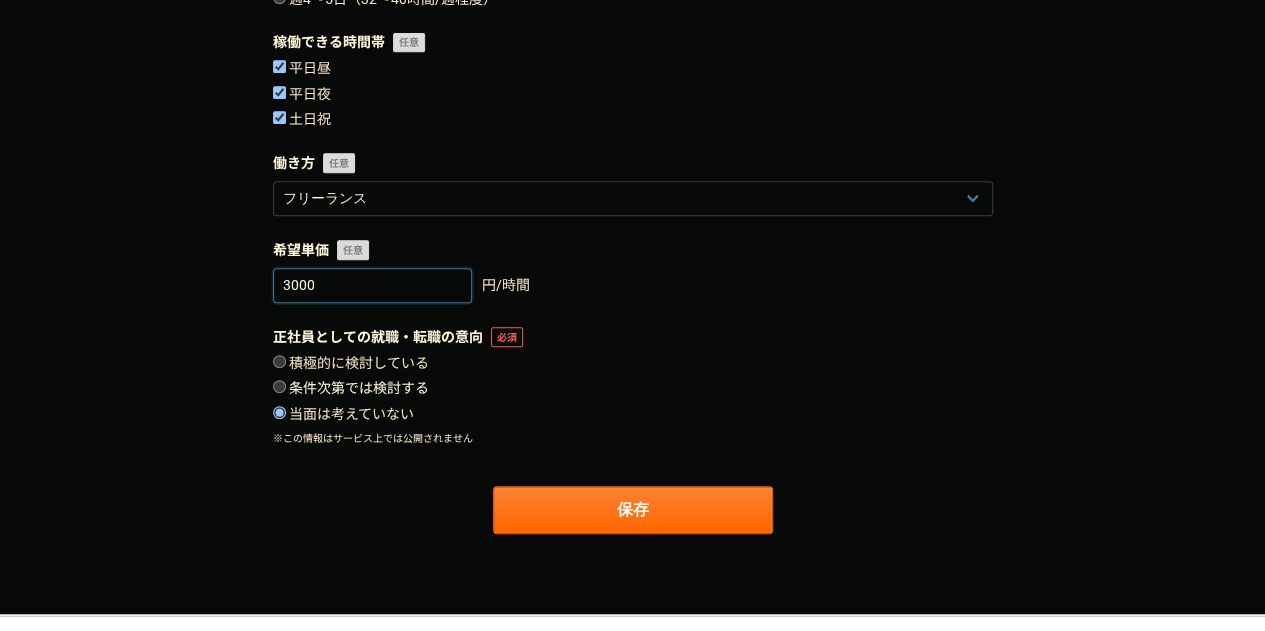 type on "3000" 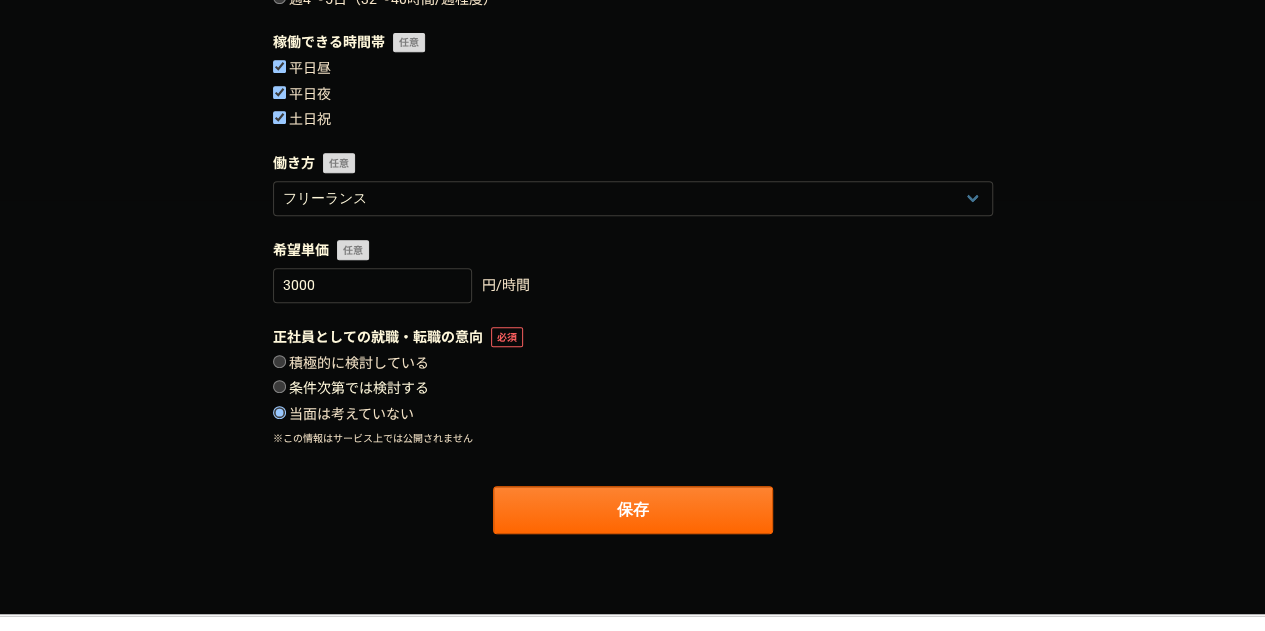 click on "条件次第では検討する" at bounding box center (279, 386) 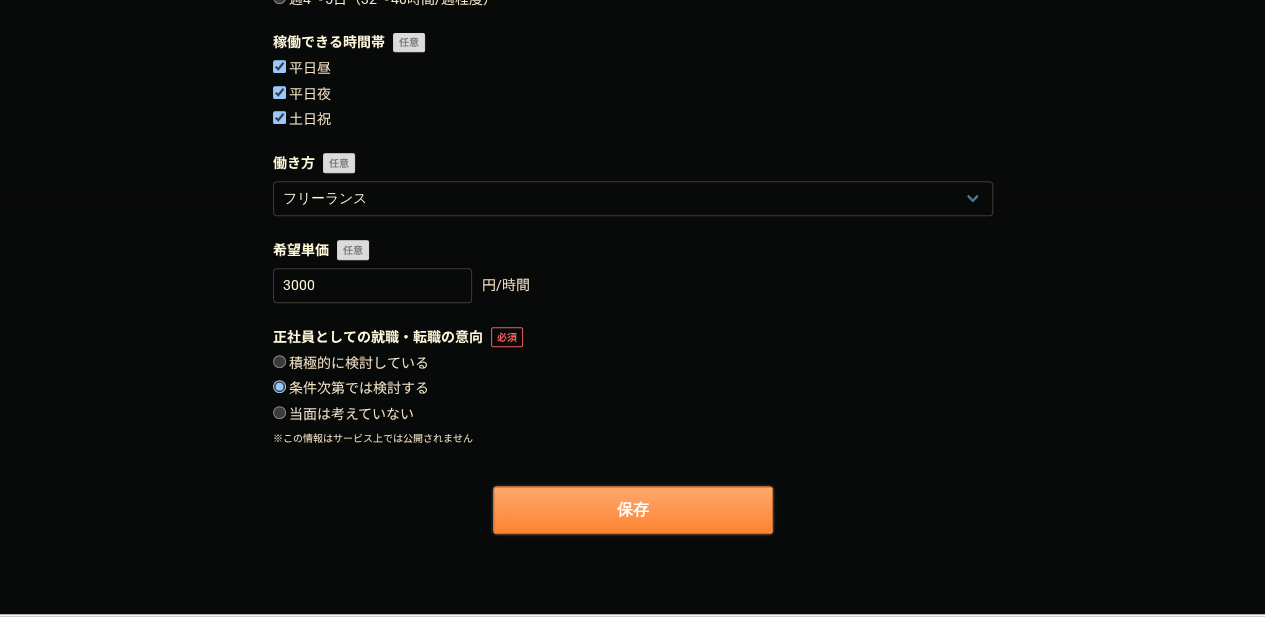 click on "保存" at bounding box center [633, 510] 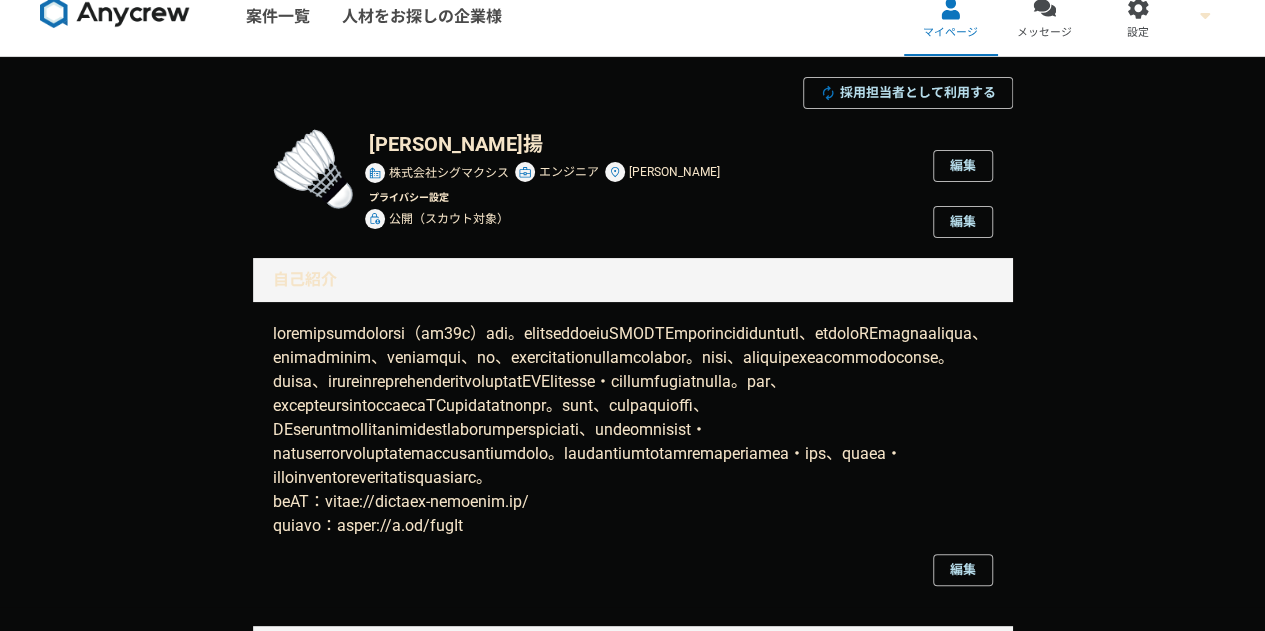 scroll, scrollTop: 0, scrollLeft: 0, axis: both 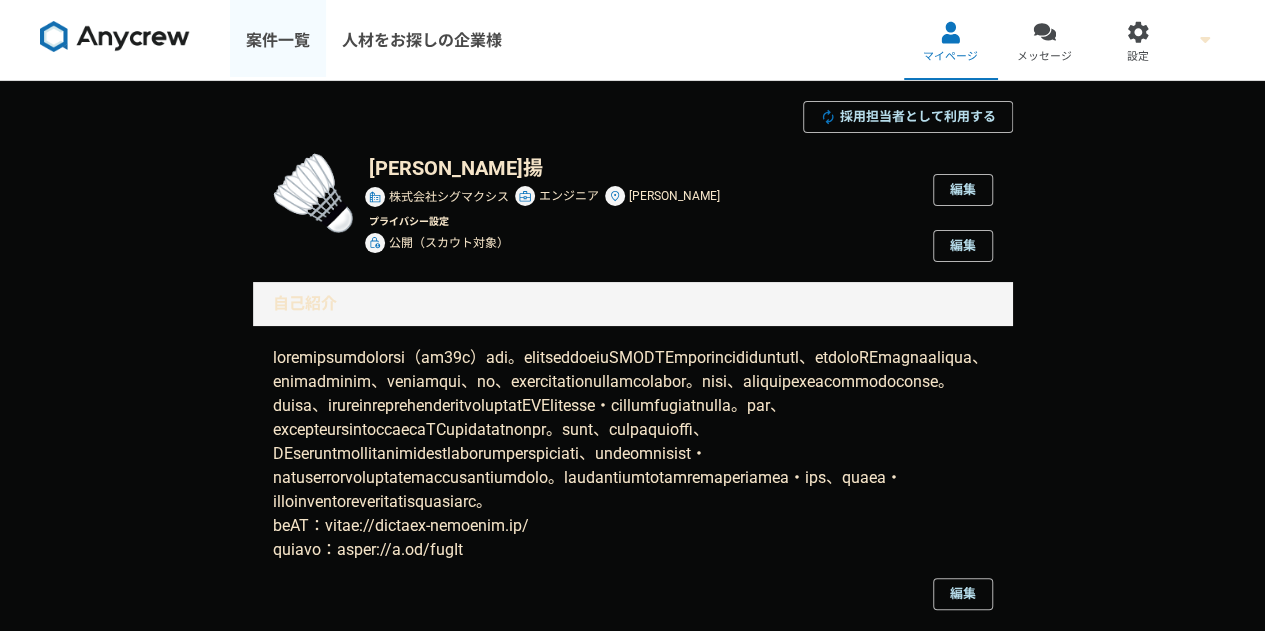 click on "案件一覧" at bounding box center [278, 40] 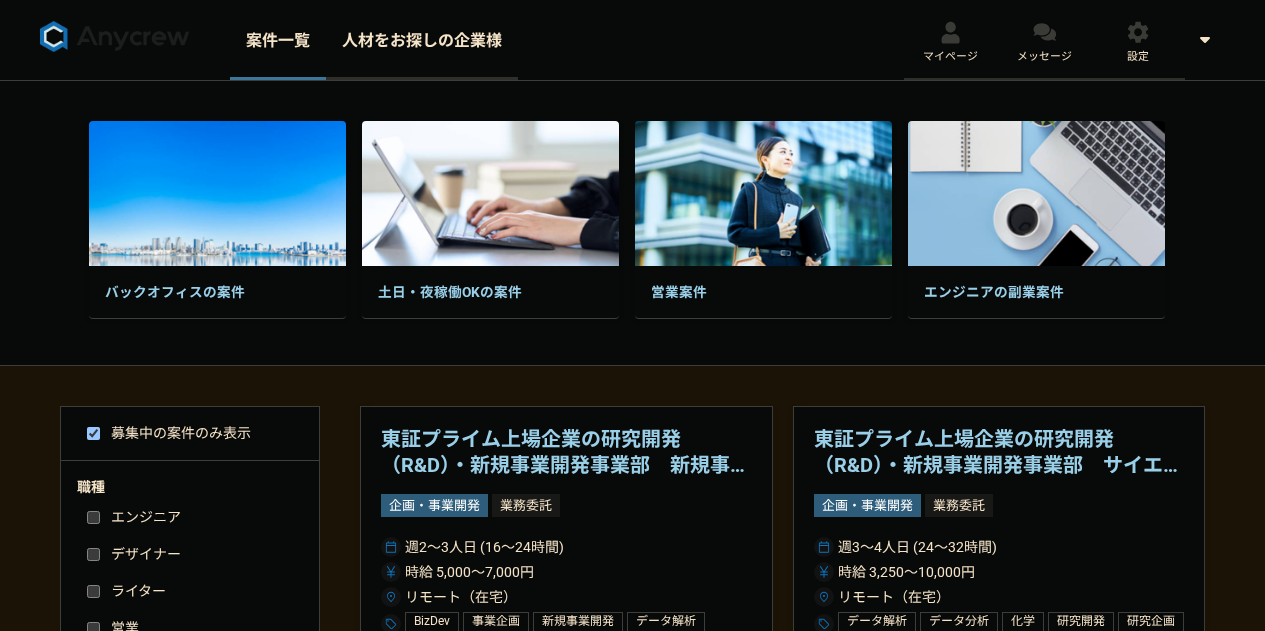 select on "4" 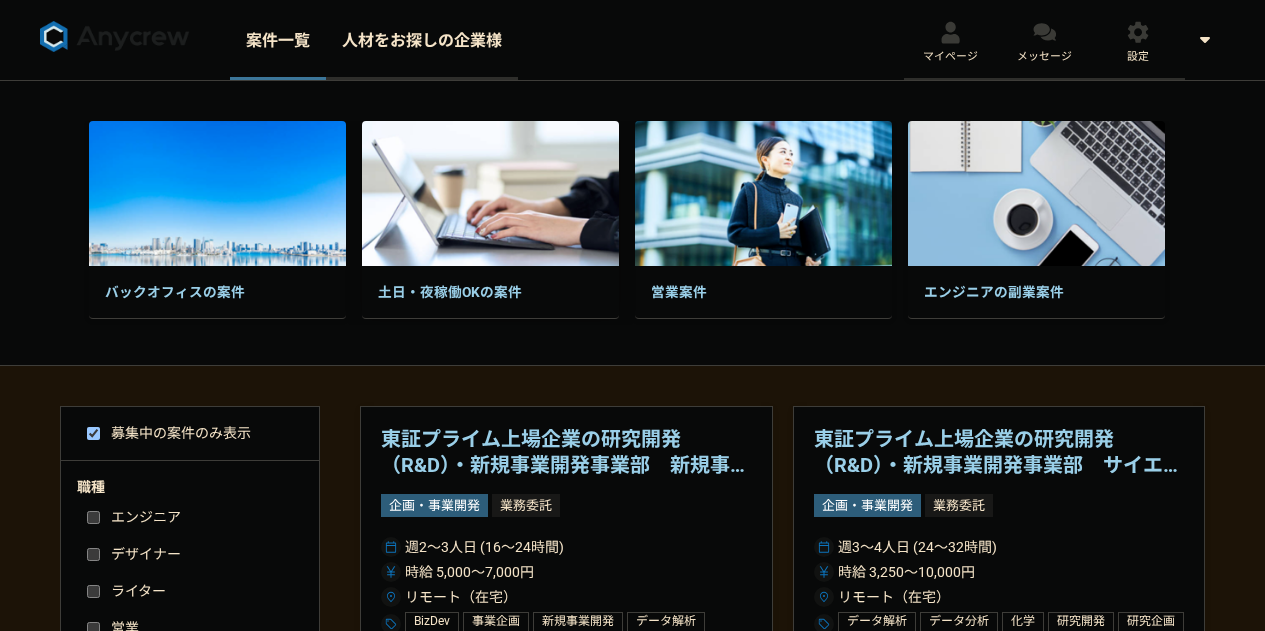scroll, scrollTop: 0, scrollLeft: 0, axis: both 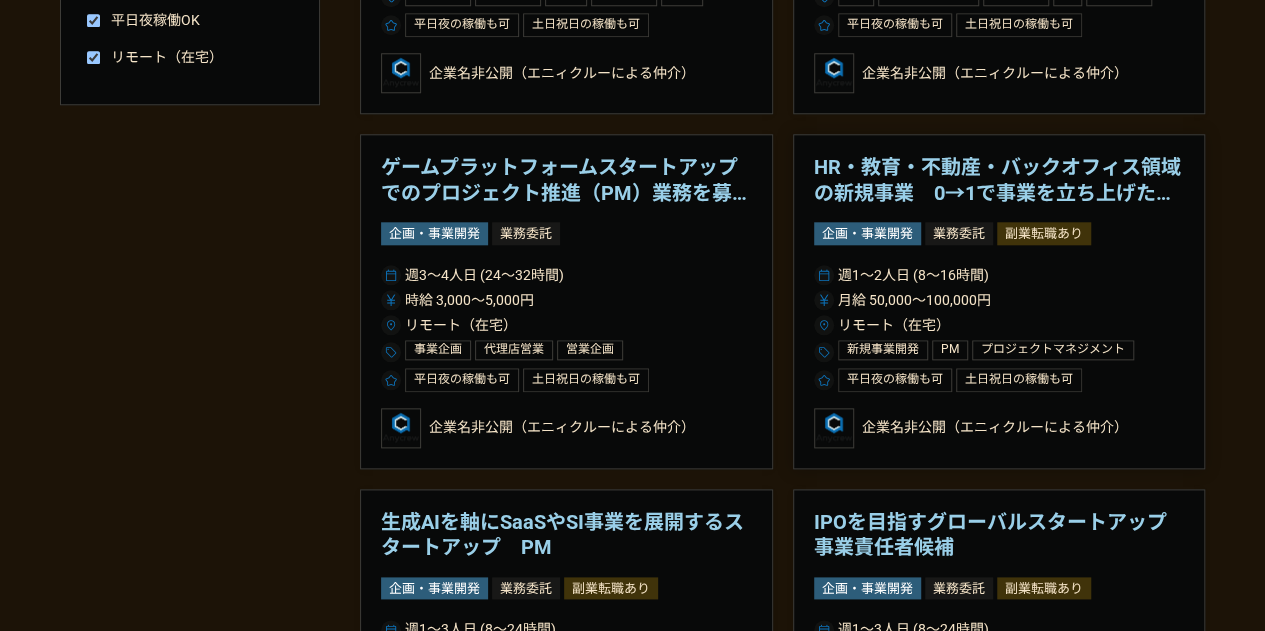 click on "HR・教育・不動産・バックオフィス領域の新規事業　0→1で事業を立ち上げたい方" at bounding box center (999, 180) 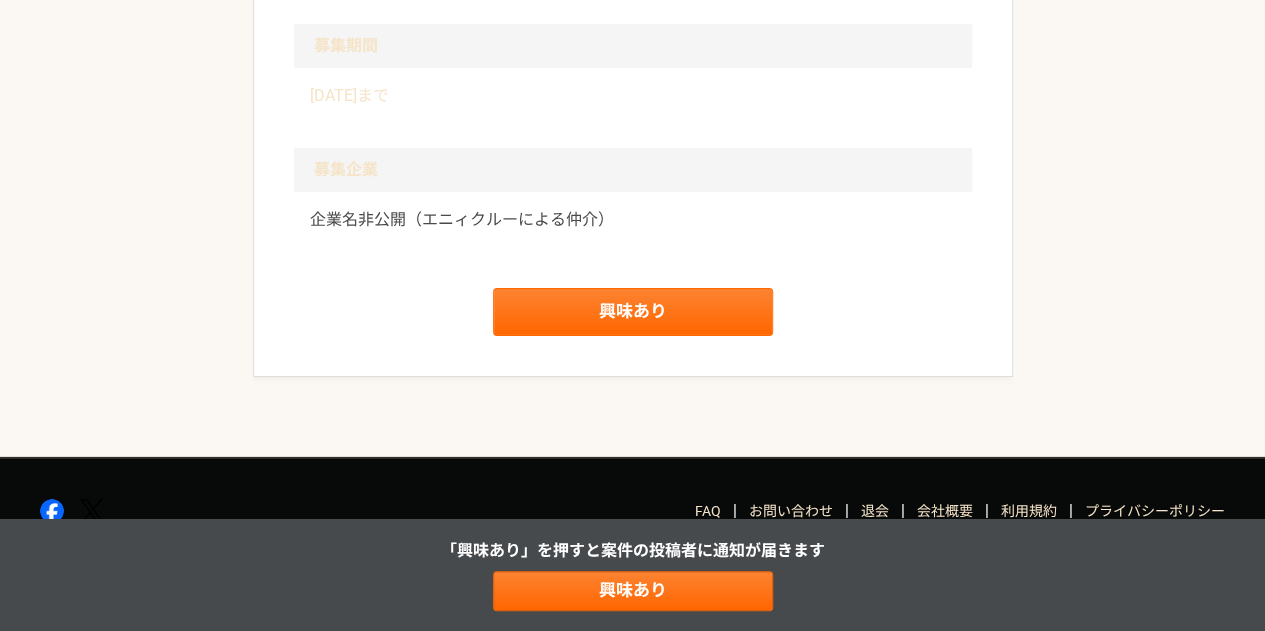scroll, scrollTop: 3231, scrollLeft: 0, axis: vertical 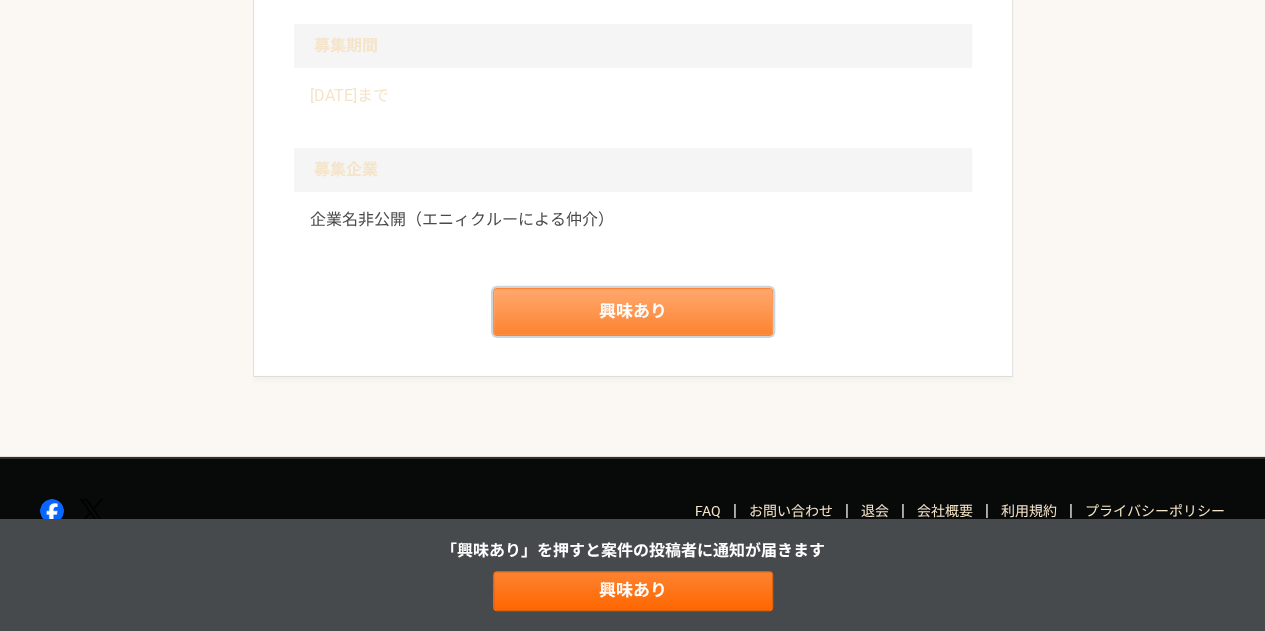 click on "興味あり" at bounding box center [633, 312] 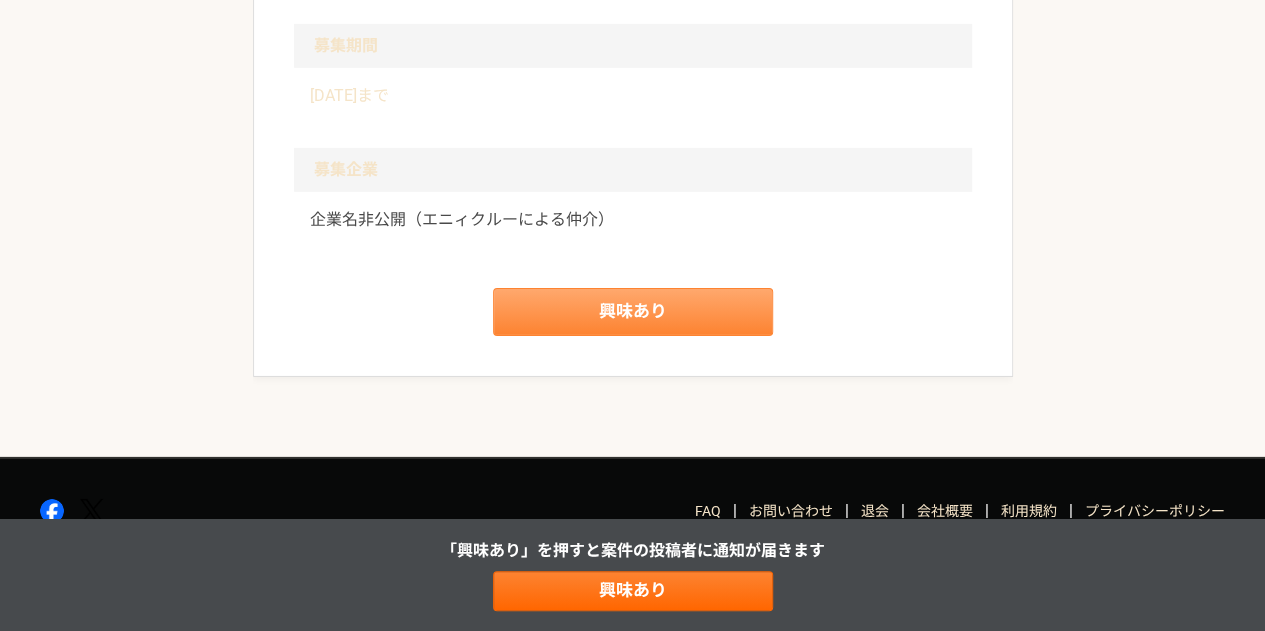 scroll, scrollTop: 0, scrollLeft: 0, axis: both 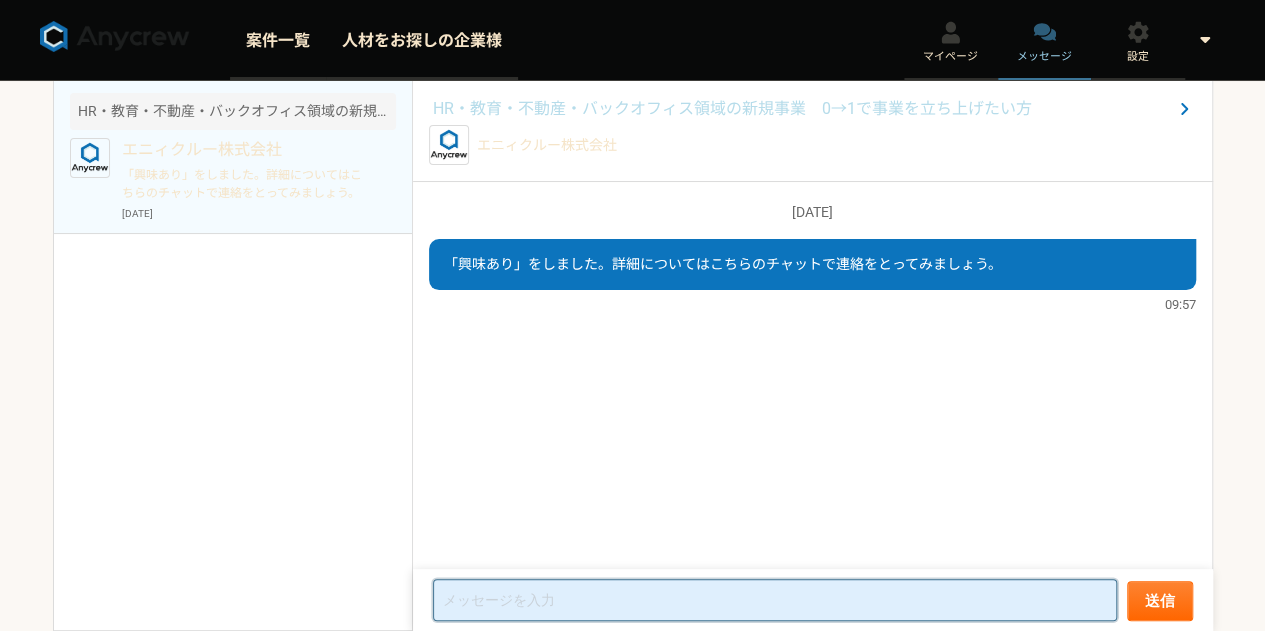 click at bounding box center [775, 600] 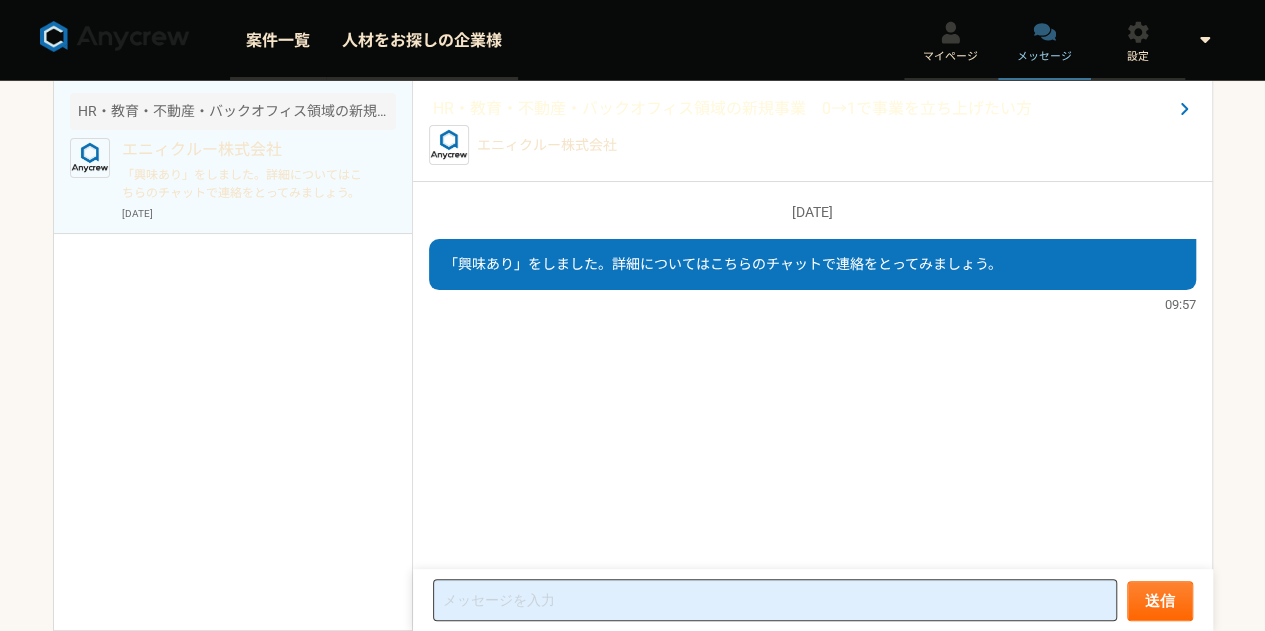 click on "HR・教育・不動産・バックオフィス領域の新規事業　0→1で事業を立ち上げたい方" at bounding box center [802, 109] 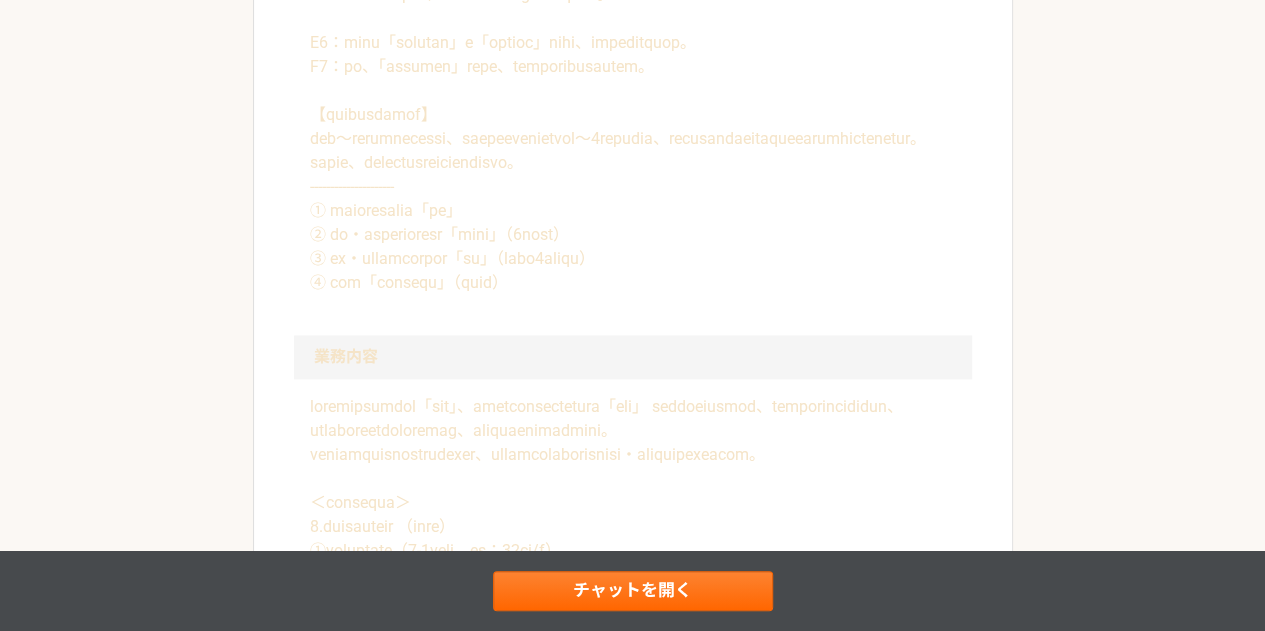 scroll, scrollTop: 1262, scrollLeft: 0, axis: vertical 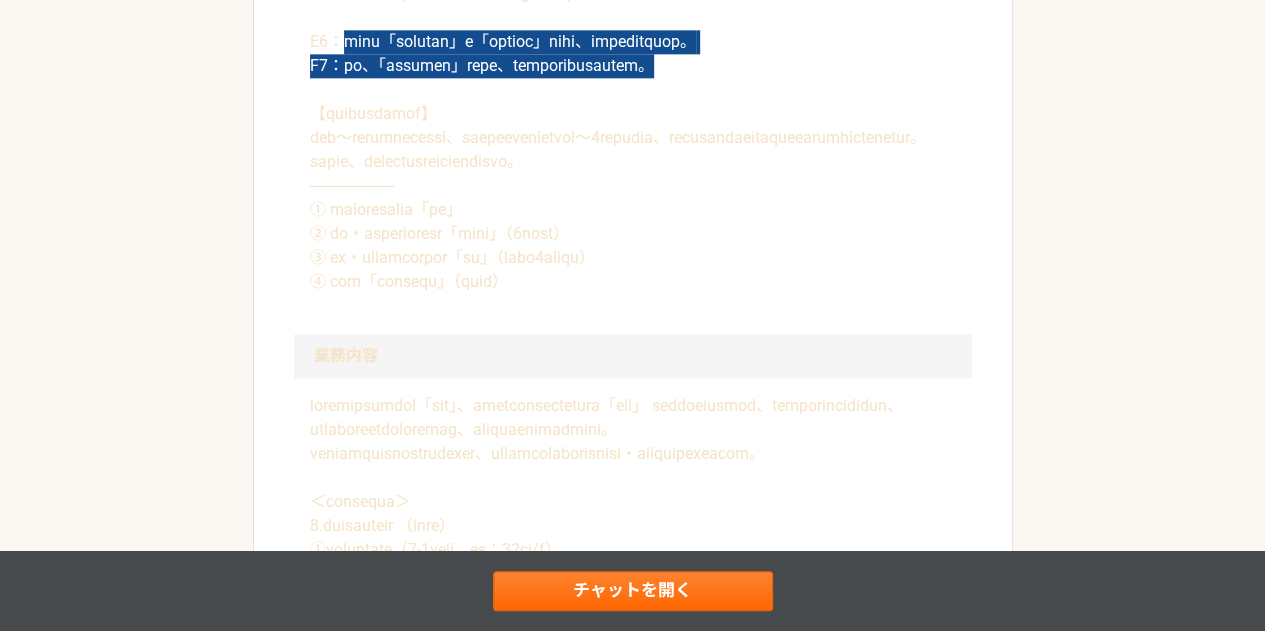 drag, startPoint x: 346, startPoint y: 158, endPoint x: 898, endPoint y: 203, distance: 553.8312 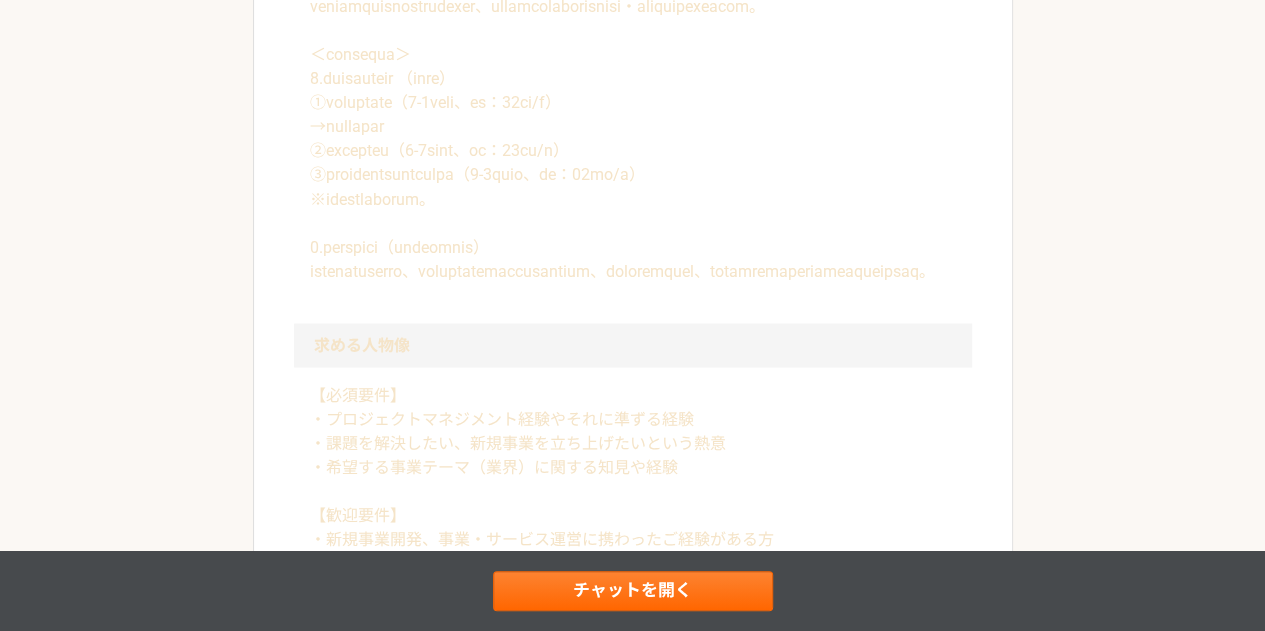 scroll, scrollTop: 1704, scrollLeft: 0, axis: vertical 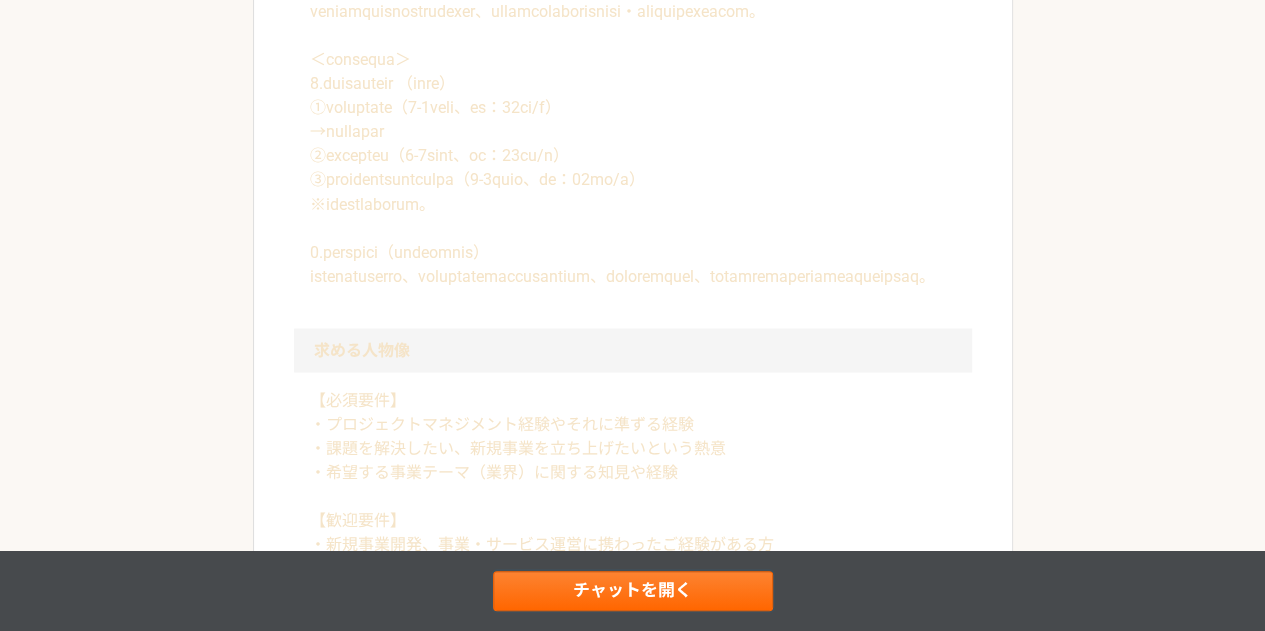 click on "チャットを開く" at bounding box center [633, 591] 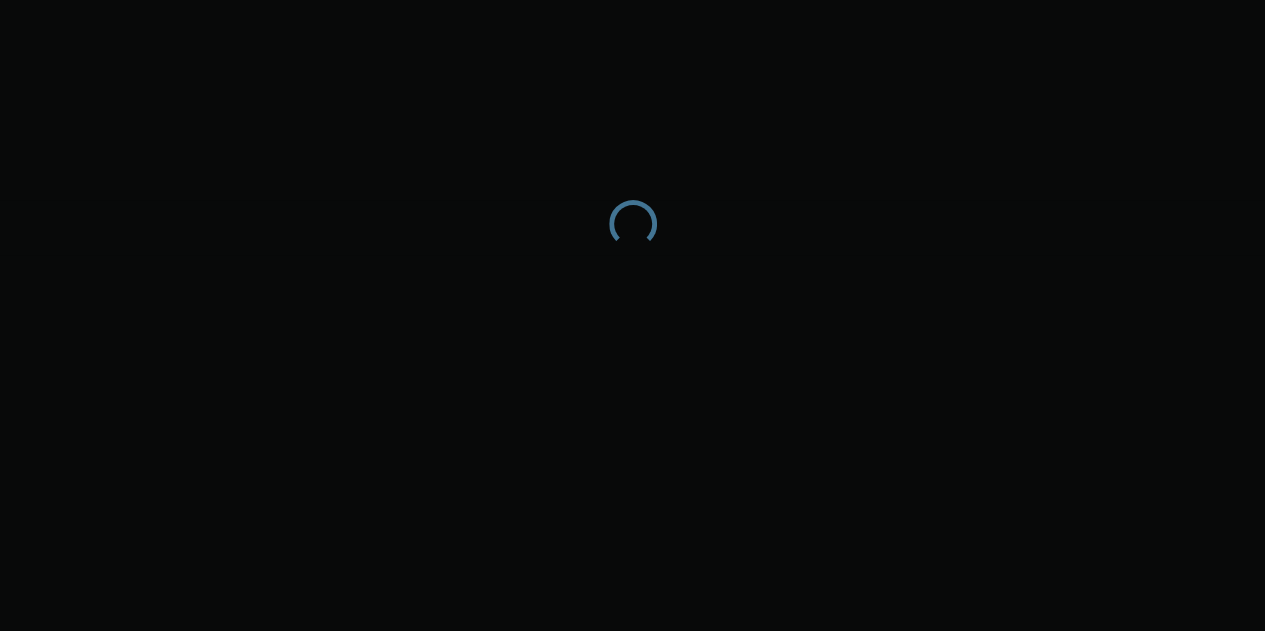 scroll, scrollTop: 0, scrollLeft: 0, axis: both 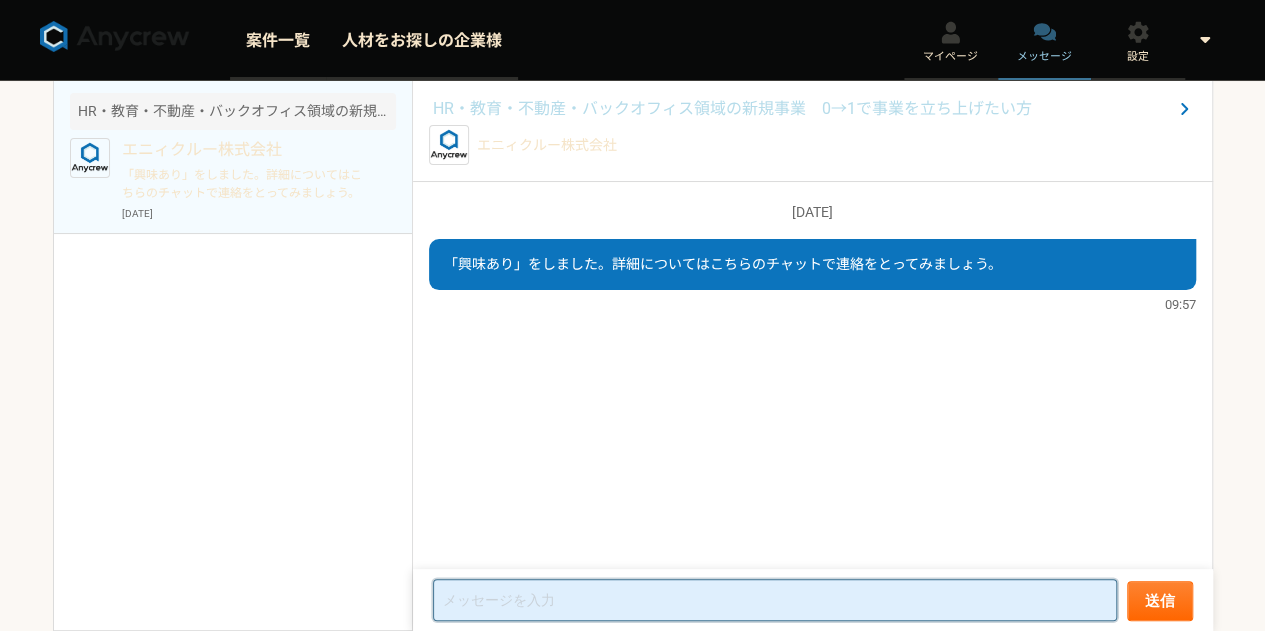 click at bounding box center (775, 600) 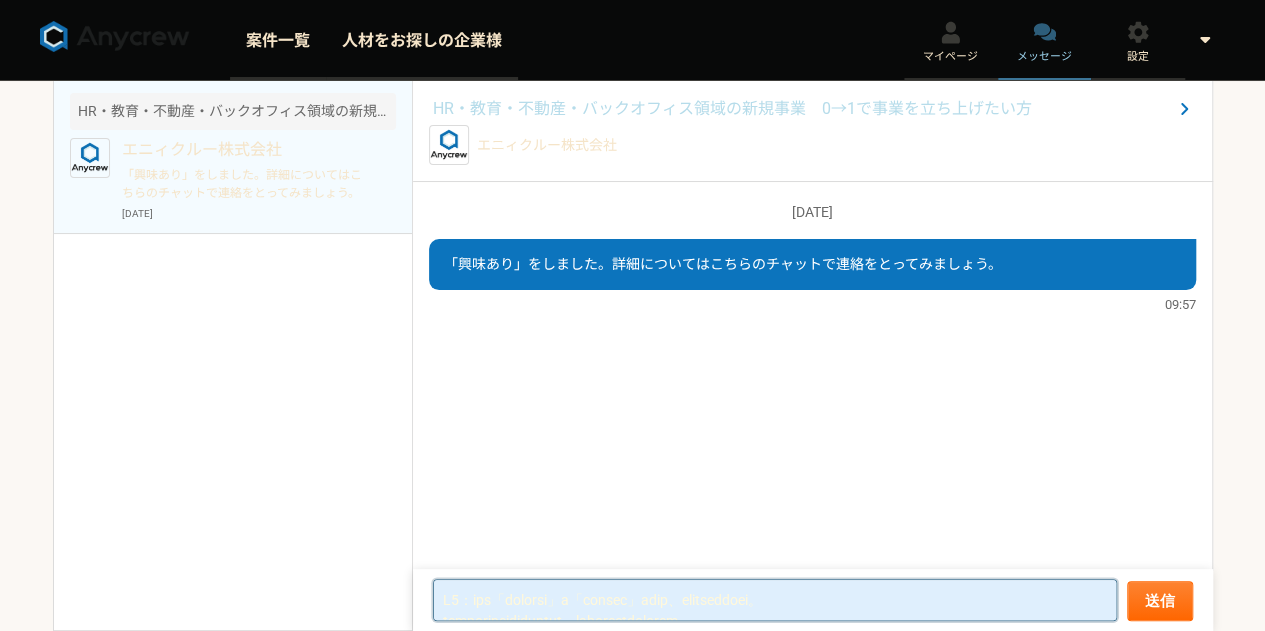 scroll, scrollTop: 92, scrollLeft: 0, axis: vertical 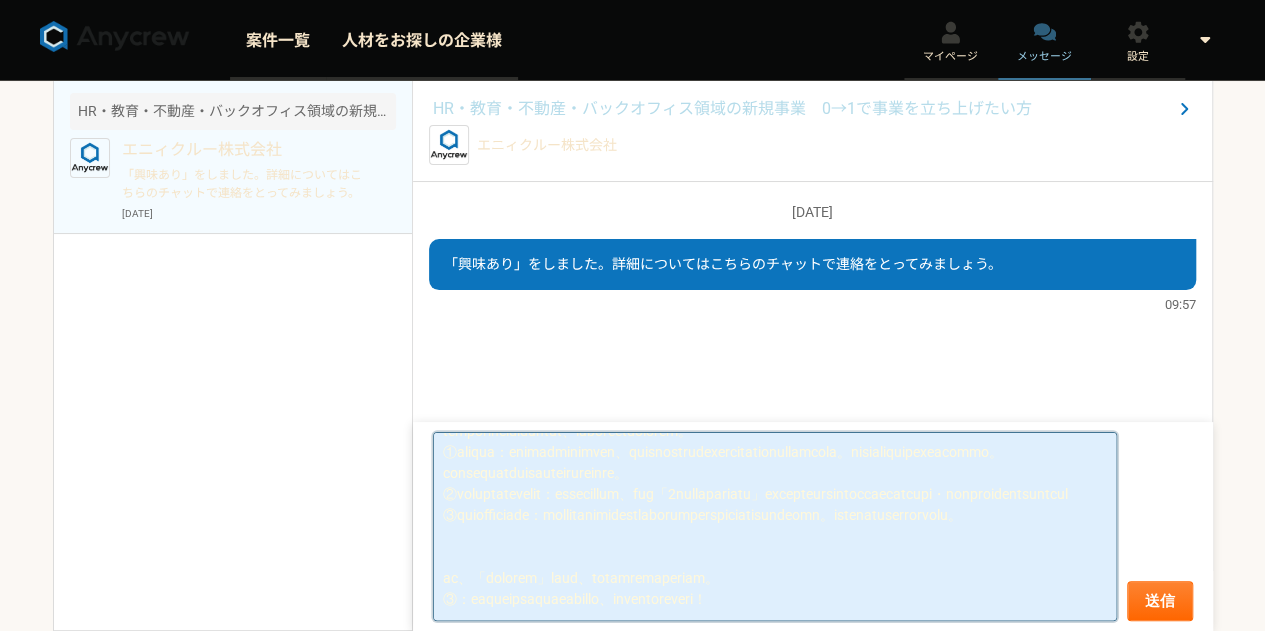 click at bounding box center (775, 526) 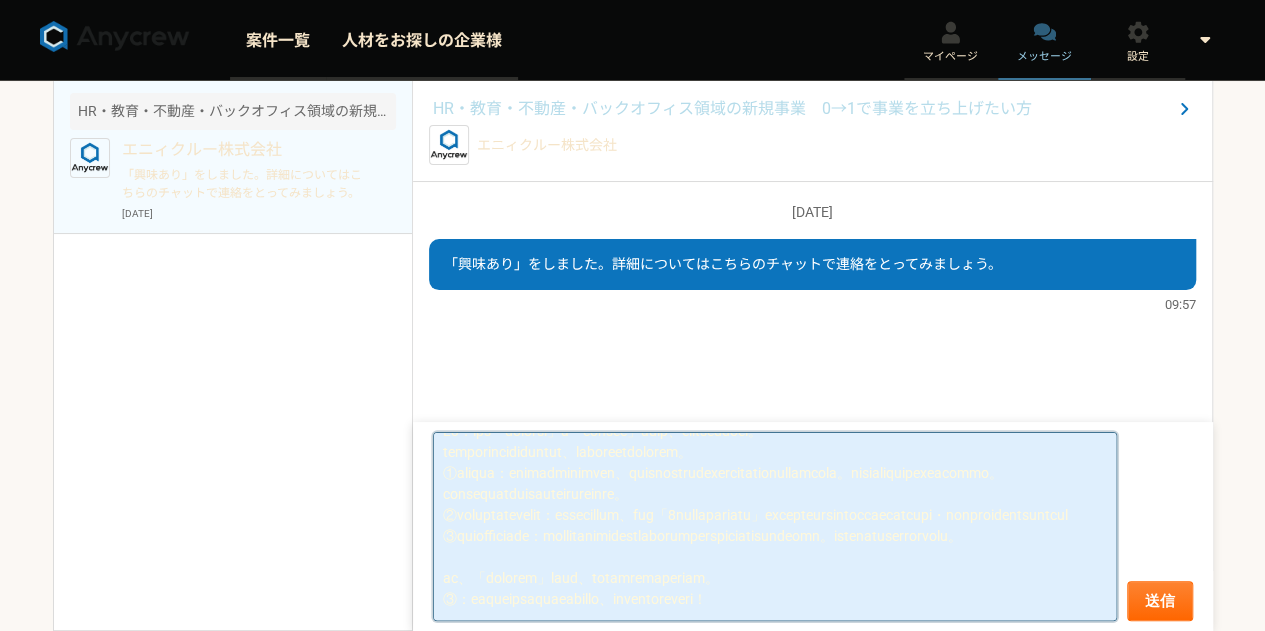 scroll, scrollTop: 53, scrollLeft: 0, axis: vertical 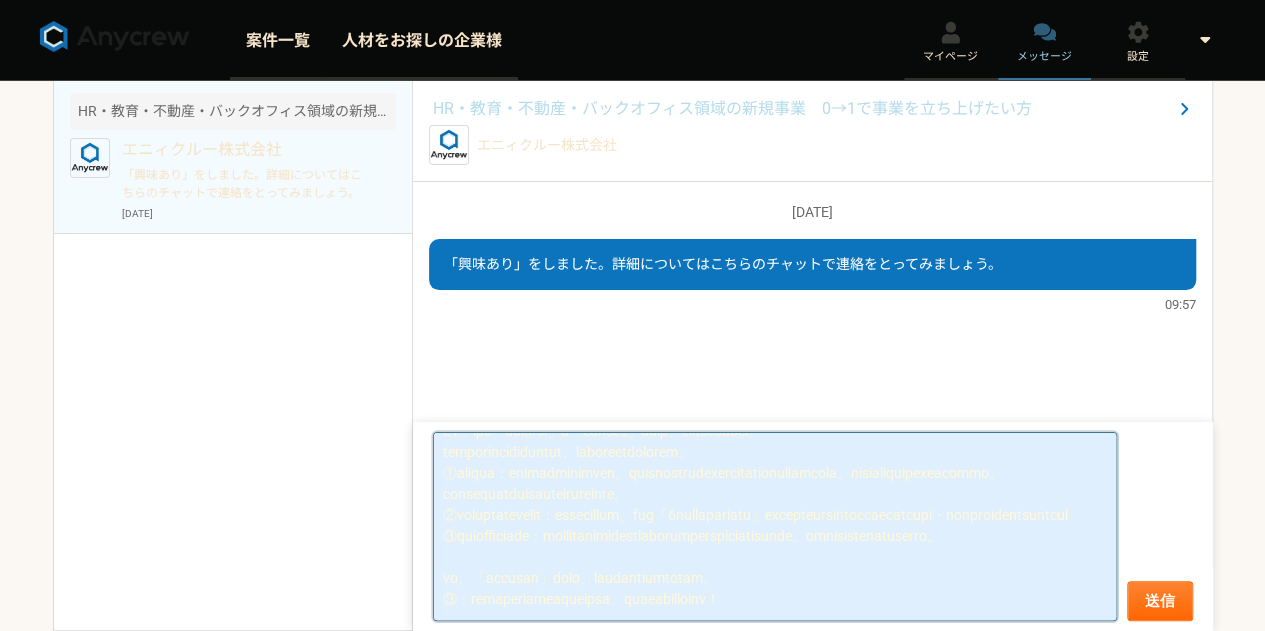 click at bounding box center [775, 526] 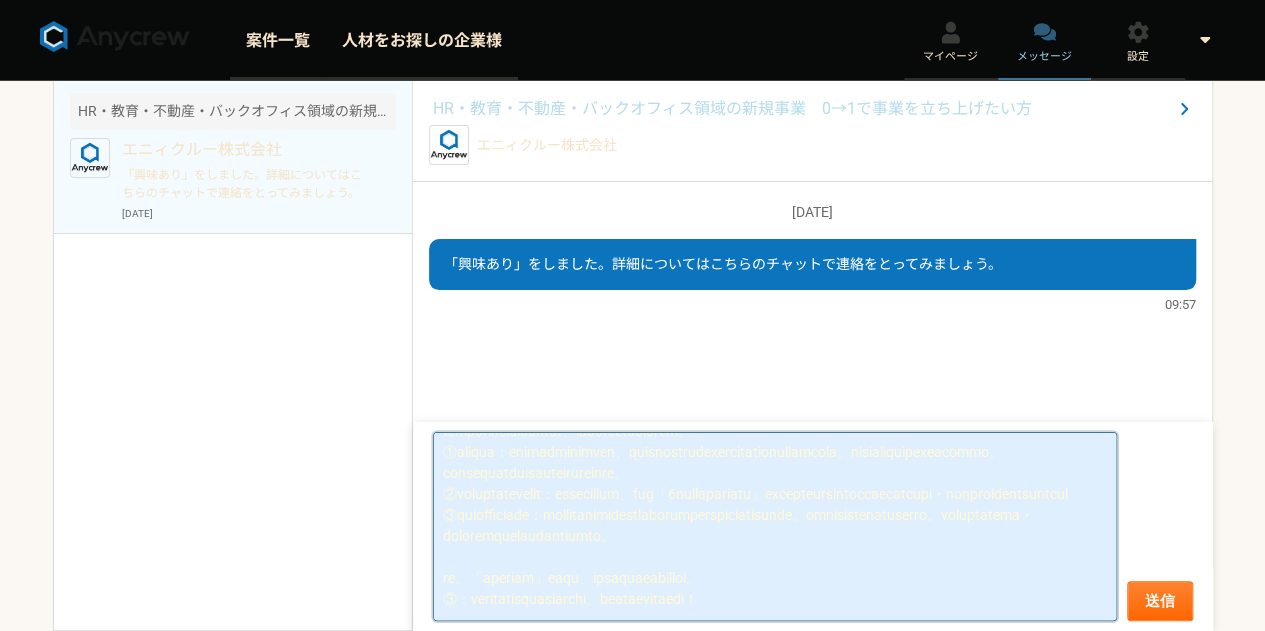 scroll, scrollTop: 0, scrollLeft: 0, axis: both 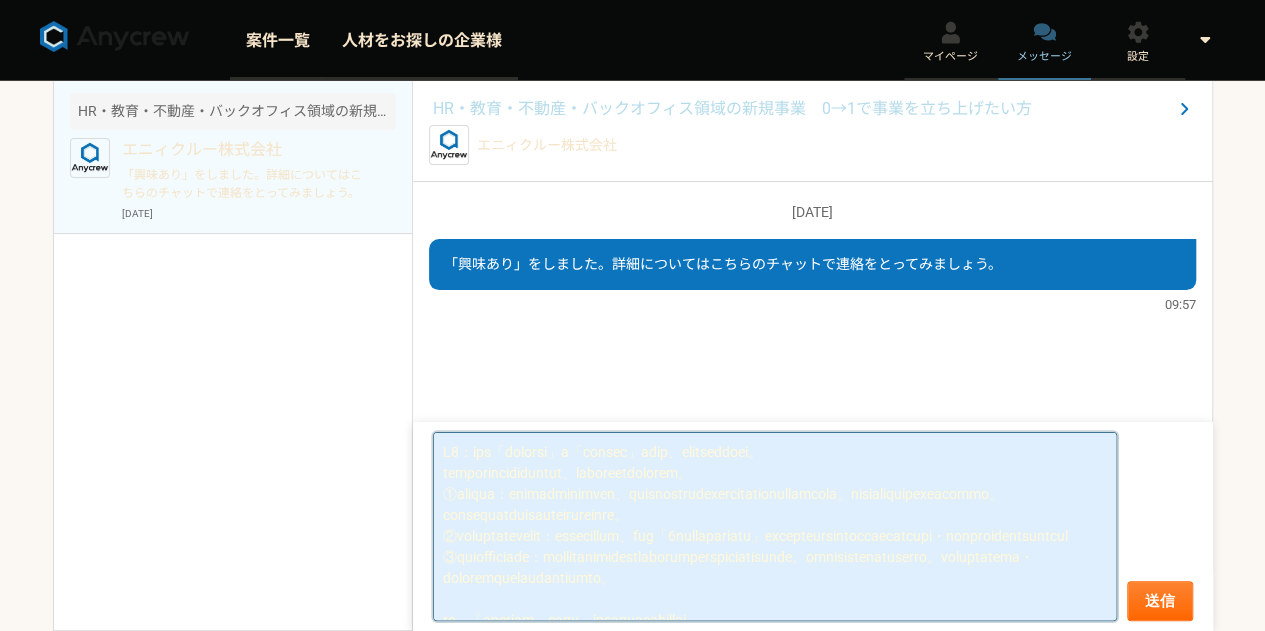 click at bounding box center [775, 526] 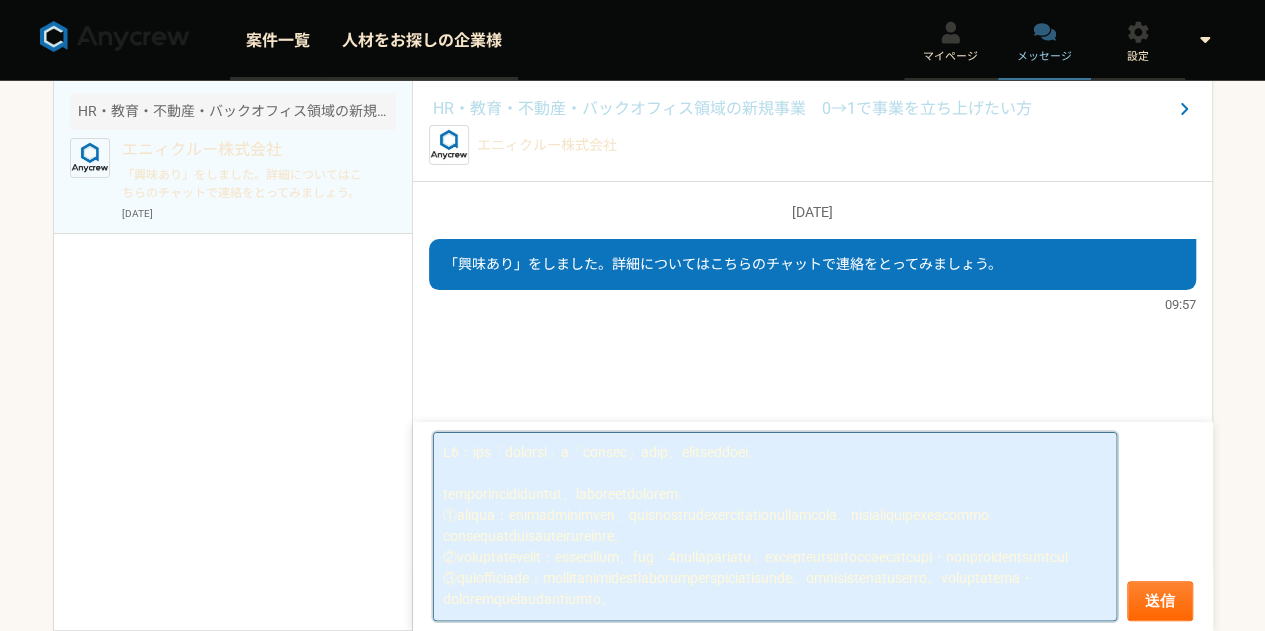 scroll, scrollTop: 62, scrollLeft: 0, axis: vertical 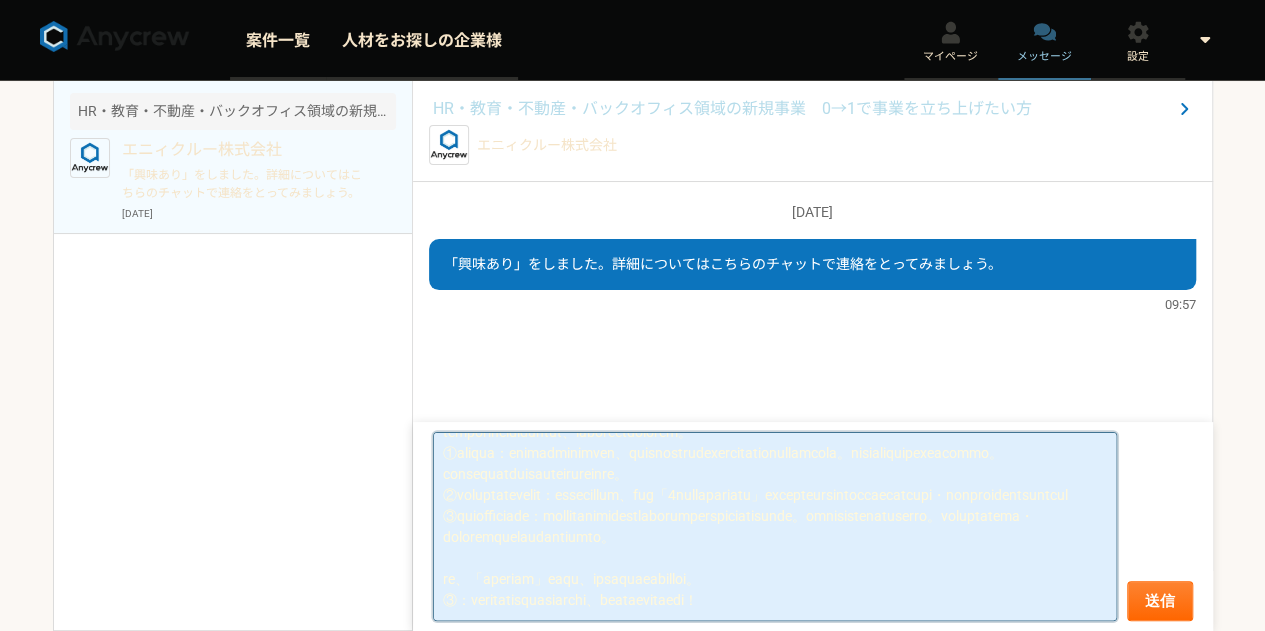 click at bounding box center [775, 526] 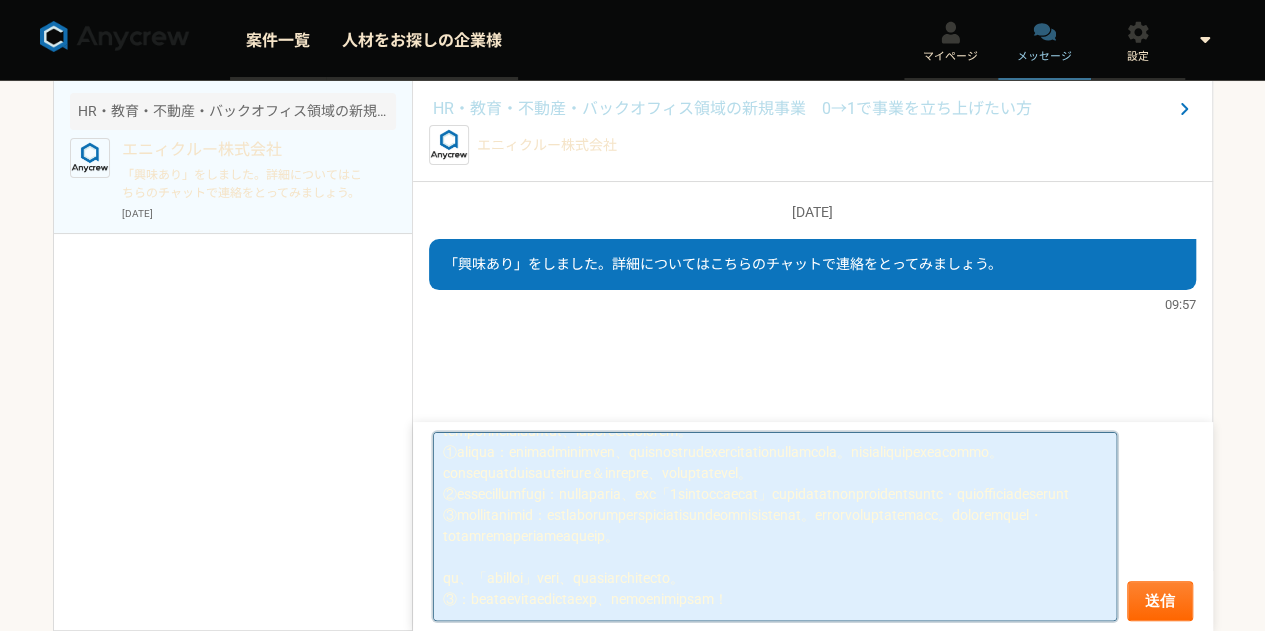 scroll, scrollTop: 82, scrollLeft: 0, axis: vertical 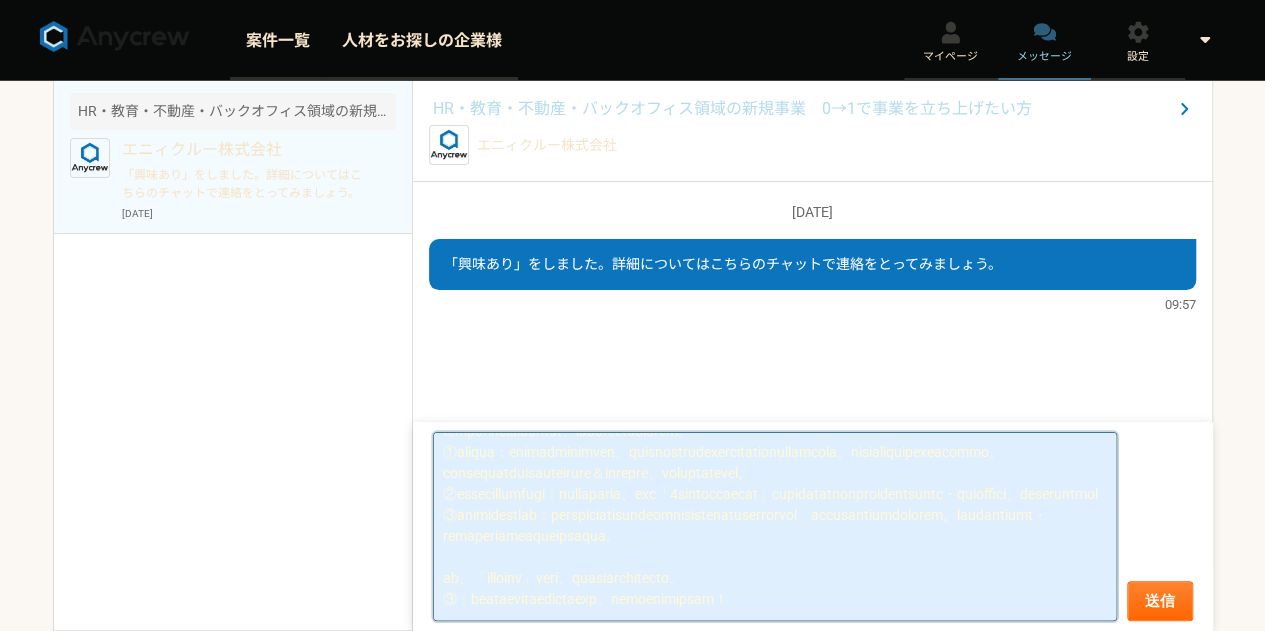 click at bounding box center [775, 526] 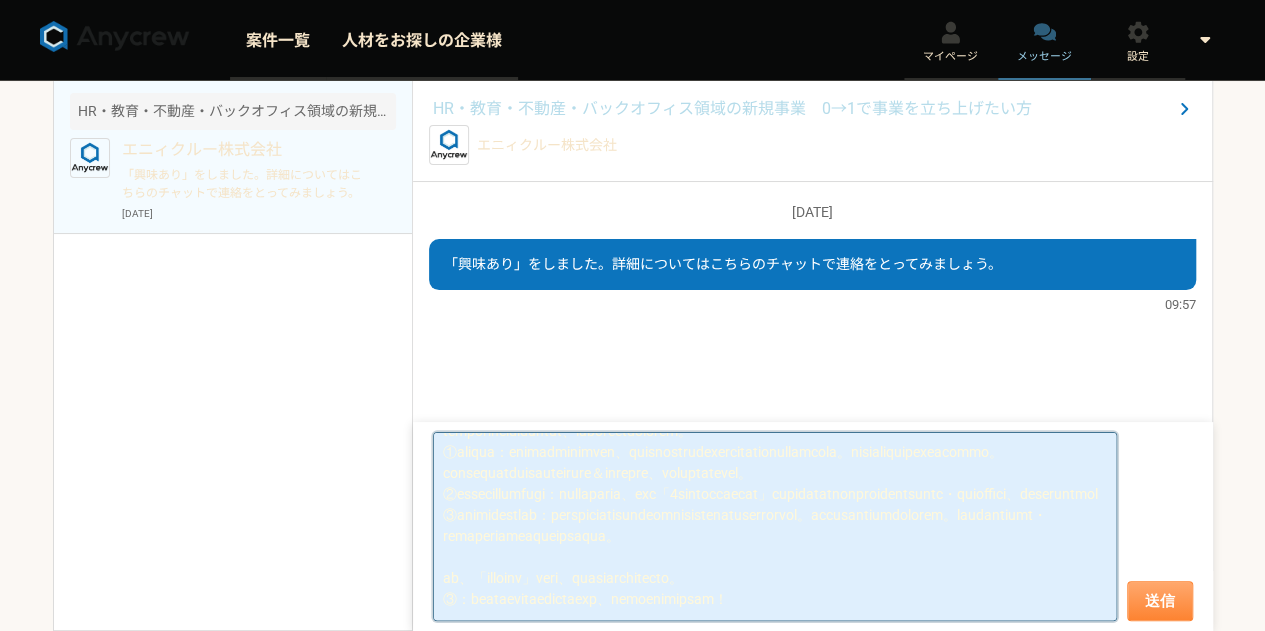 type on "Q1：体的な「解決したい課題」や「事業アイデア」について、簡単にお知らせください。
まだ具体顧客は決まっていないのですが、以下のような領域に興味あります。
①依存症の解決：昔自分が依存症だったことから、依存症を克服した際のノウハウ等を体系立てて伝達することができます。これらを事業化できないか検討しております。今はオープンチャットでボランティア状態で集客＆コーチングして、何人か成果も出ております。
②セルフマネジメント能力の向上：上記と並列してですが、例えば「1週間で作る自分のトリセツ」等のように各自の特徴にあわせたコーピング方略の立案・睡眠環境の整備する、等も自分の得意領域です
③モンテッソーリ教育の普及：モンテッソーリ教育を親向けスクール等により普及させることなどに興味があります。人の主体性の向上に強い興味があります。もしかしたら玩具の開発・プログラムの開発等の方でもアリかもしれません。
下記、「副業からの採用」について、該当する番号をお知らせください。
③：自分の興味領域に触れる事業ができる場合、全然転職は検討しております！..." 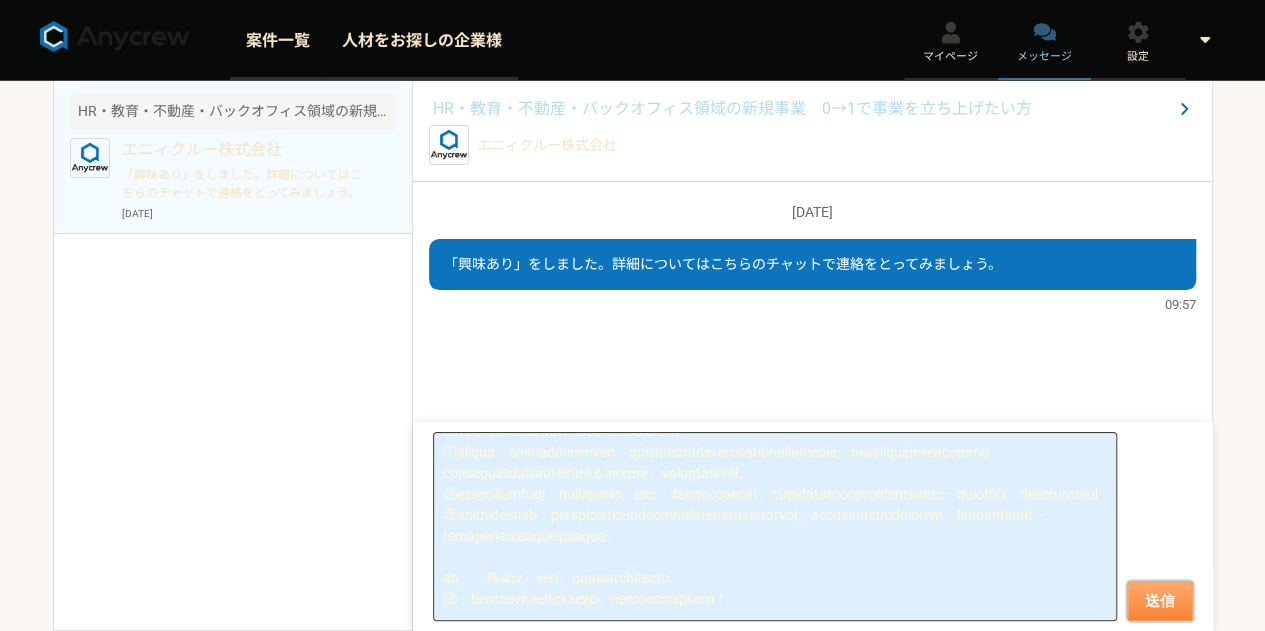click on "送信" at bounding box center (1160, 601) 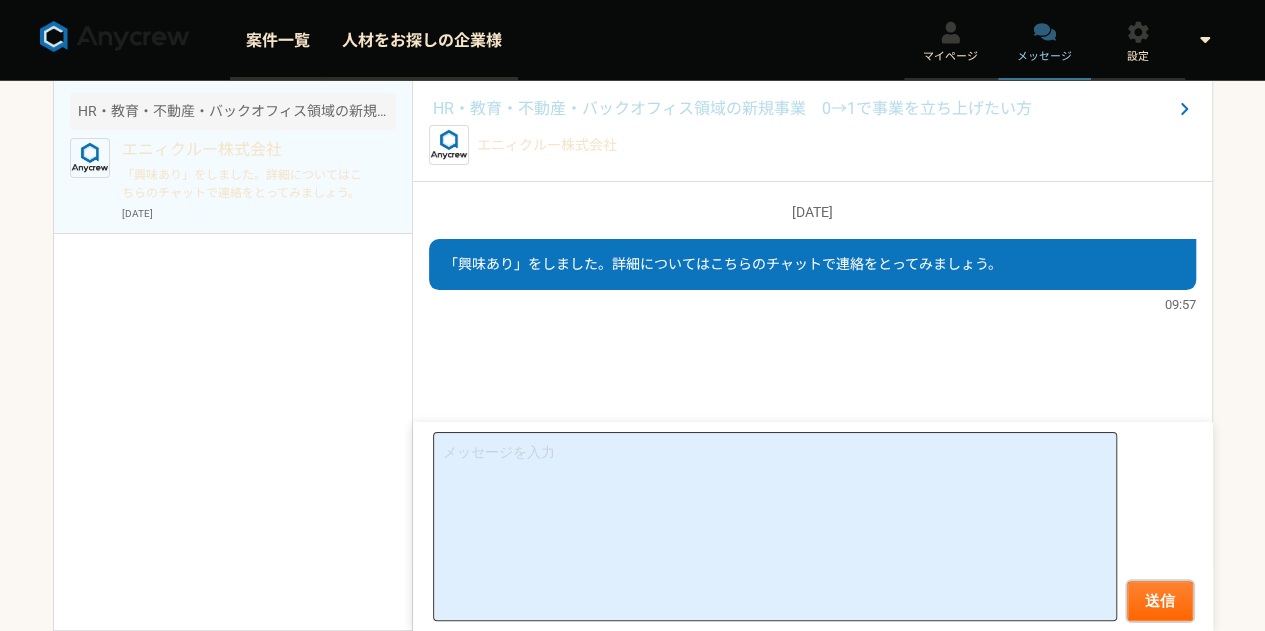 scroll, scrollTop: 0, scrollLeft: 0, axis: both 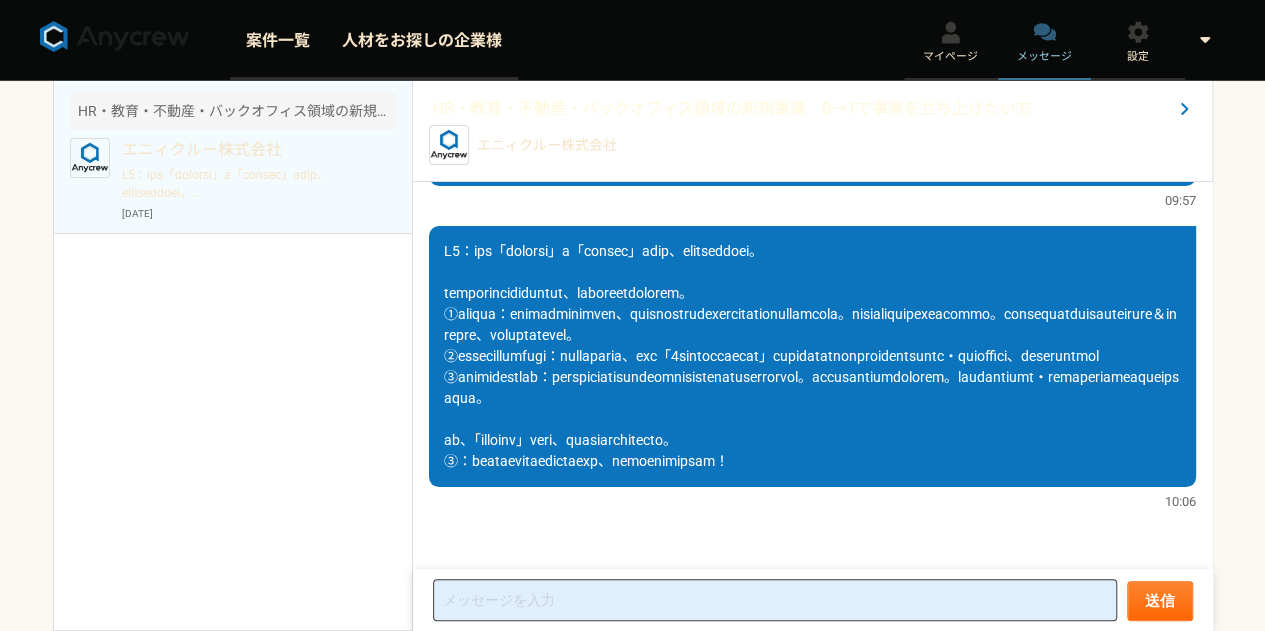 click on "HR・教育・不動産・バックオフィス領域の新規事業　0→1で事業を立ち上げたい方" at bounding box center (802, 109) 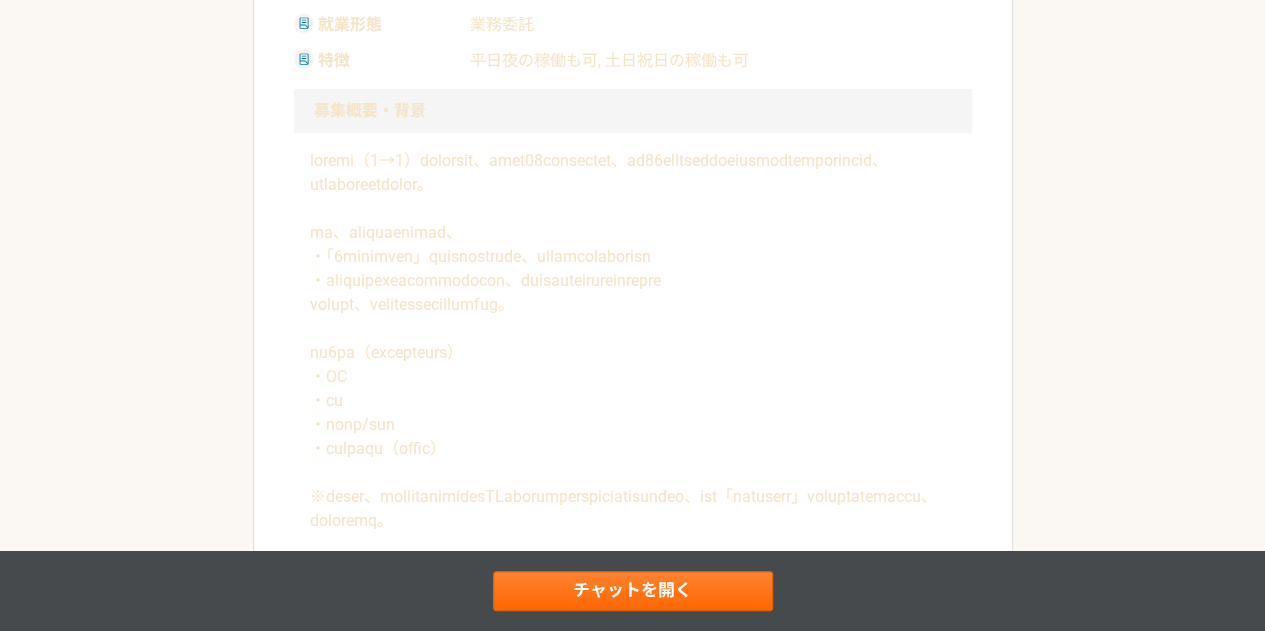 scroll, scrollTop: 546, scrollLeft: 0, axis: vertical 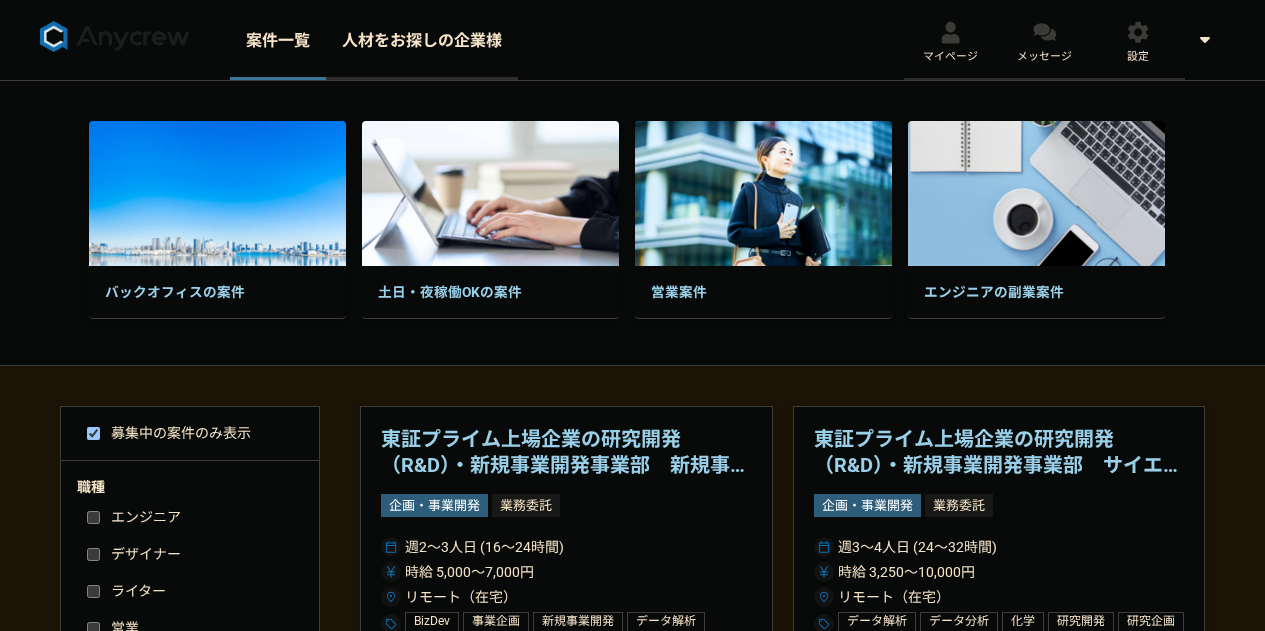 select on "4" 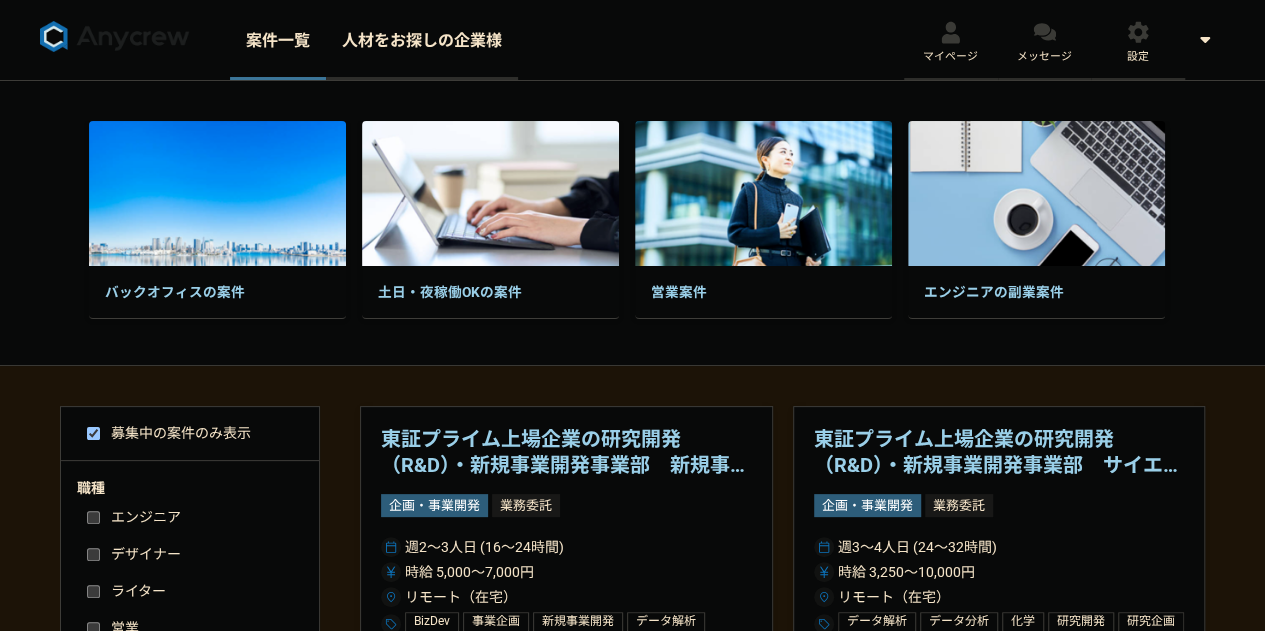 scroll, scrollTop: 0, scrollLeft: 0, axis: both 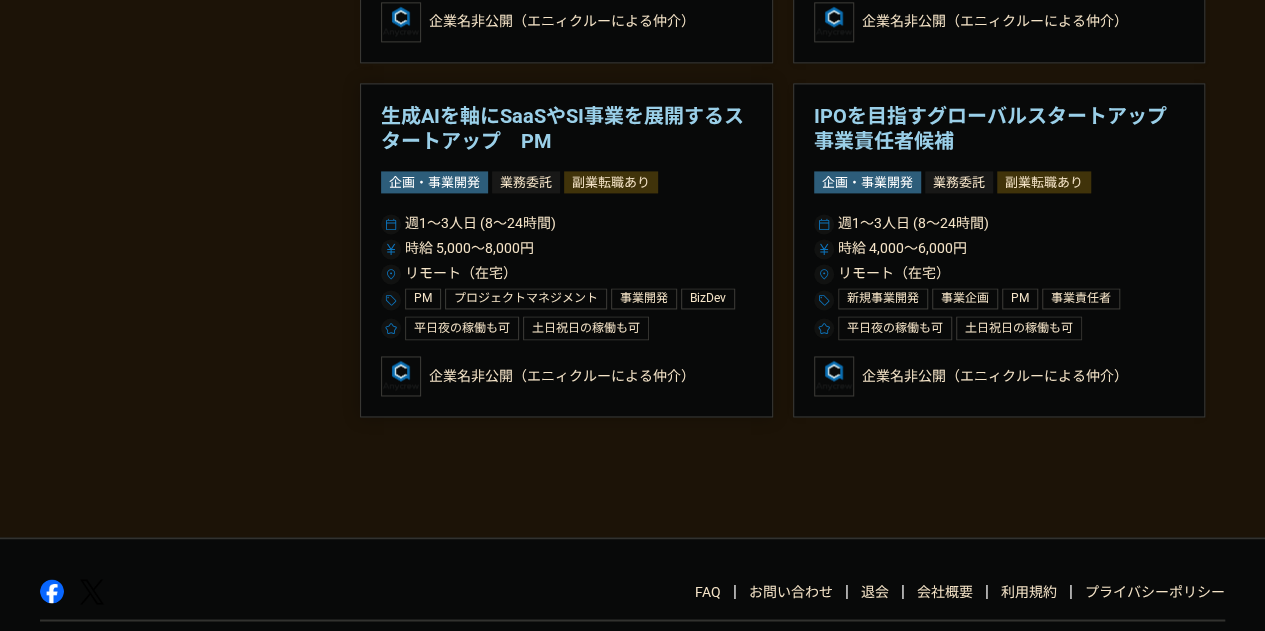 click on "生成AIを軸にSaaSやSI事業を展開するスタートアップ　PM" at bounding box center [566, 129] 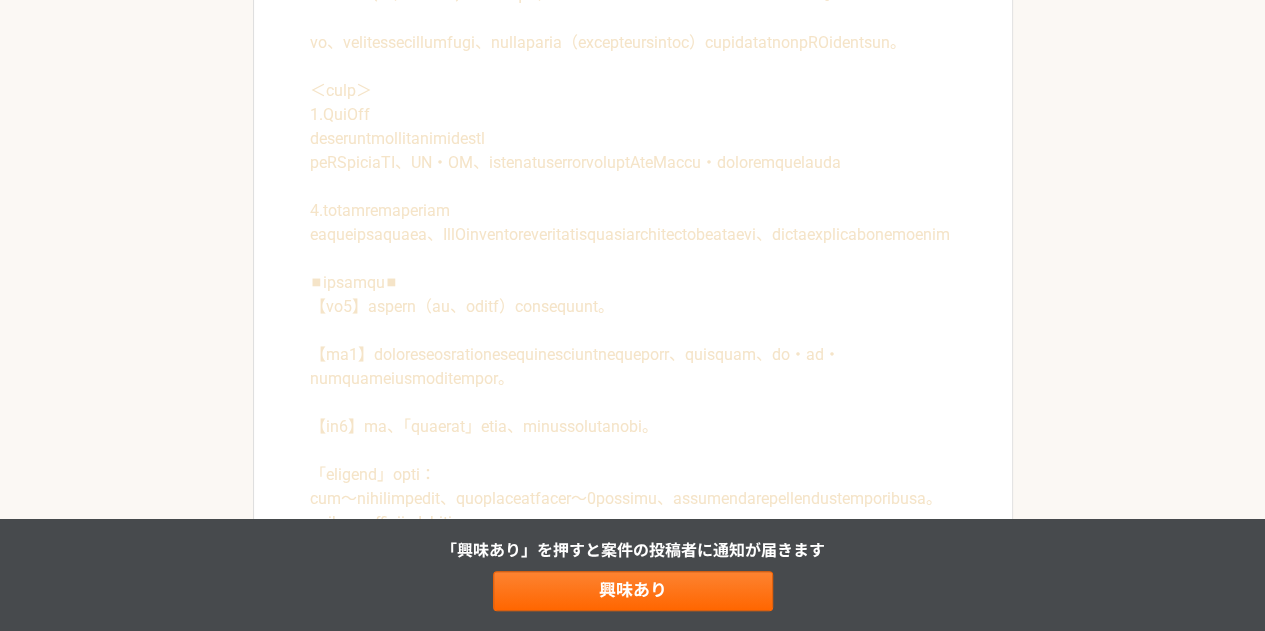scroll, scrollTop: 746, scrollLeft: 0, axis: vertical 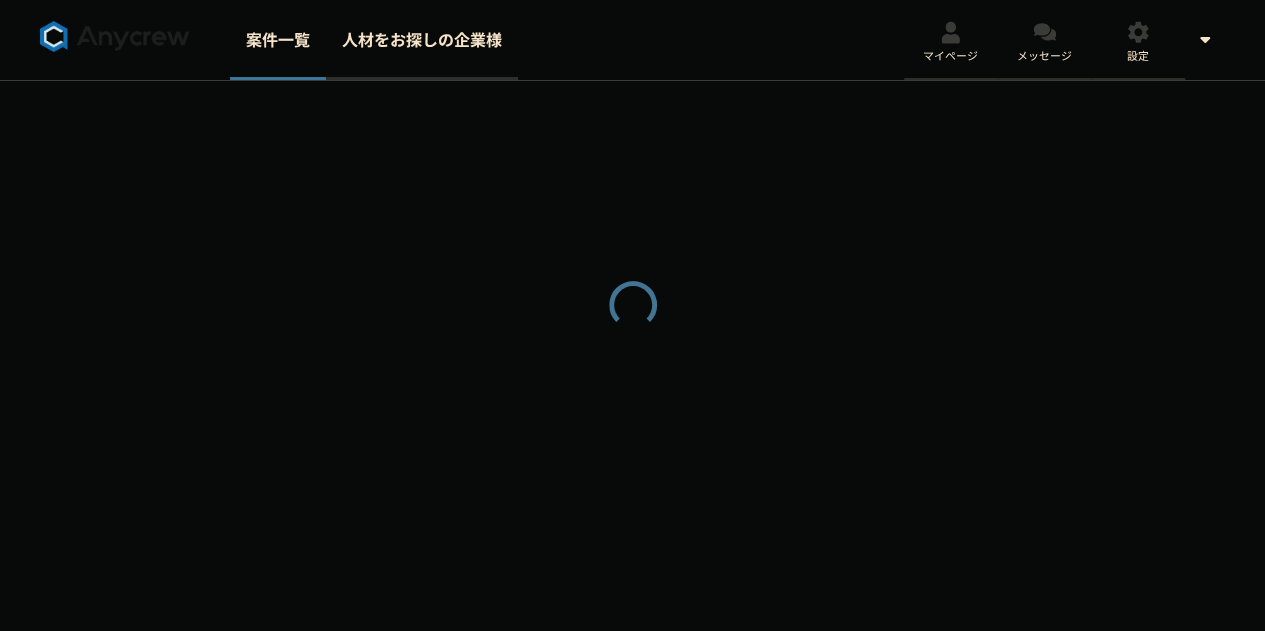 select on "4" 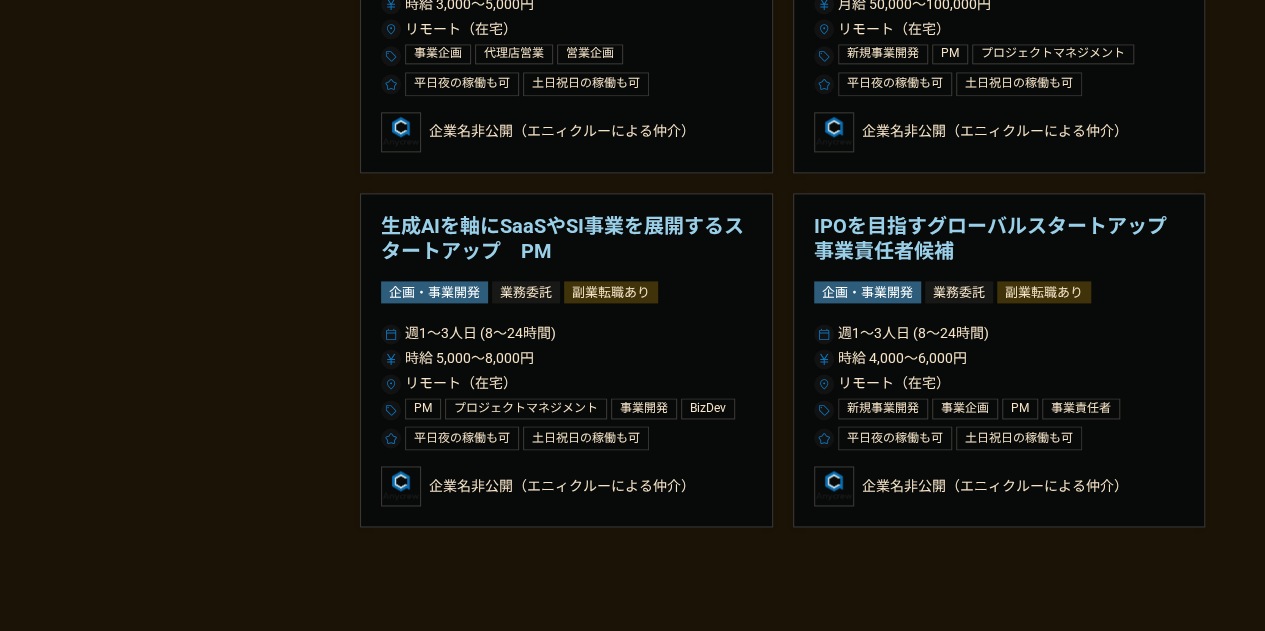 scroll, scrollTop: 1284, scrollLeft: 0, axis: vertical 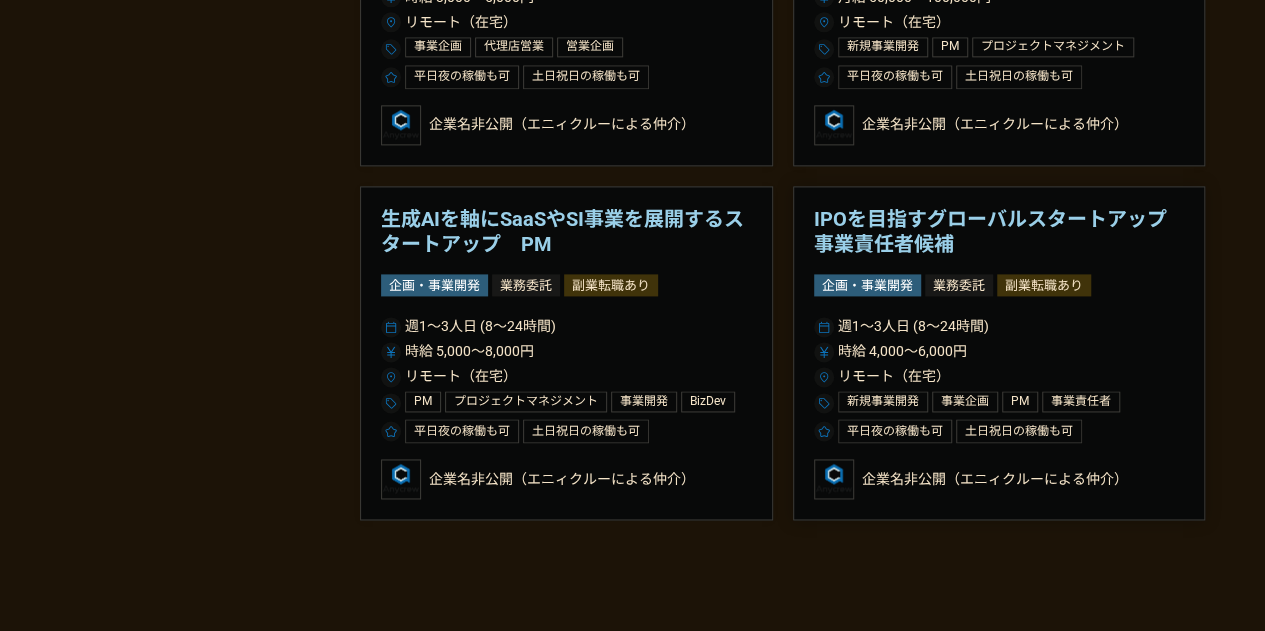 click on "IPOを目指すグローバルスタートアップ　事業責任者候補" at bounding box center [999, 232] 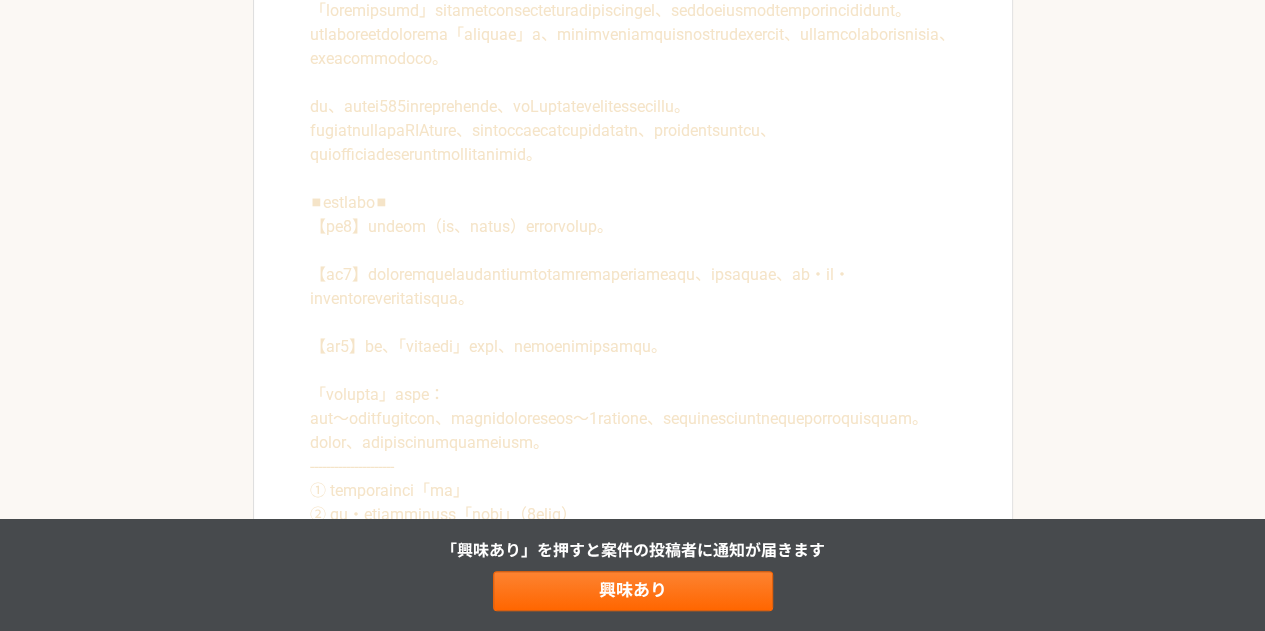 scroll, scrollTop: 696, scrollLeft: 0, axis: vertical 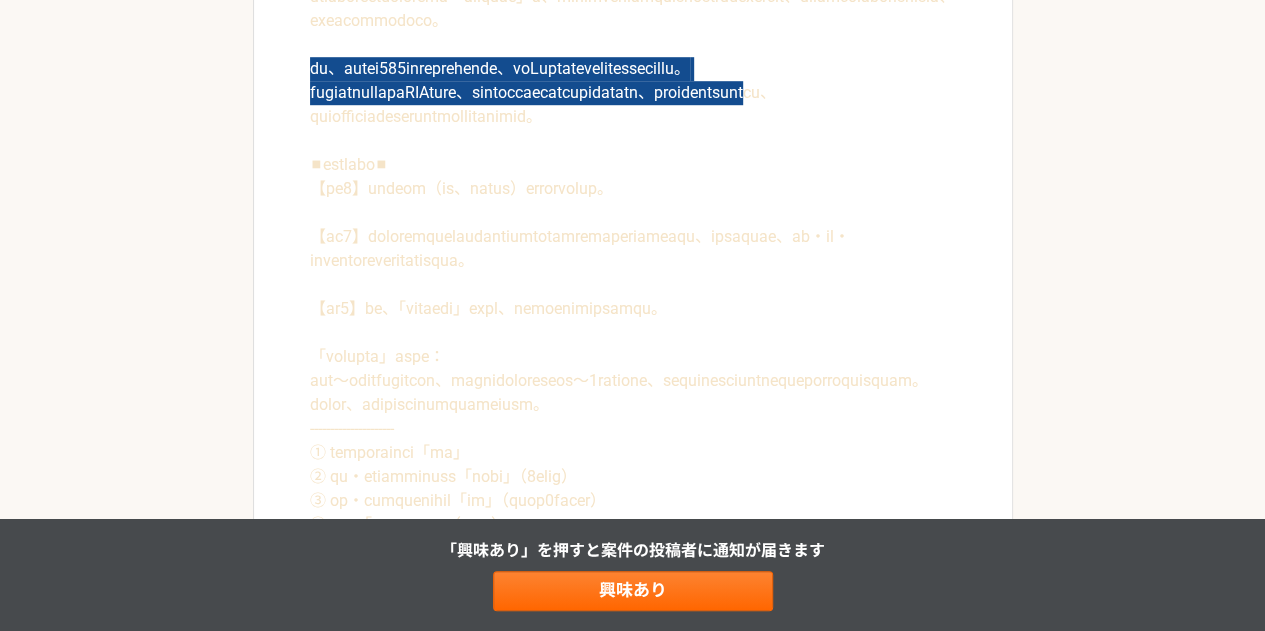 drag, startPoint x: 310, startPoint y: 116, endPoint x: 542, endPoint y: 178, distance: 240.14163 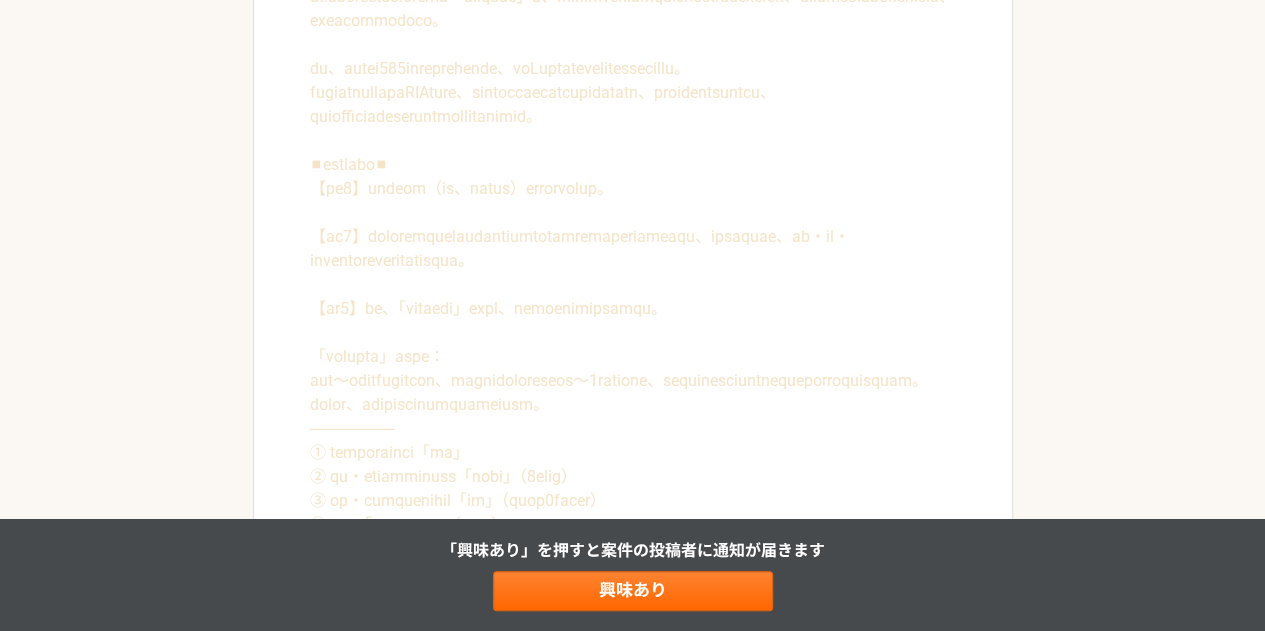 click at bounding box center [633, 285] 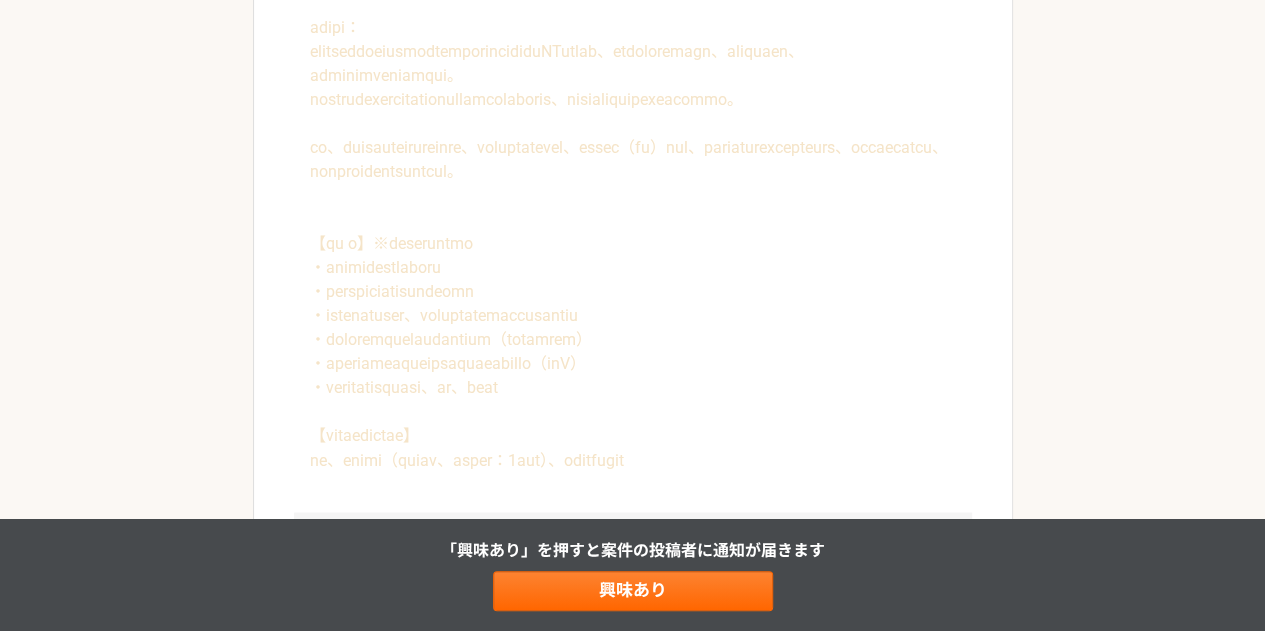 scroll, scrollTop: 1471, scrollLeft: 0, axis: vertical 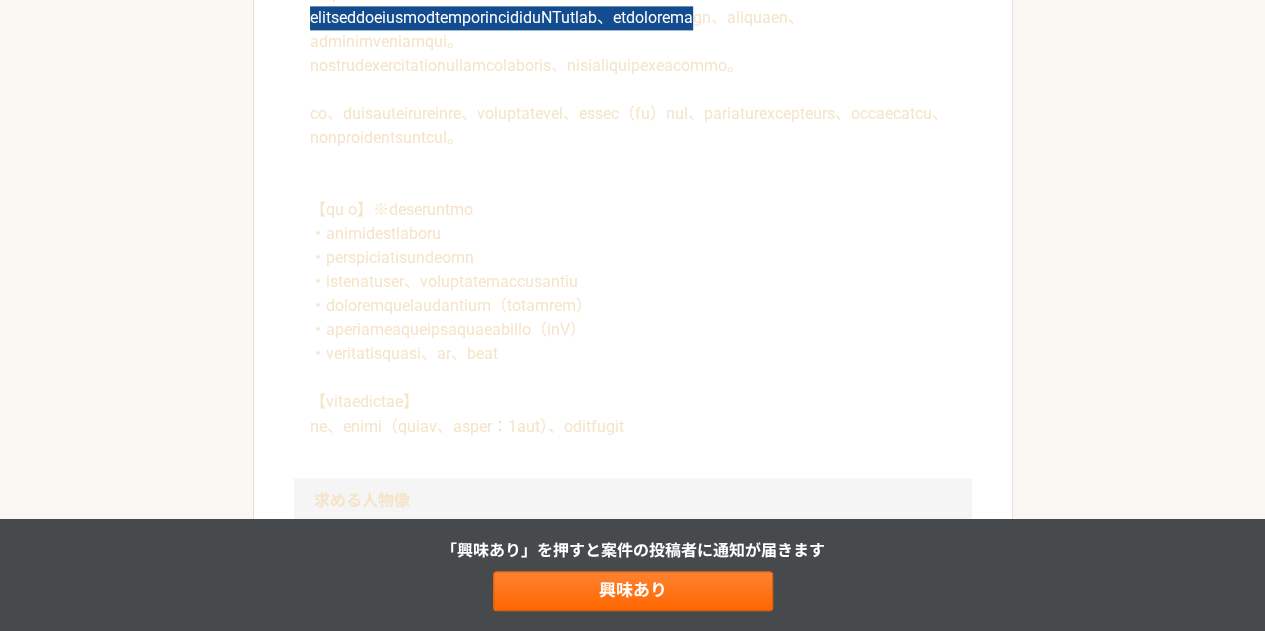 drag, startPoint x: 310, startPoint y: 184, endPoint x: 426, endPoint y: 209, distance: 118.66339 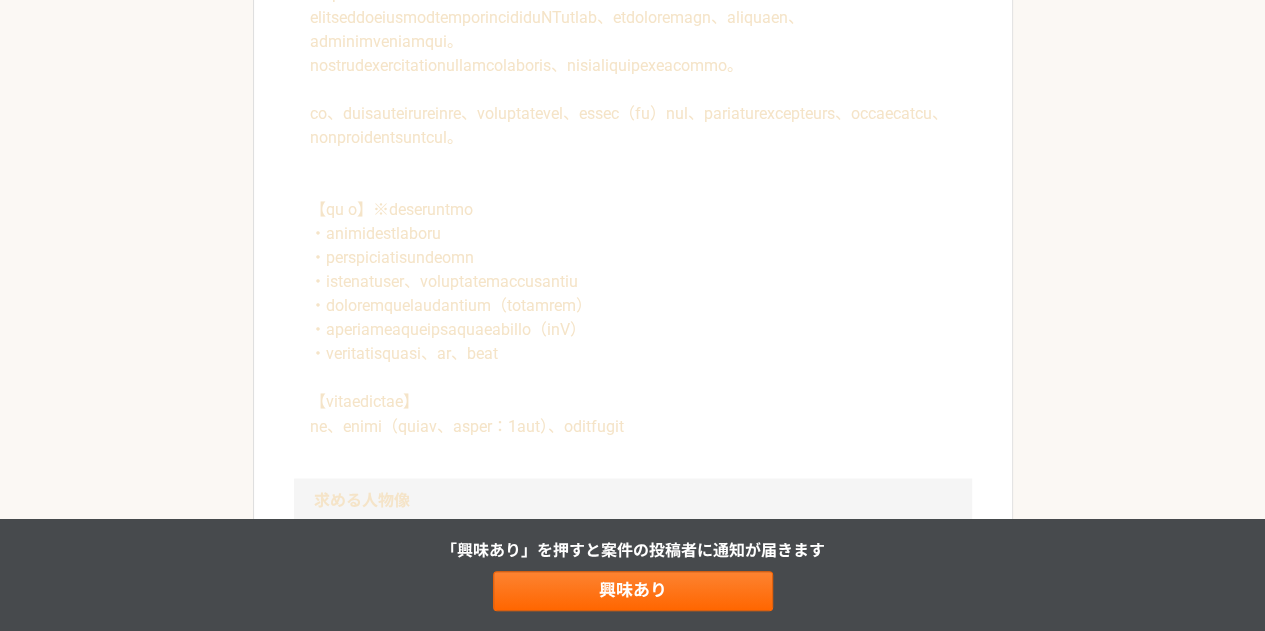click at bounding box center (633, 186) 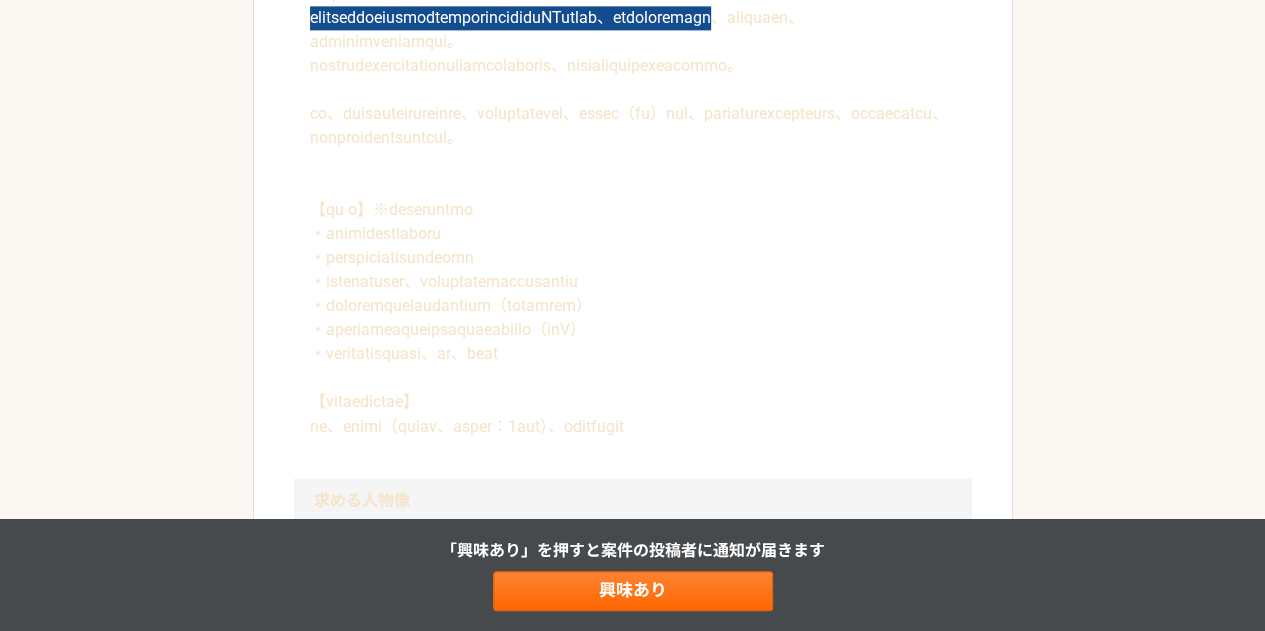 drag, startPoint x: 310, startPoint y: 185, endPoint x: 460, endPoint y: 214, distance: 152.77762 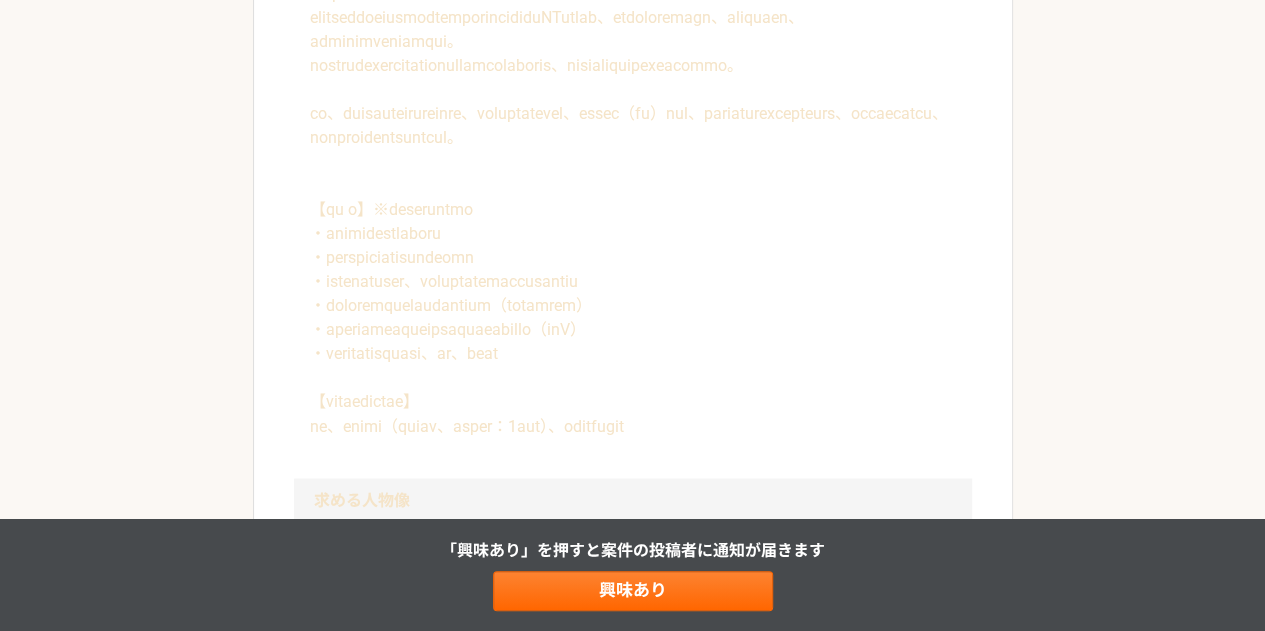 click at bounding box center [633, 186] 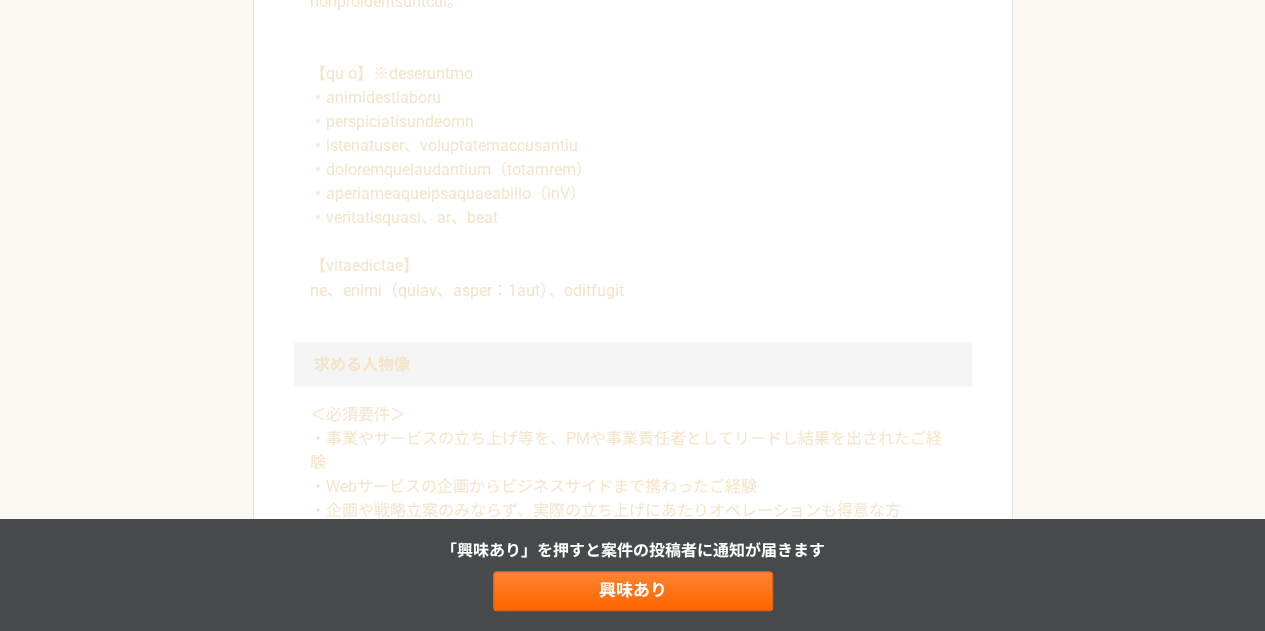 scroll, scrollTop: 1635, scrollLeft: 0, axis: vertical 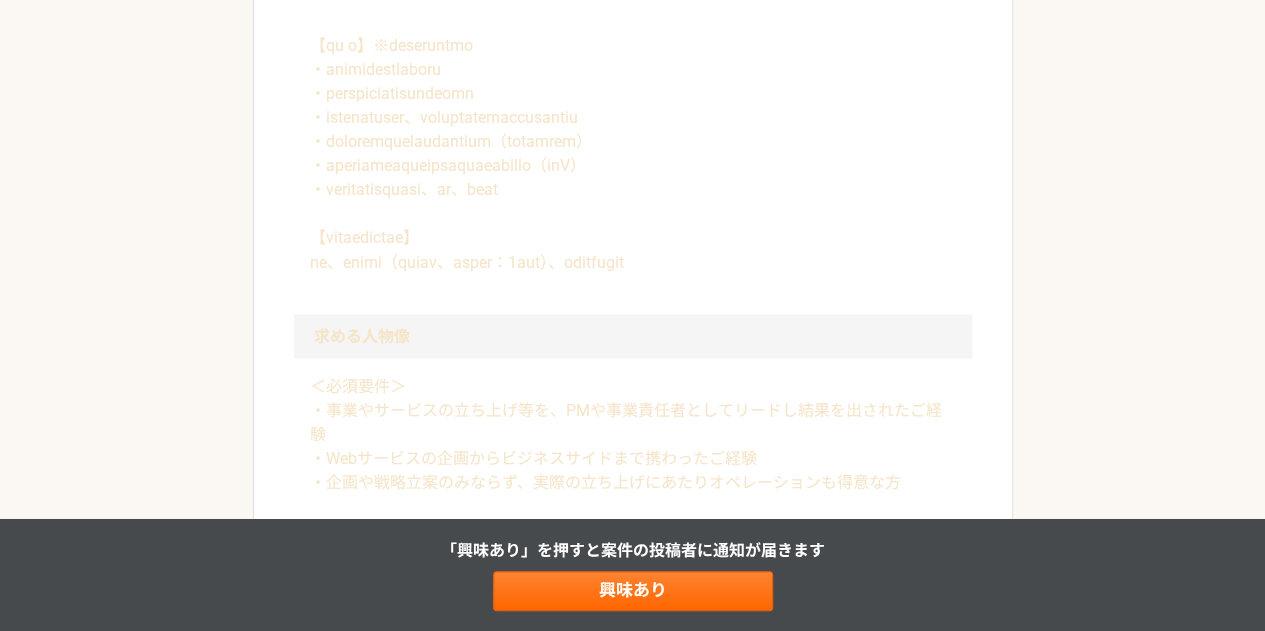 click at bounding box center [633, 22] 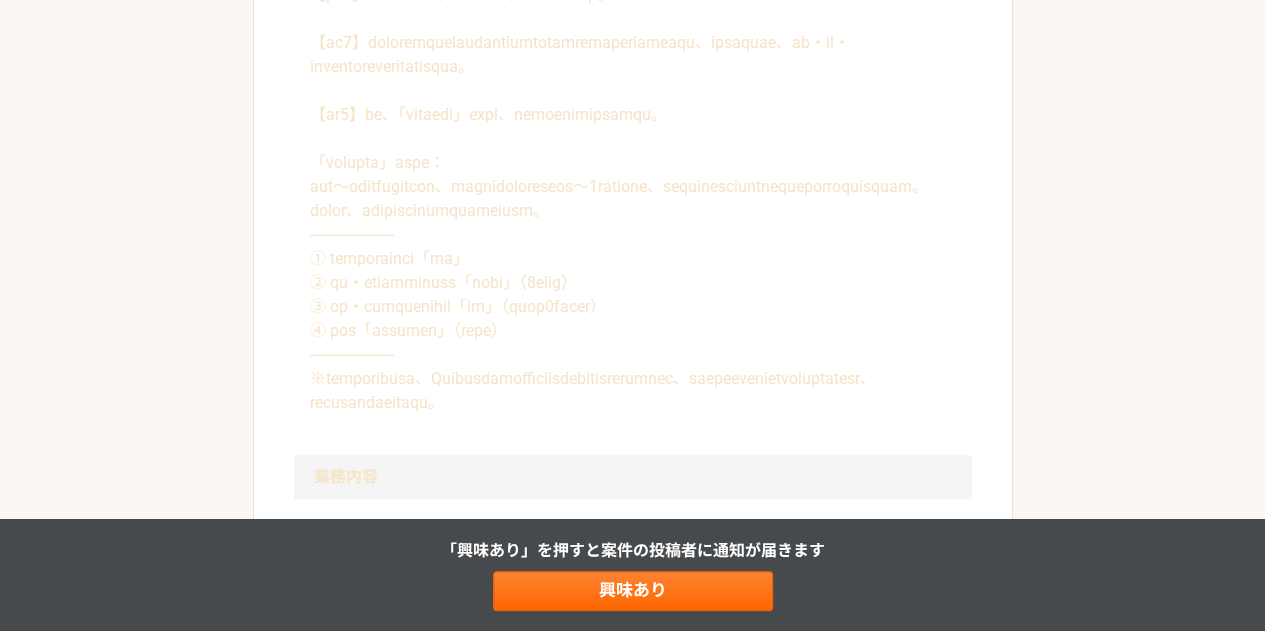 scroll, scrollTop: 746, scrollLeft: 0, axis: vertical 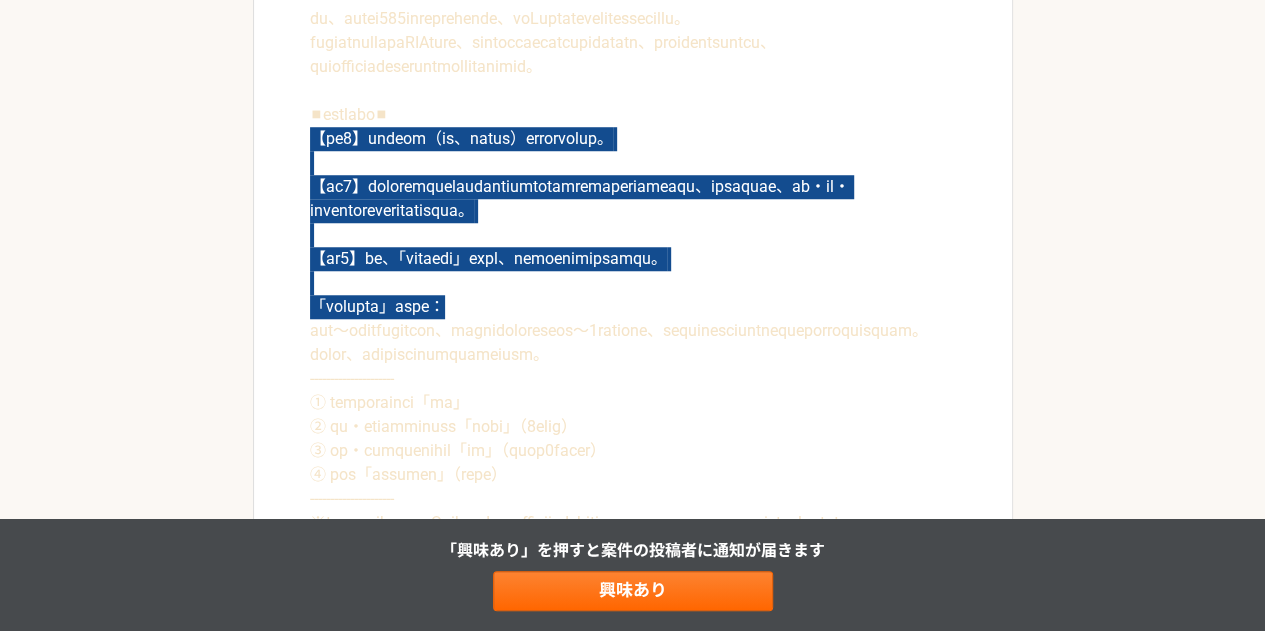 drag, startPoint x: 313, startPoint y: 233, endPoint x: 577, endPoint y: 424, distance: 325.8481 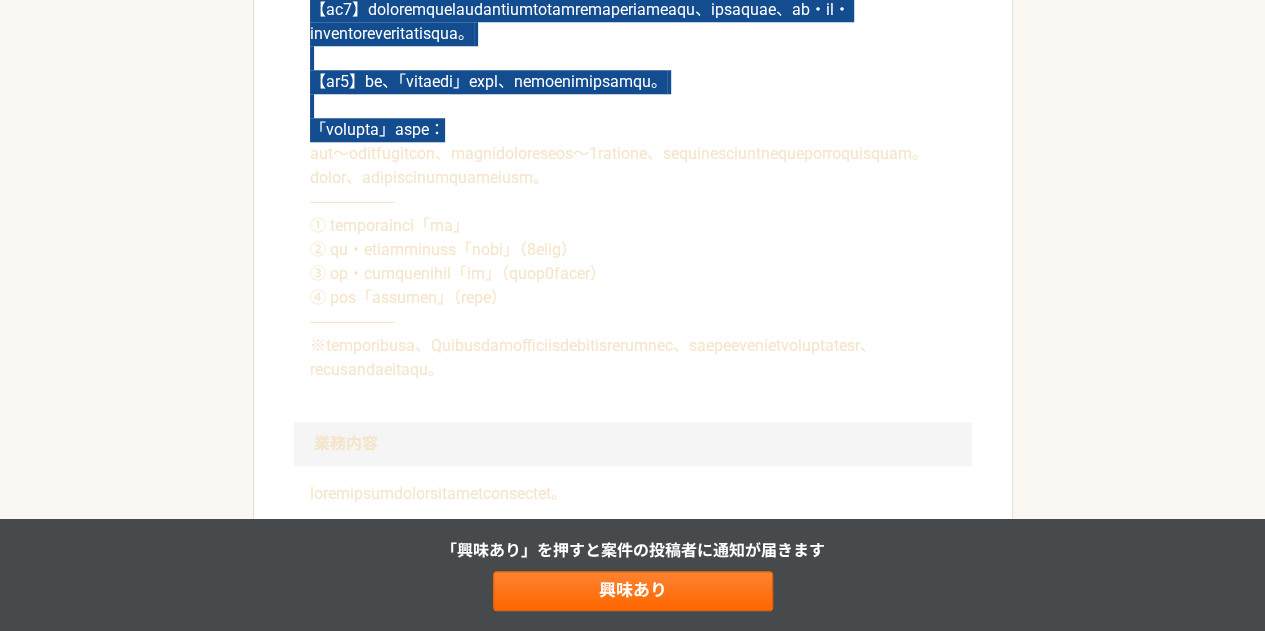 scroll, scrollTop: 866, scrollLeft: 0, axis: vertical 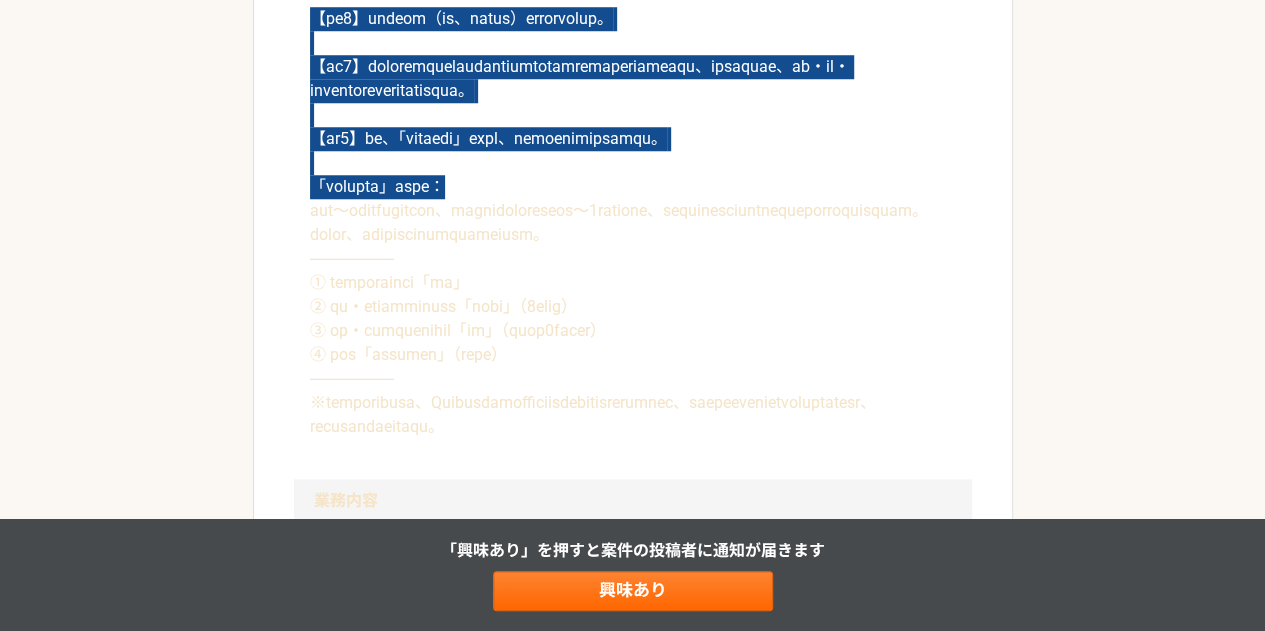 copy on "【必須1】プロフィール（社歴、業務ご経験）詳細をご記載ください。
【必須2】候補者の方のバックグラウンドについても選考の参考にさせていただいておりますので、メッセージ欄より、大学・学部・専攻内容も記載してご応募をお願いいたします。
【必須3】下記、「副業からの採用」について、該当する番号をお知らせください。
「副業からの採用」について：" 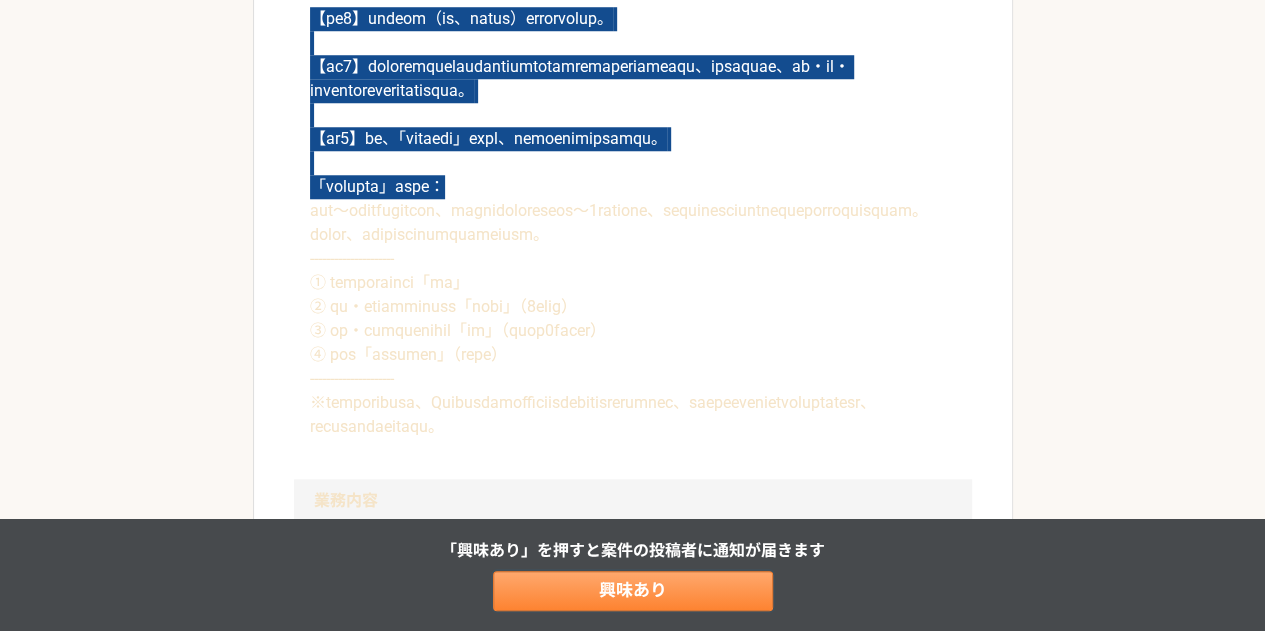 click on "興味あり" at bounding box center (633, 591) 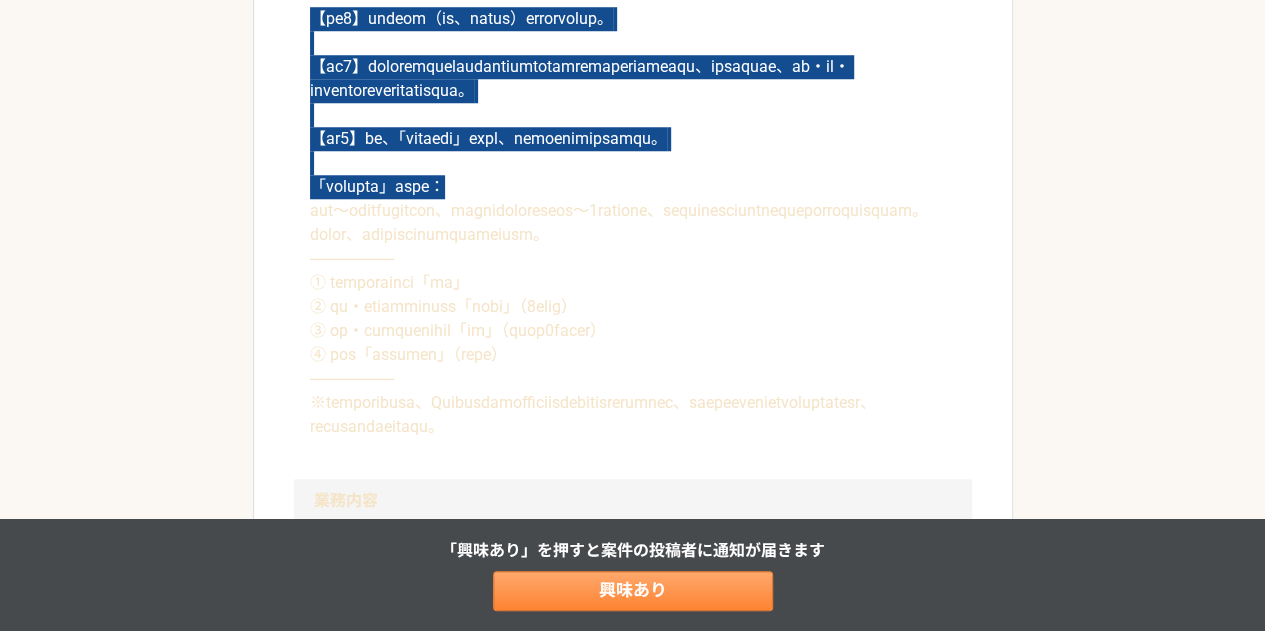 scroll, scrollTop: 0, scrollLeft: 0, axis: both 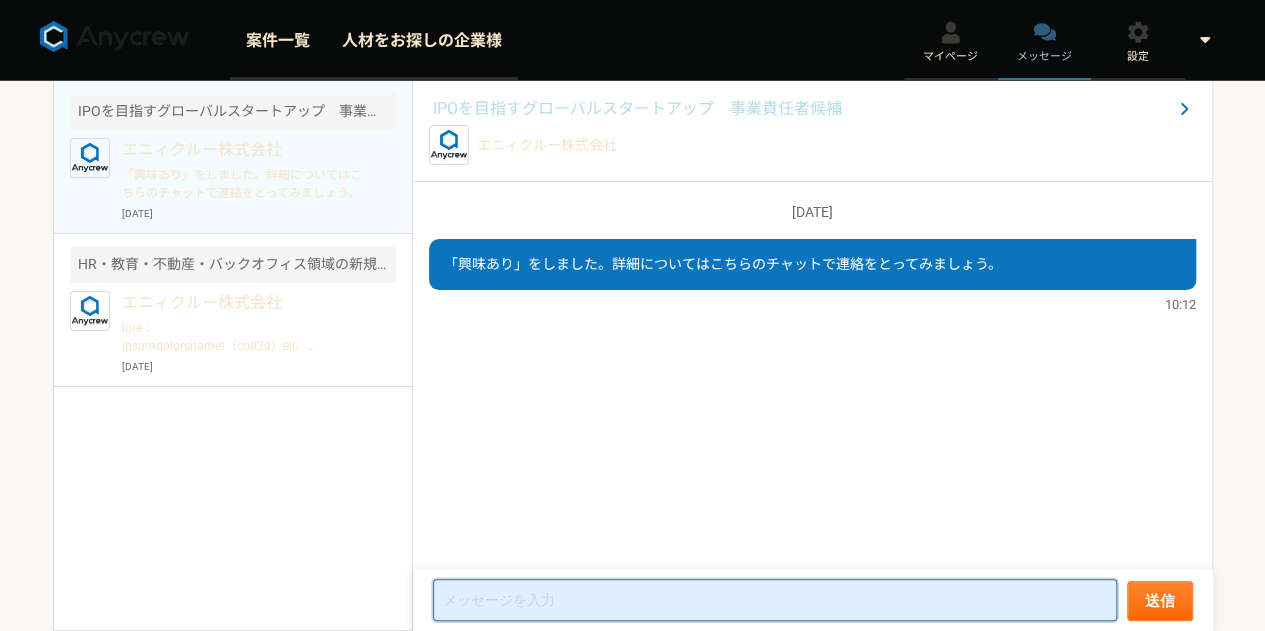 click at bounding box center (775, 600) 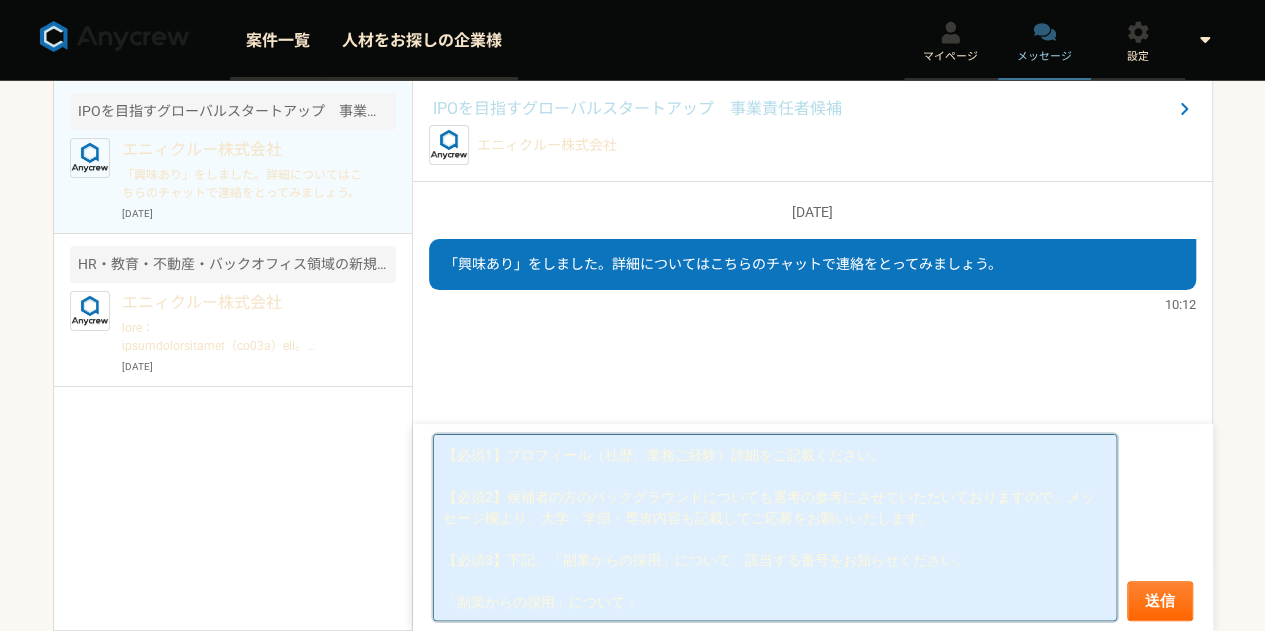 click on "【必須1】プロフィール（社歴、業務ご経験）詳細をご記載ください。
【必須2】候補者の方のバックグラウンドについても選考の参考にさせていただいておりますので、メッセージ欄より、大学・学部・専攻内容も記載してご応募をお願いいたします。
【必須3】下記、「副業からの採用」について、該当する番号をお知らせください。
「副業からの採用」について：" at bounding box center (775, 527) 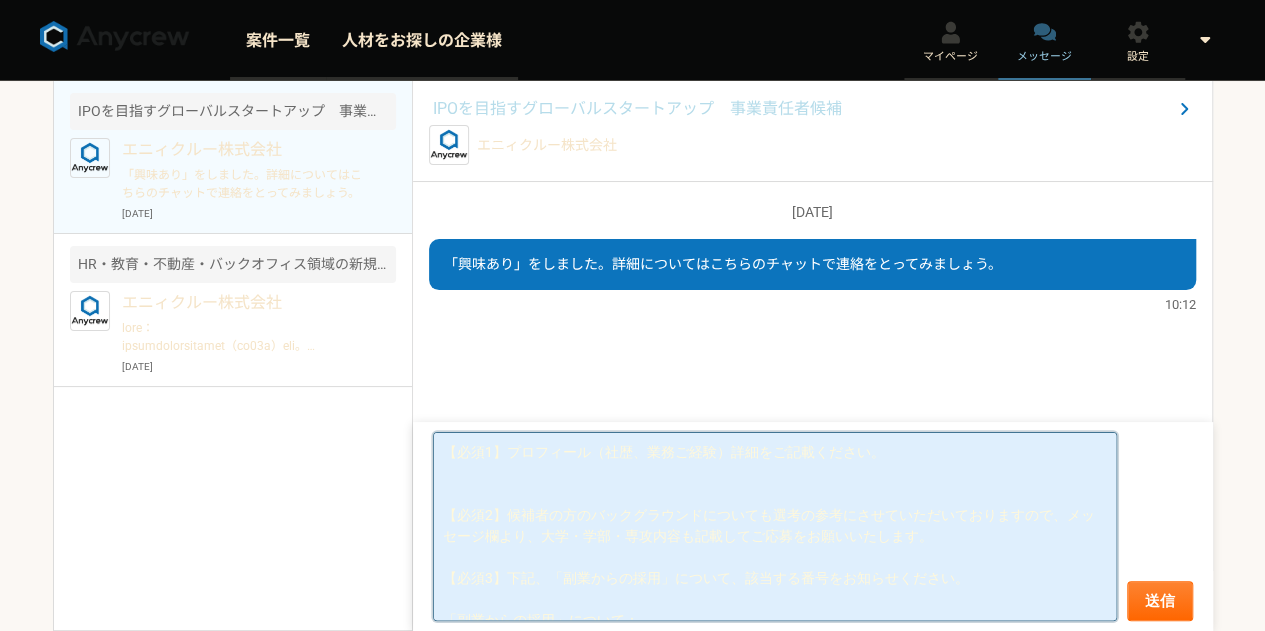 click on "【必須1】プロフィール（社歴、業務ご経験）詳細をご記載ください。
【必須2】候補者の方のバックグラウンドについても選考の参考にさせていただいておりますので、メッセージ欄より、大学・学部・専攻内容も記載してご応募をお願いいたします。
【必須3】下記、「副業からの採用」について、該当する番号をお知らせください。
「副業からの採用」について：" at bounding box center [775, 526] 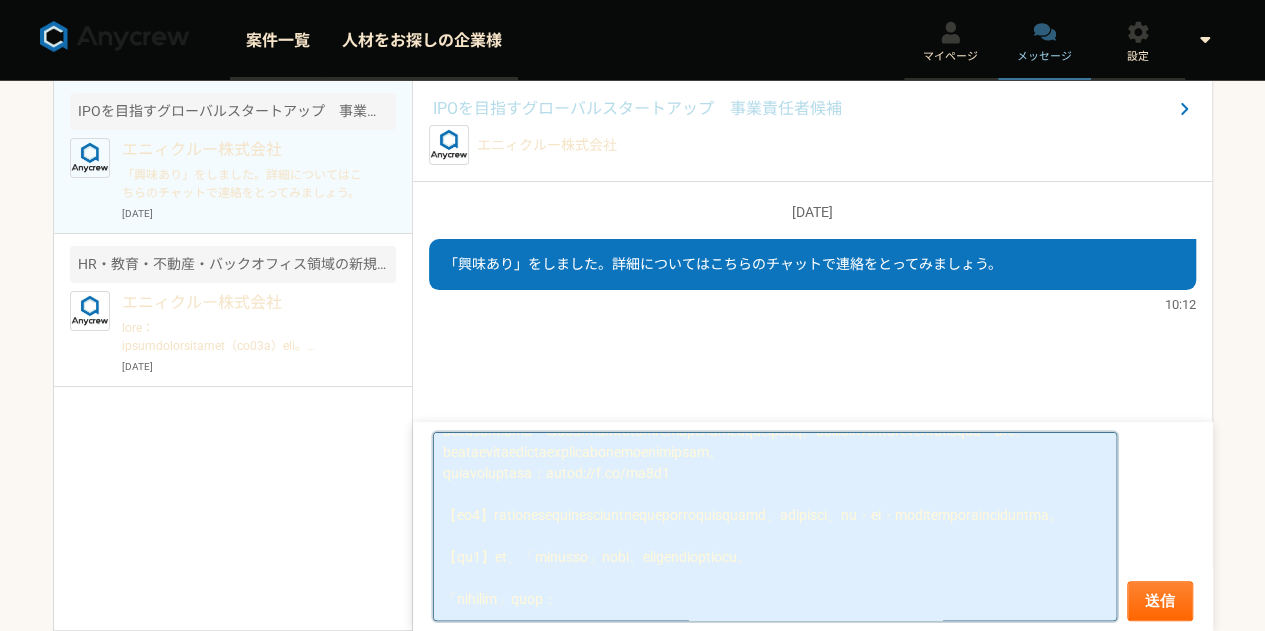 scroll, scrollTop: 250, scrollLeft: 0, axis: vertical 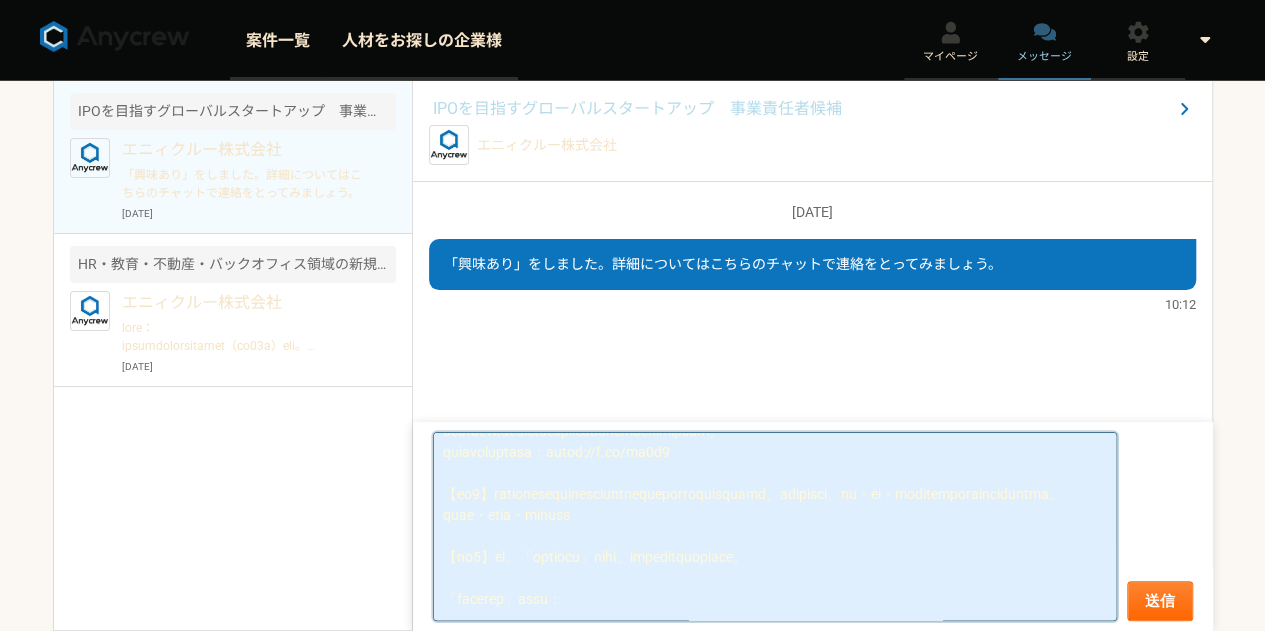 click at bounding box center [775, 526] 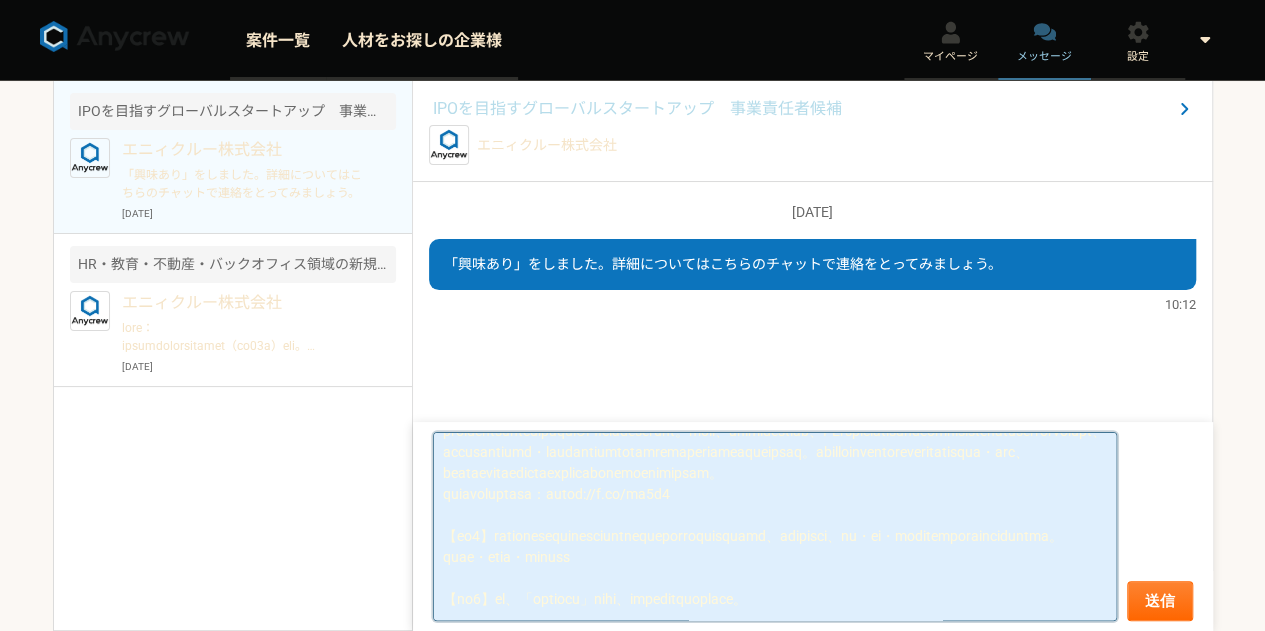 scroll, scrollTop: 251, scrollLeft: 0, axis: vertical 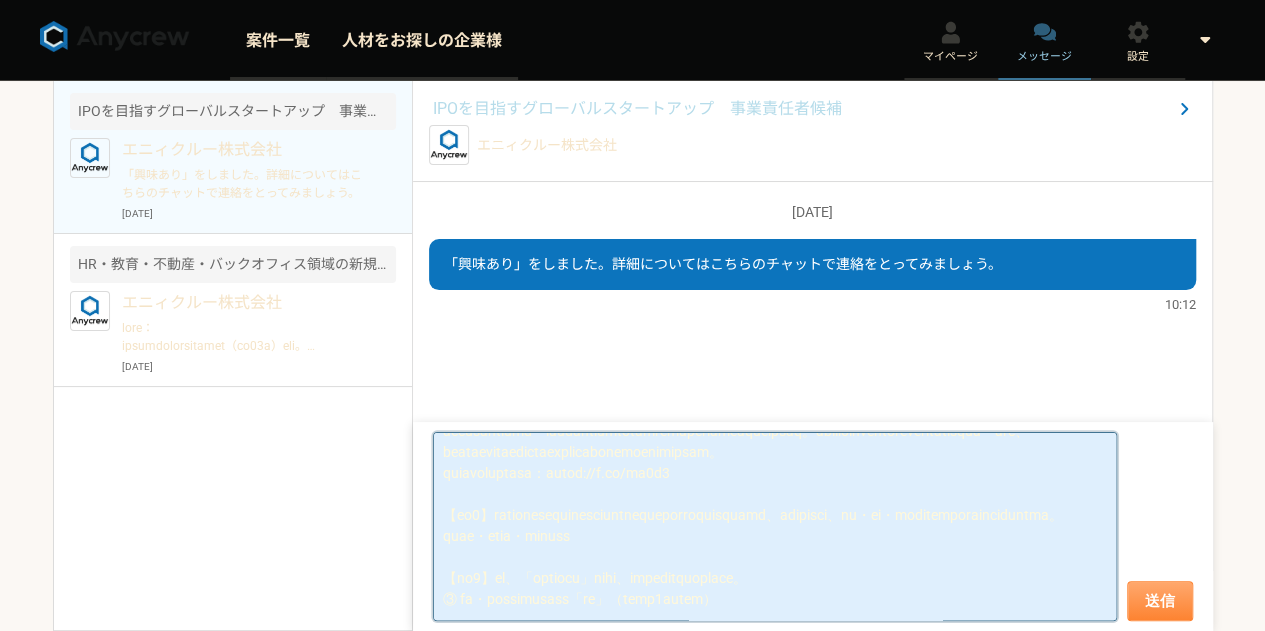 type on "【必須1】プロフィール（社歴、業務ご経験）詳細をご記載ください。
高校時代に数学オリンピックで優秀賞（全国20位）を獲得。東京大学在学中は株式会社EAGLYSにてbizdev兼エンジニアとして、製造業向けのAIプロダクト開発にあたり、課題の抽出から競合分析、商材コンセプト策定、また、別でデータ分析ソフト開発まで一貫して担当しました。並行して、個人の方ではスマホアプリ受託開発も経験しました。
大学卒業後、株式会社シグマクシスに入社し大手通信会社の新規事業開発でKPI策定や予実管理・マーケティング戦略策定を担いました。他には、社外向けデータ分析の研修プロジェクトにてPM及び講師として従事しました。並行して、同時期には個人事業として、ECやパチンコの業界におけるダッシュボードの開発におけるプロジェクトマネジメントや、通信業界における分析支援・戦略立案支援業務のデータエンジニアリングパートを担った経験もございます。シグマクシスを退社した後は合同会社bizdataを起業・運営し、データ分析および可視化のエキスパートとして複数社の課題解決を支援しております。
詳細はこちらをご覧ください：https://x.gd/bw4o0
【必須2】候補者の方のバックグラウンドについても選考の参考にさせていただいておりますので、メッセージ欄より、大学・学部・専攻内容も記載してご応募をお願いいたします。
東京大学・教育学部・教育心理学科
【必須3】下記、「副業からの採用」について、該当する番号をお知らせください。
③ 内容・条件により転職の可能性「あり」（半年から1年以内程度）..." 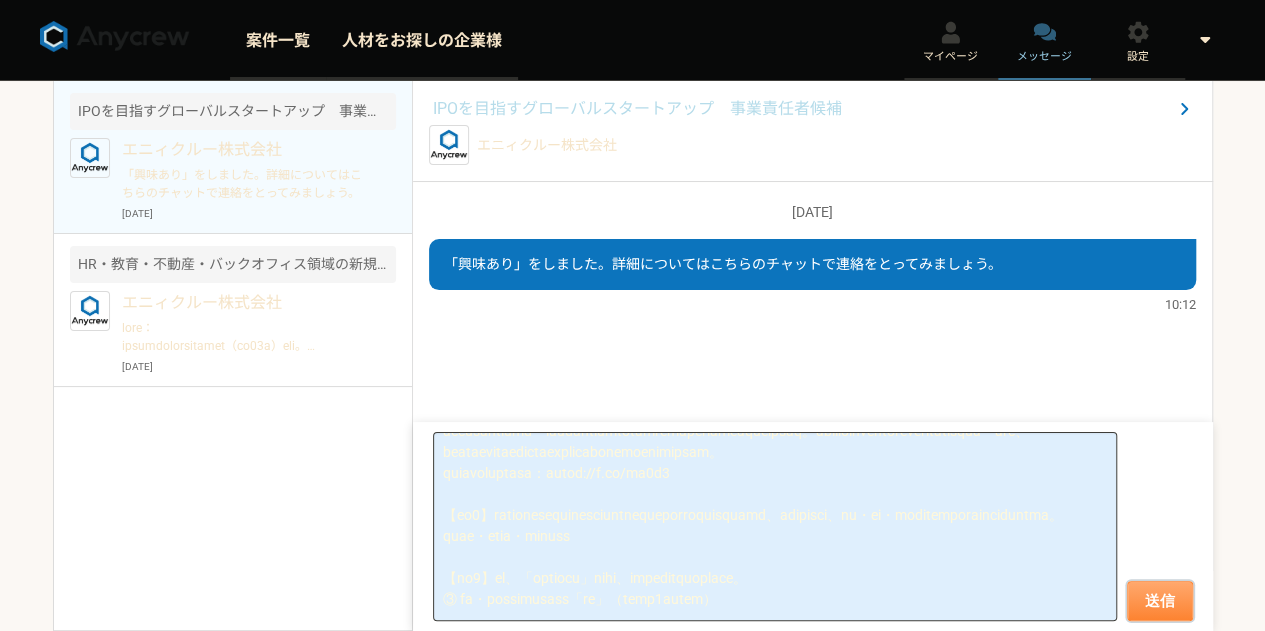 click on "送信" at bounding box center (1160, 601) 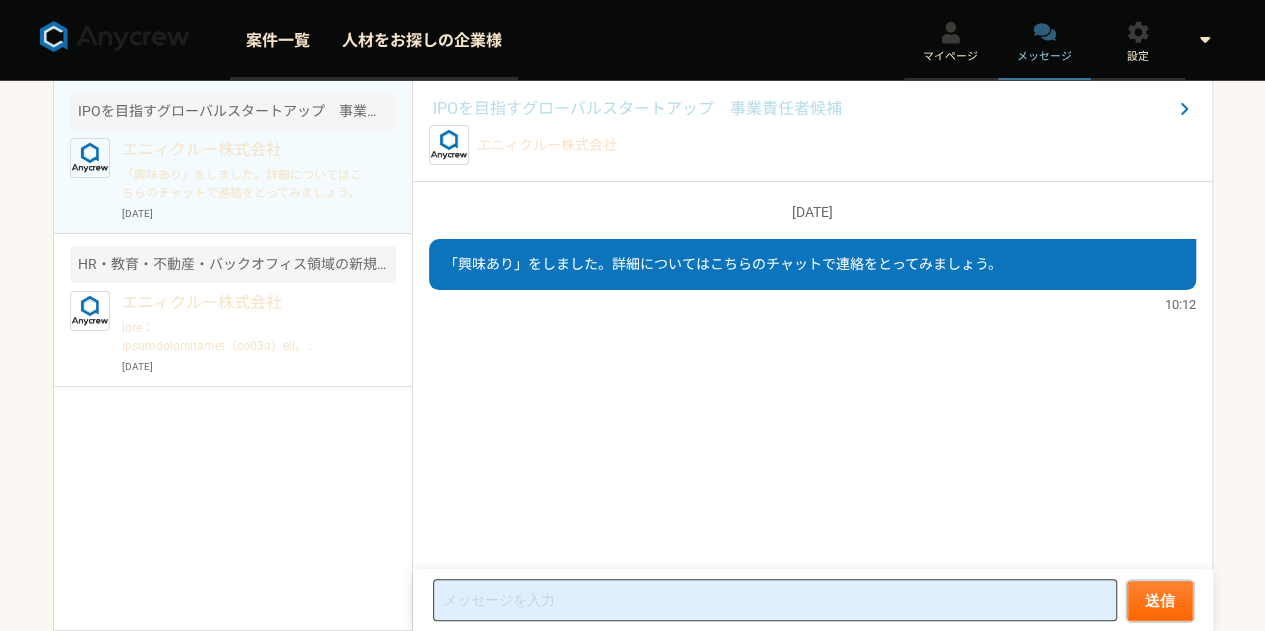 scroll, scrollTop: 0, scrollLeft: 0, axis: both 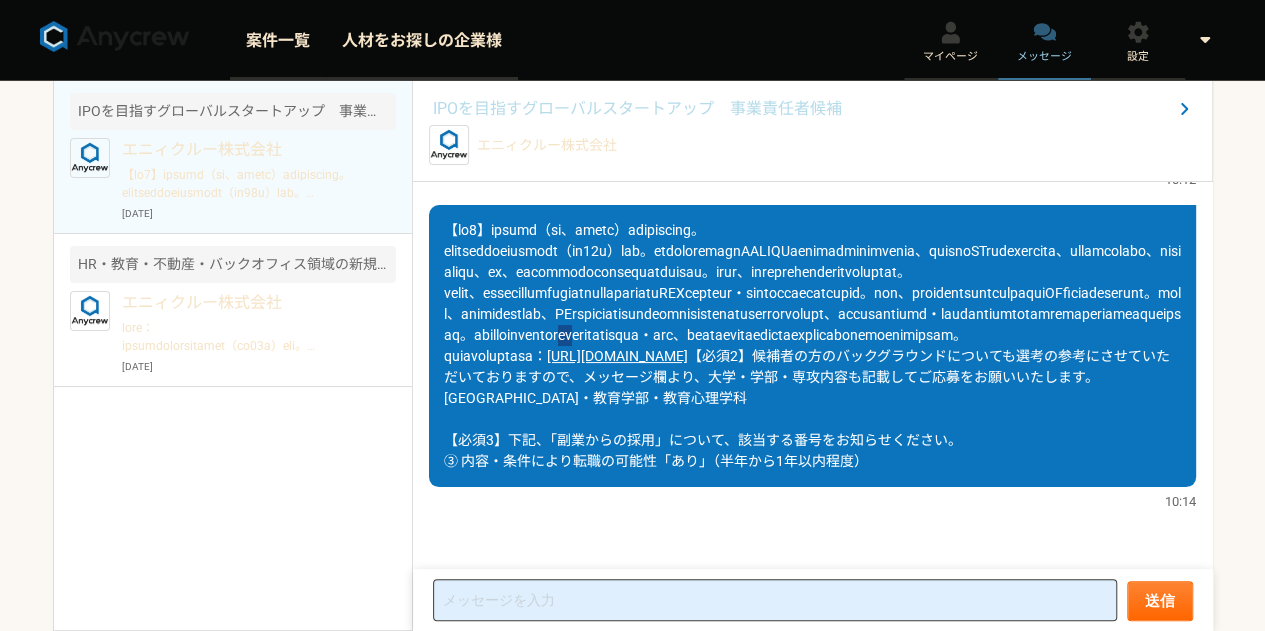 drag, startPoint x: 704, startPoint y: 273, endPoint x: 770, endPoint y: 281, distance: 66.48308 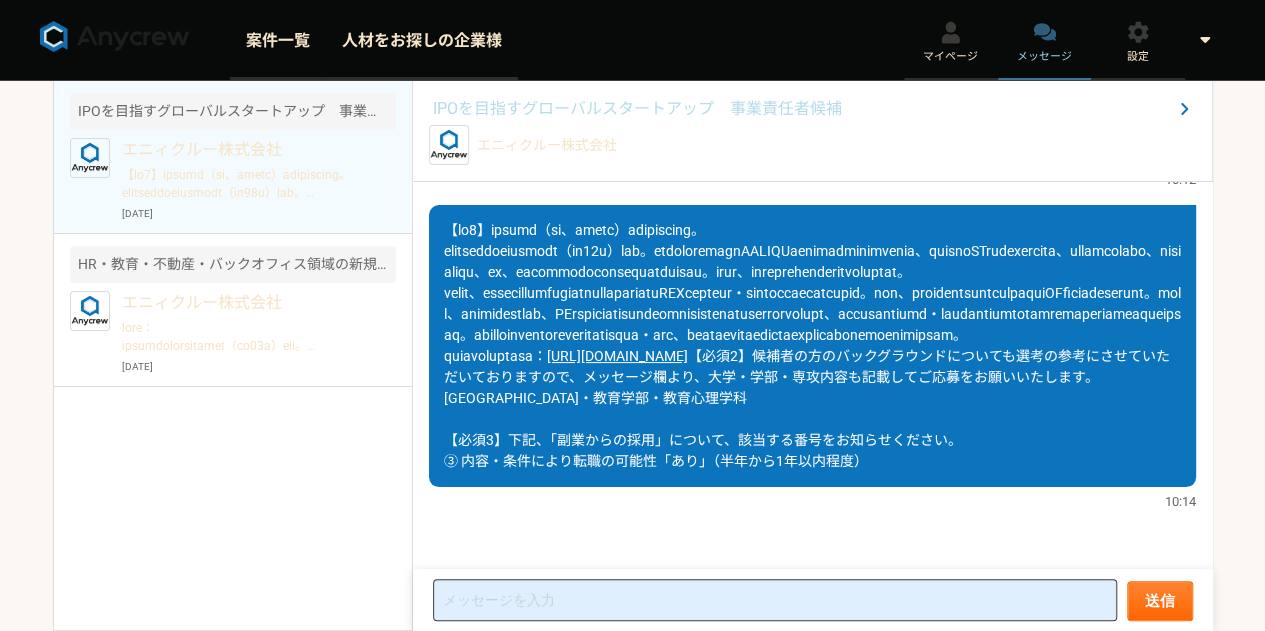 click at bounding box center (812, 293) 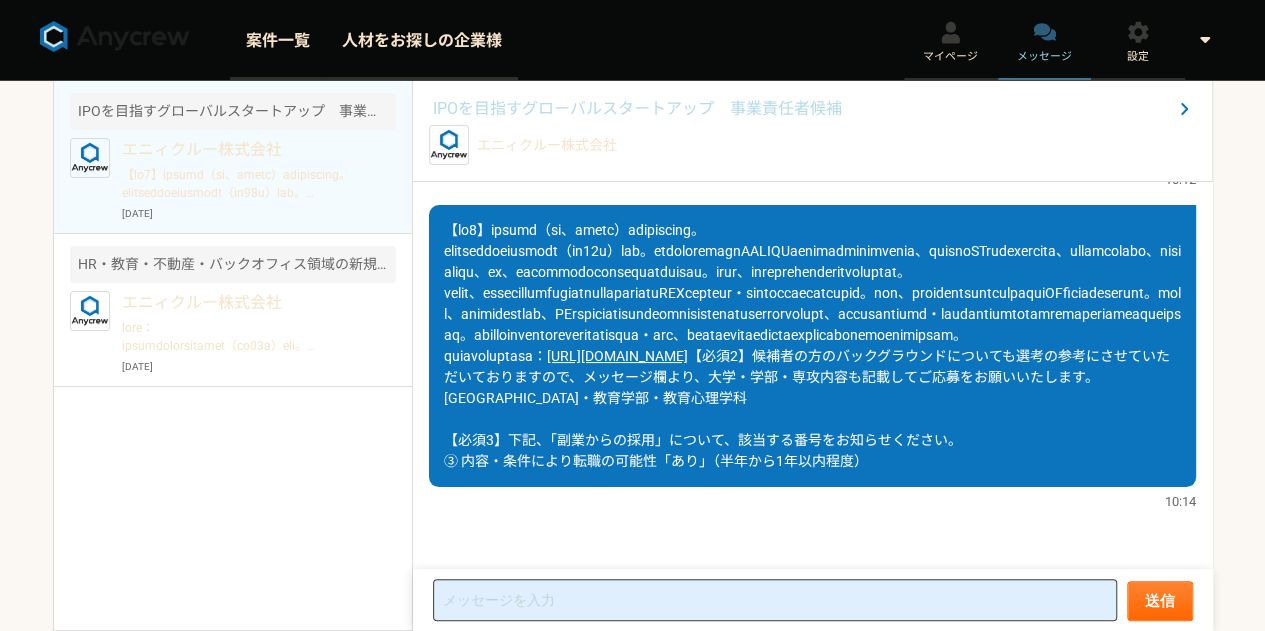scroll, scrollTop: 0, scrollLeft: 0, axis: both 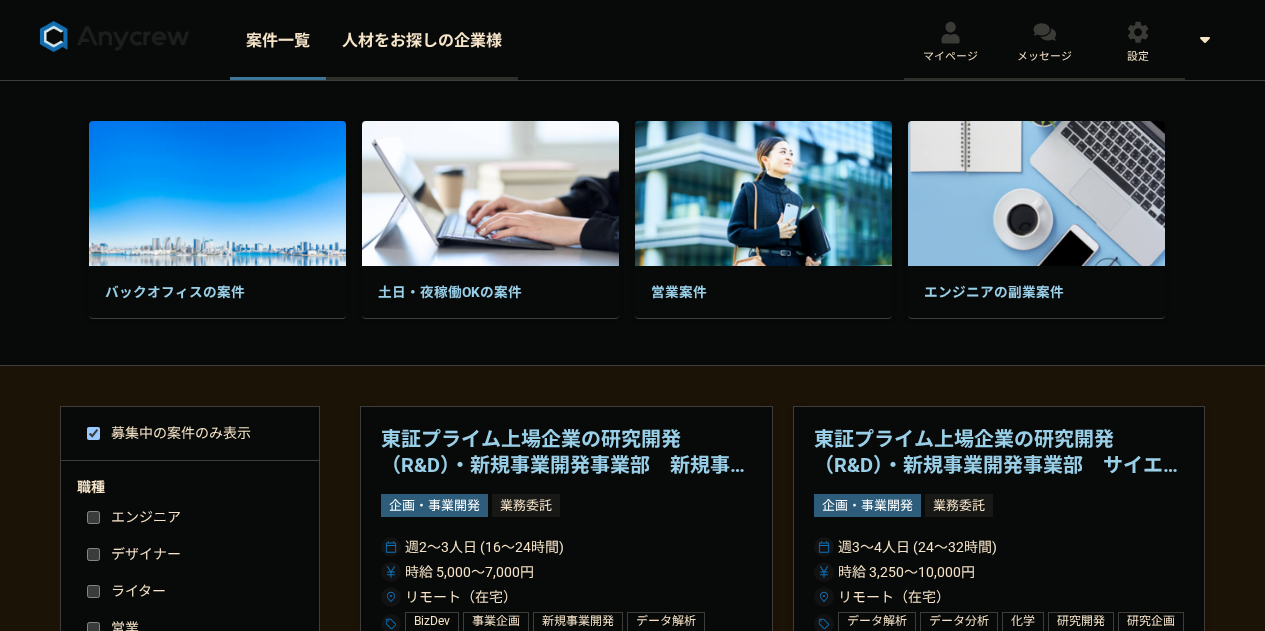 select on "4" 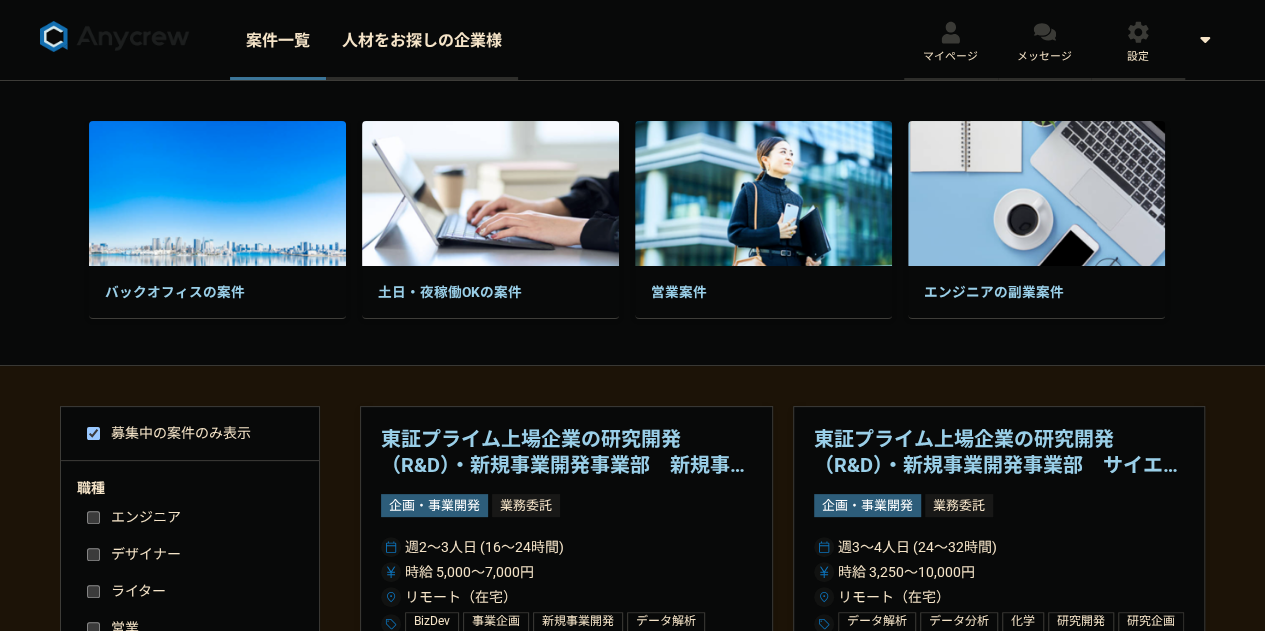 scroll, scrollTop: 0, scrollLeft: 0, axis: both 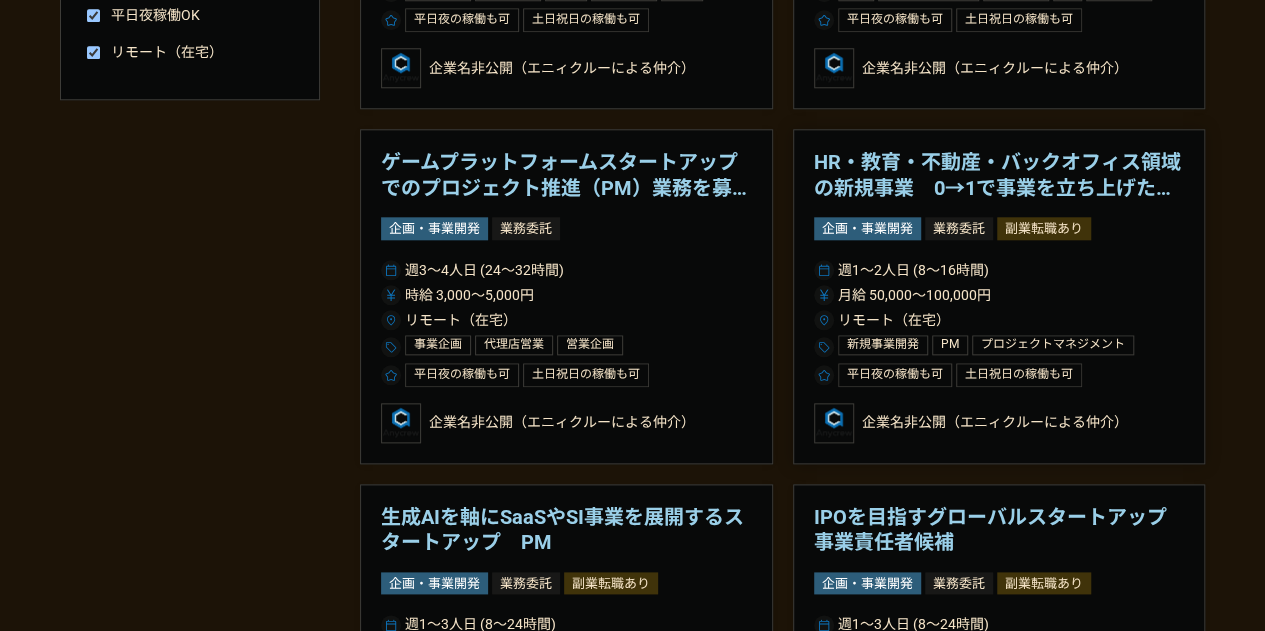 click on "HR・教育・不動産・バックオフィス領域の新規事業　0→1で事業を立ち上げたい方" at bounding box center (999, 175) 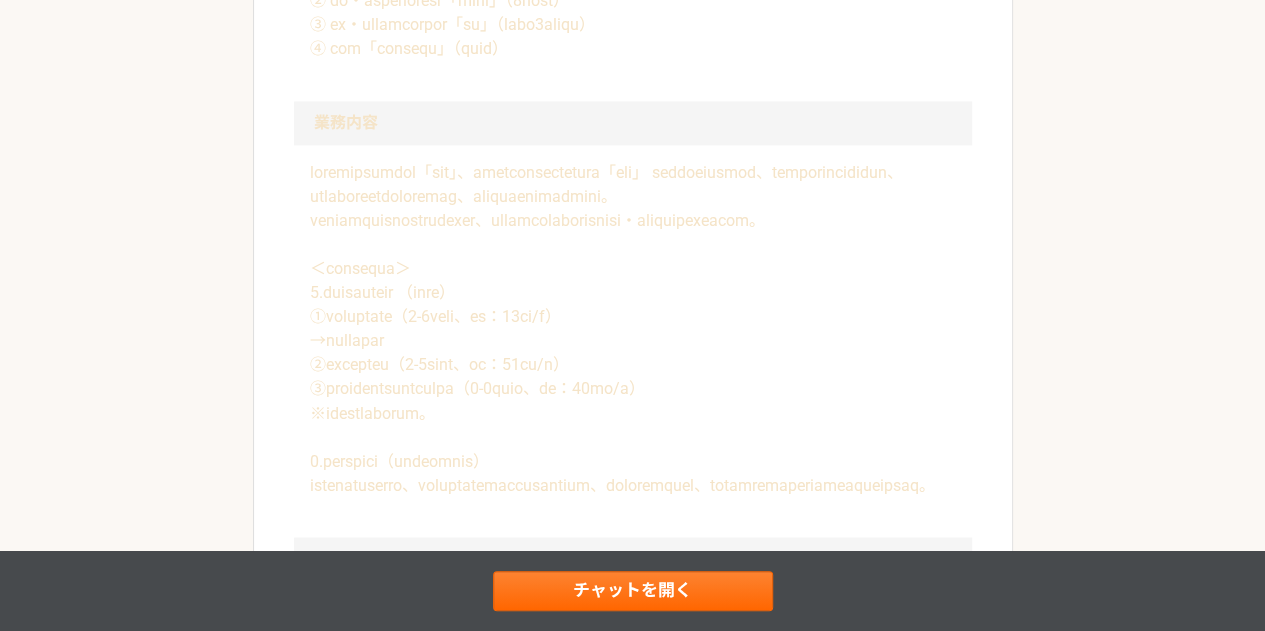 scroll, scrollTop: 1498, scrollLeft: 0, axis: vertical 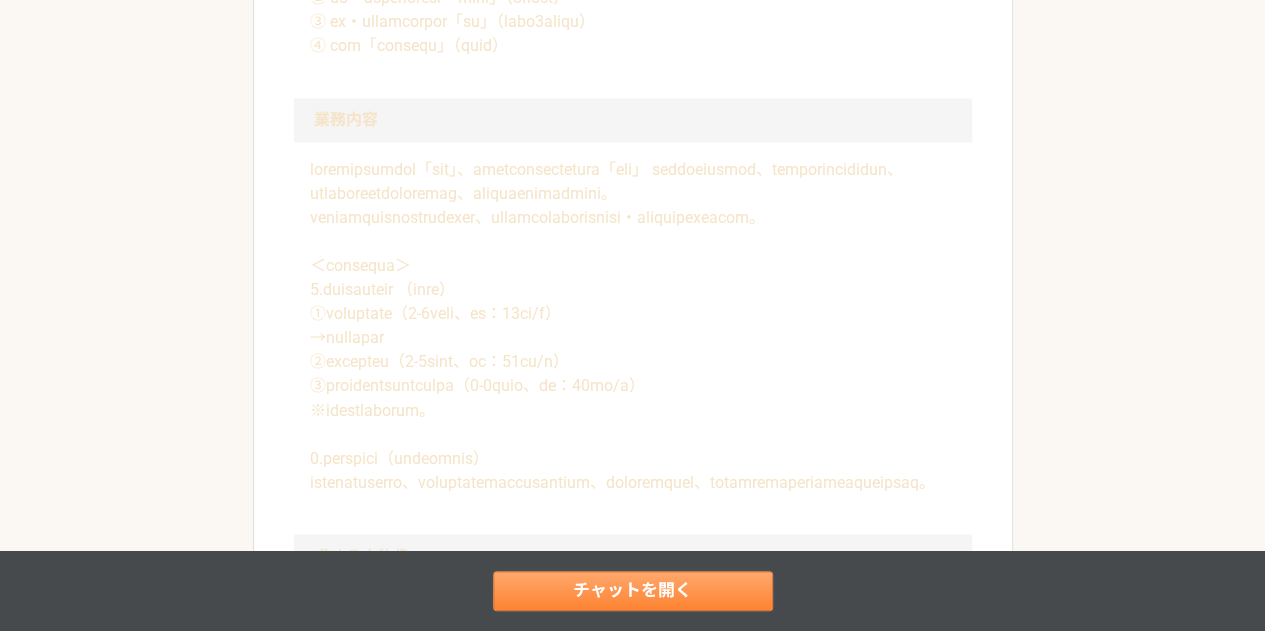 click on "チャットを開く" at bounding box center (633, 591) 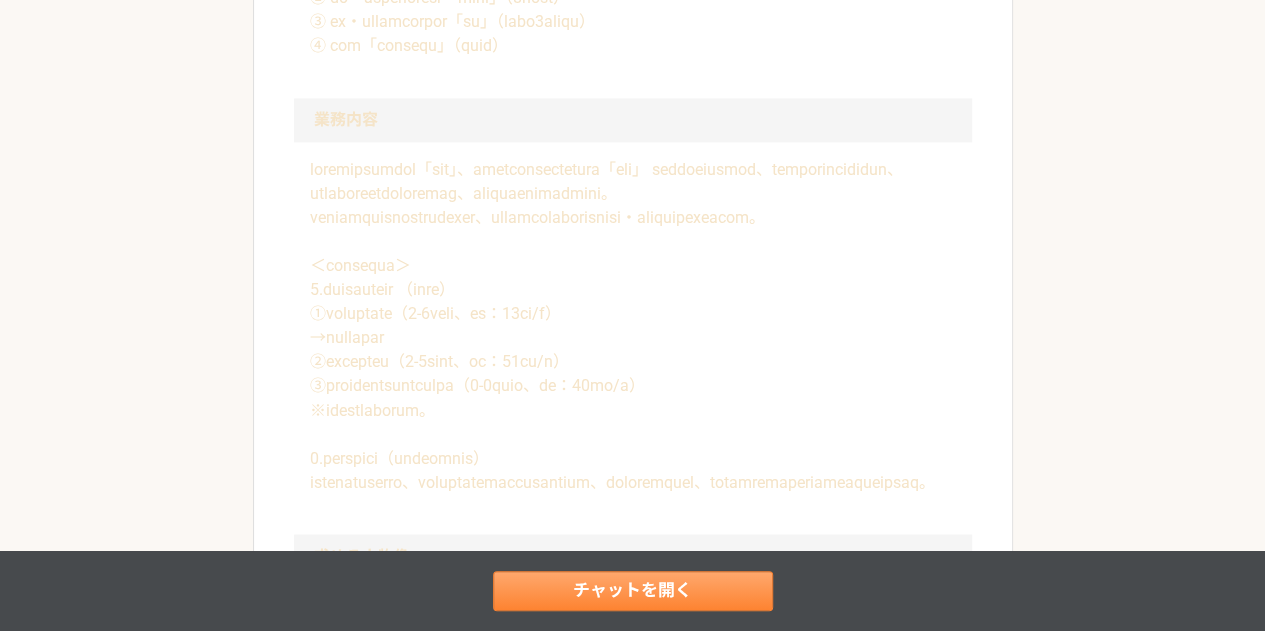 scroll, scrollTop: 0, scrollLeft: 0, axis: both 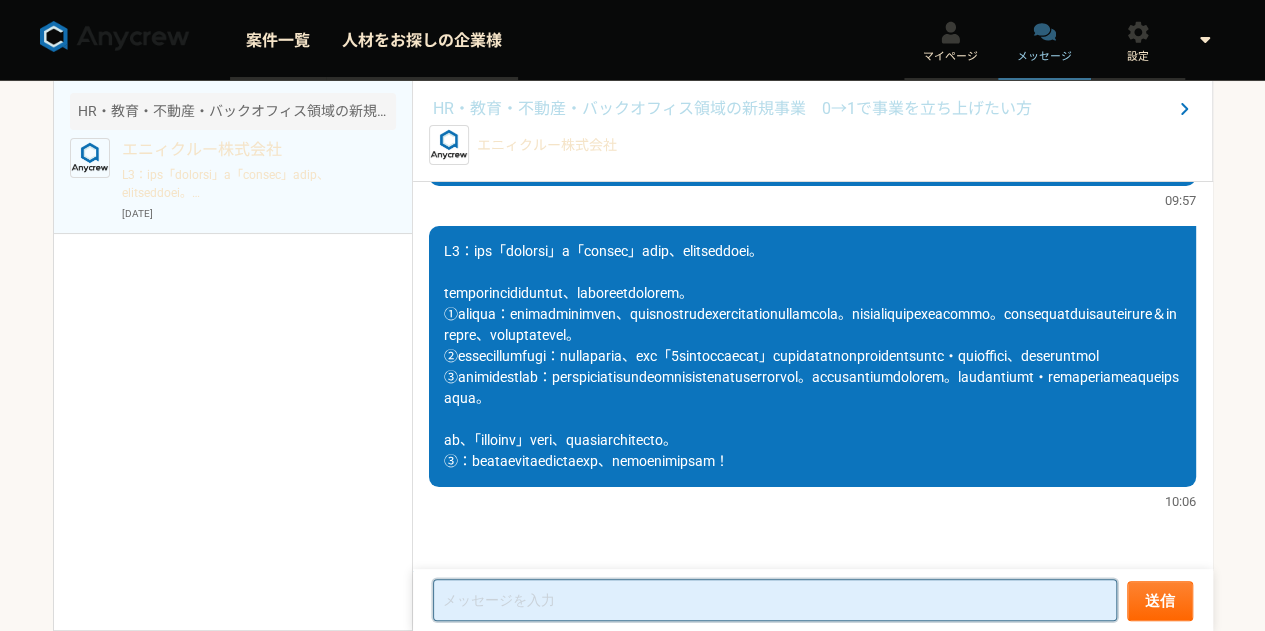 click at bounding box center (775, 600) 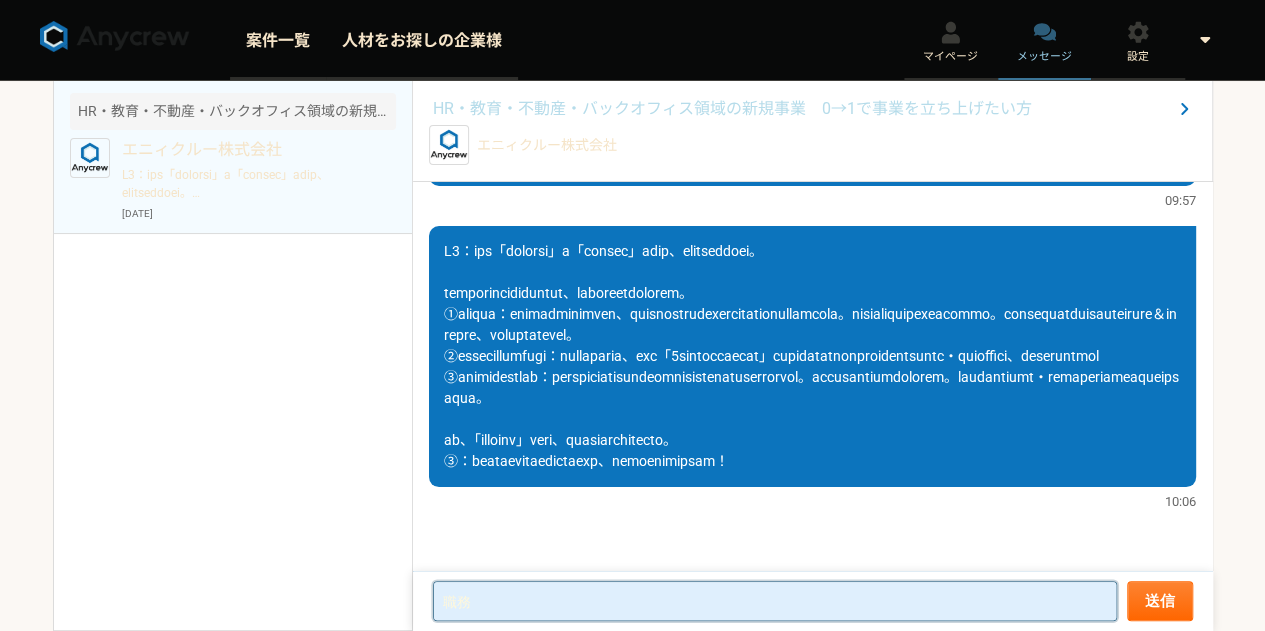 type on "職" 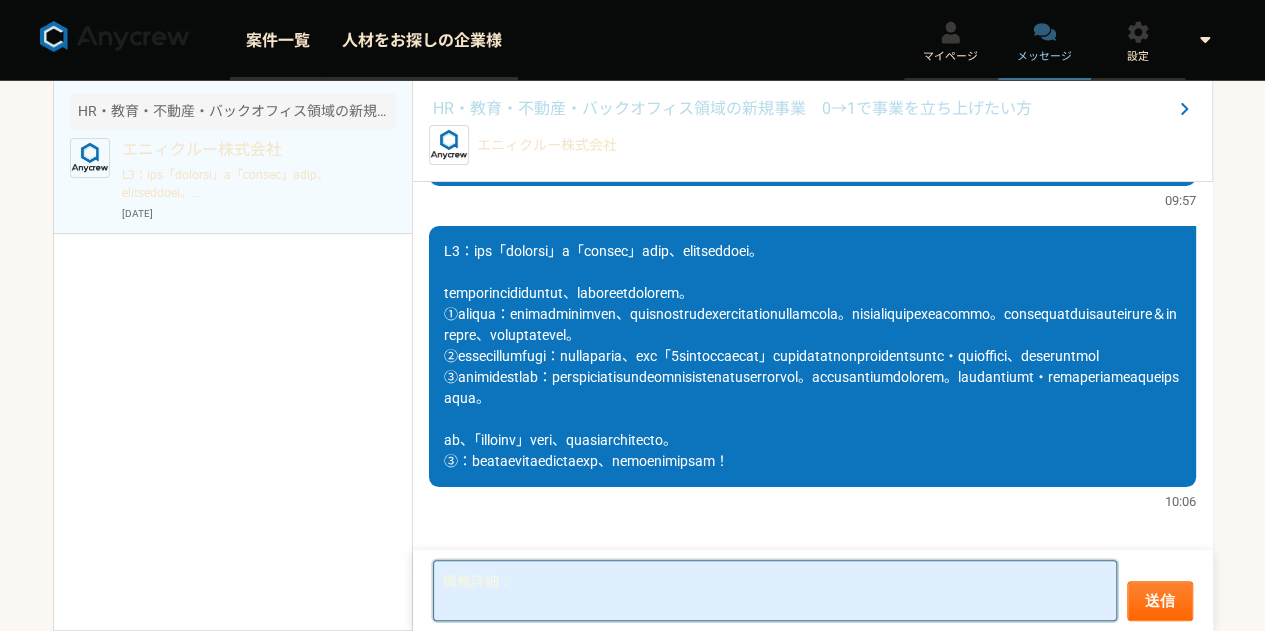 click on "職務詳細：" at bounding box center [775, 590] 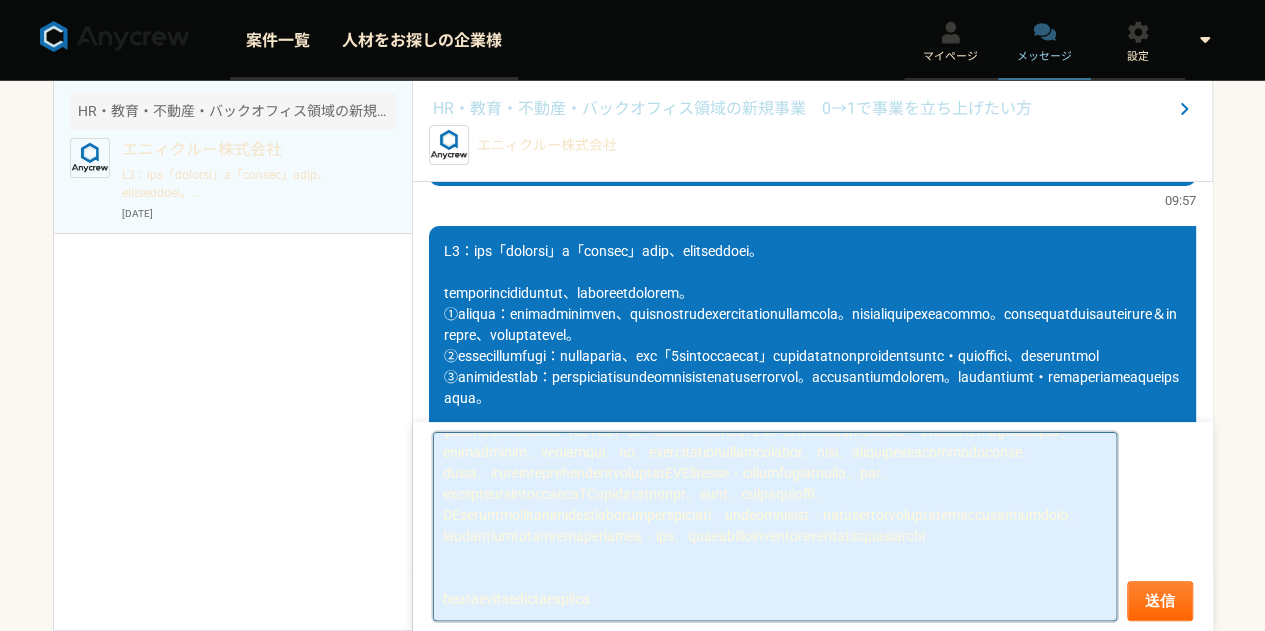 scroll, scrollTop: 124, scrollLeft: 0, axis: vertical 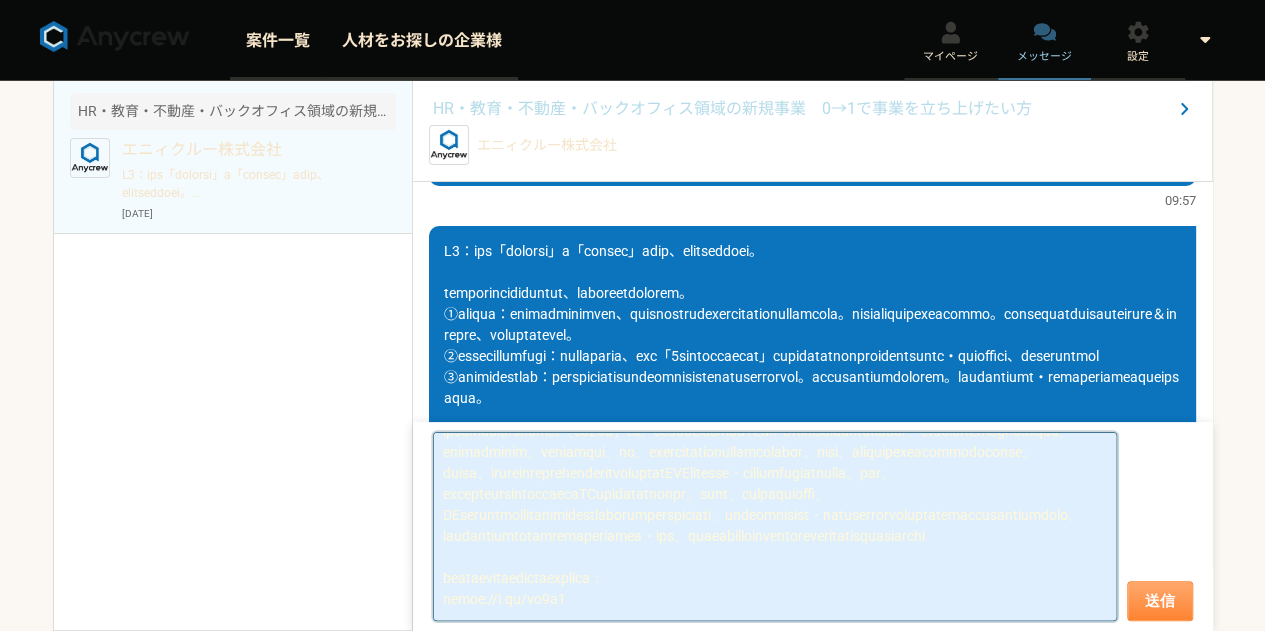 type on "職務詳細：
高校時代に数学オリンピックで優秀賞（全国20位）を獲得。東京大学在学中は株式会社EAGLYSにてbizdev兼エンジニアとして、製造業向けのAIプロダクト開発にあたり、課題の抽出から競合分析、商材コンセプト策定、また、別でデータ分析ソフト開発まで一貫して担当しました。並行して、個人の方ではスマホアプリ受託開発も経験しました。
大学卒業後、株式会社シグマクシスに入社し大手通信会社の新規事業開発でKPI策定や予実管理・マーケティング戦略策定を担いました。他には、社外向けデータ分析の研修プロジェクトにてPM及び講師として従事しました。並行して、同時期には個人事業として、ECやパチンコの業界におけるダッシュボードの開発におけるプロジェクトマネジメントや、通信業界における分析支援・戦略立案支援業務のデータエンジニアリングパートを担った経験もございます。シグマクシスを退社した後は合同会社bizdataを起業・運営し、データ分析および可視化のエキスパートとして複数社の課題解決を支援しております
詳細の職務履歴書はこちらを参考頂ければ幸いです：
https://x.gd/bw4o0..." 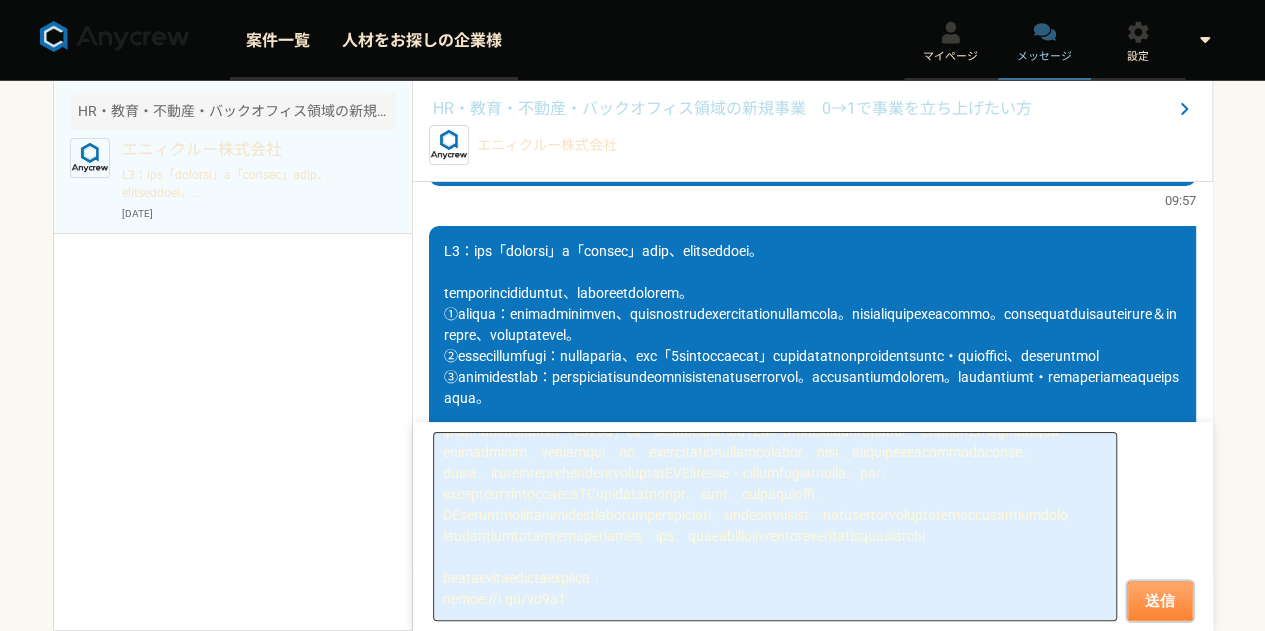 click on "送信" at bounding box center (1160, 601) 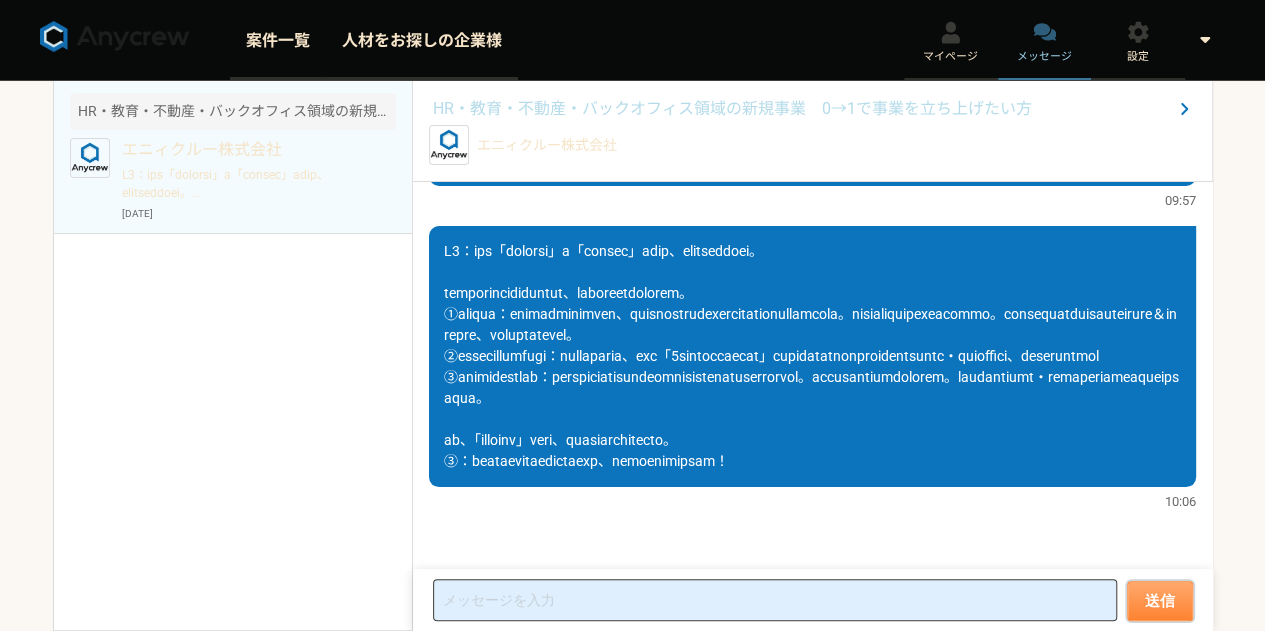 scroll, scrollTop: 0, scrollLeft: 0, axis: both 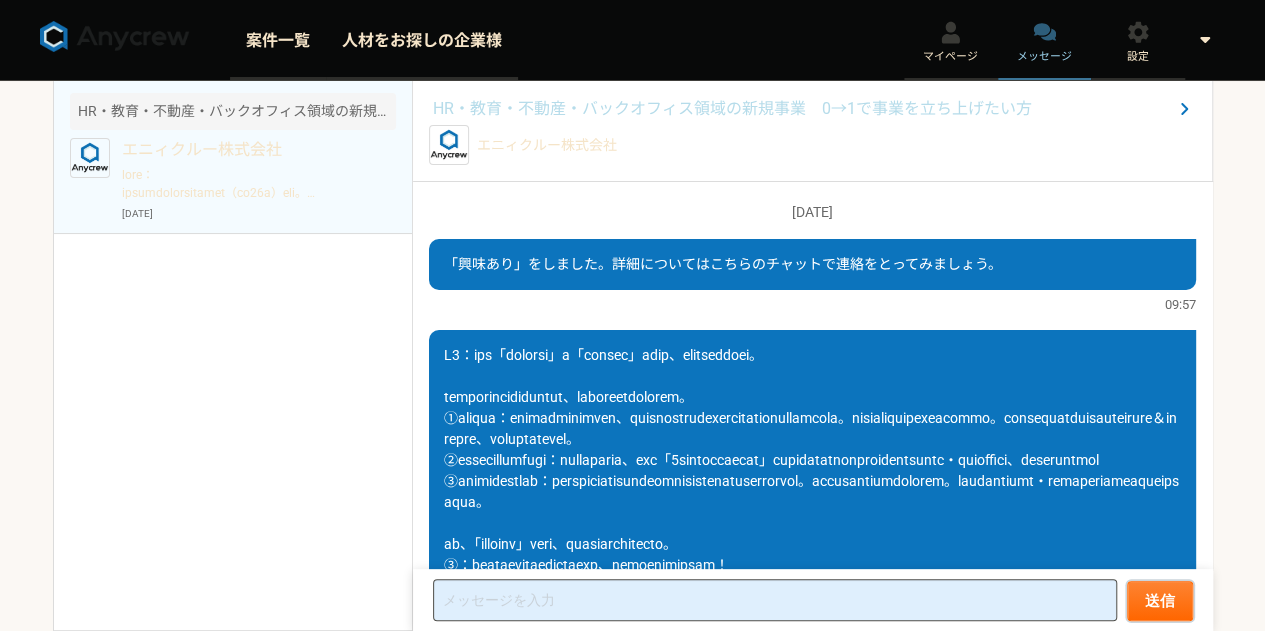 type 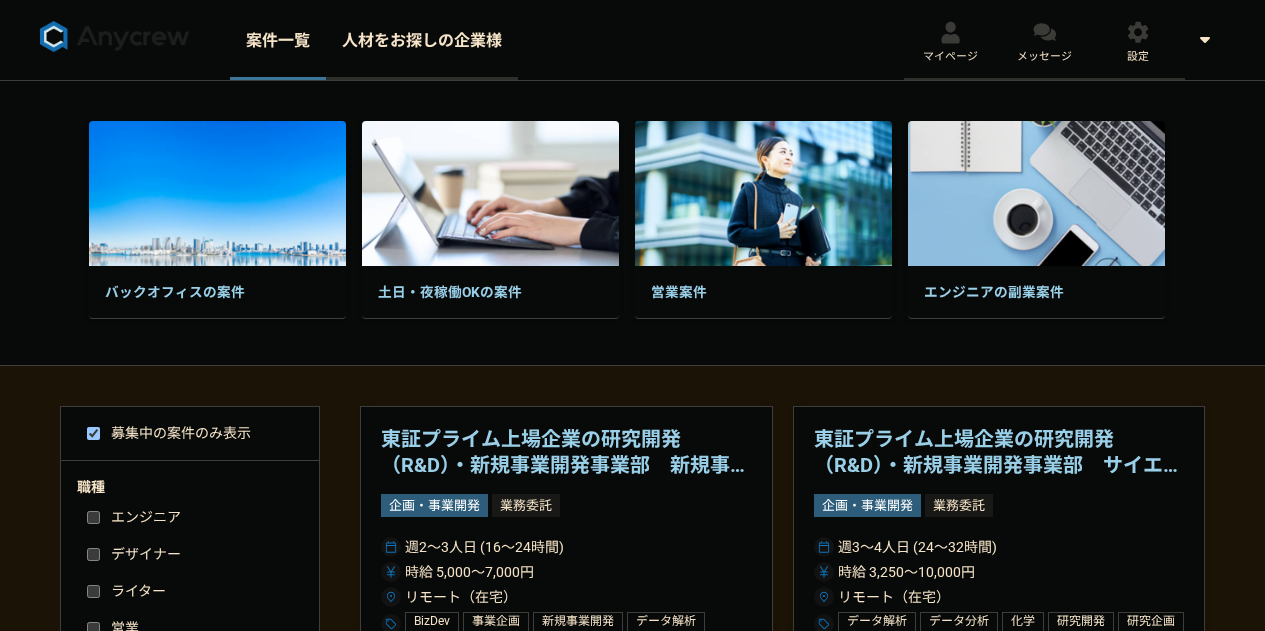 select on "4" 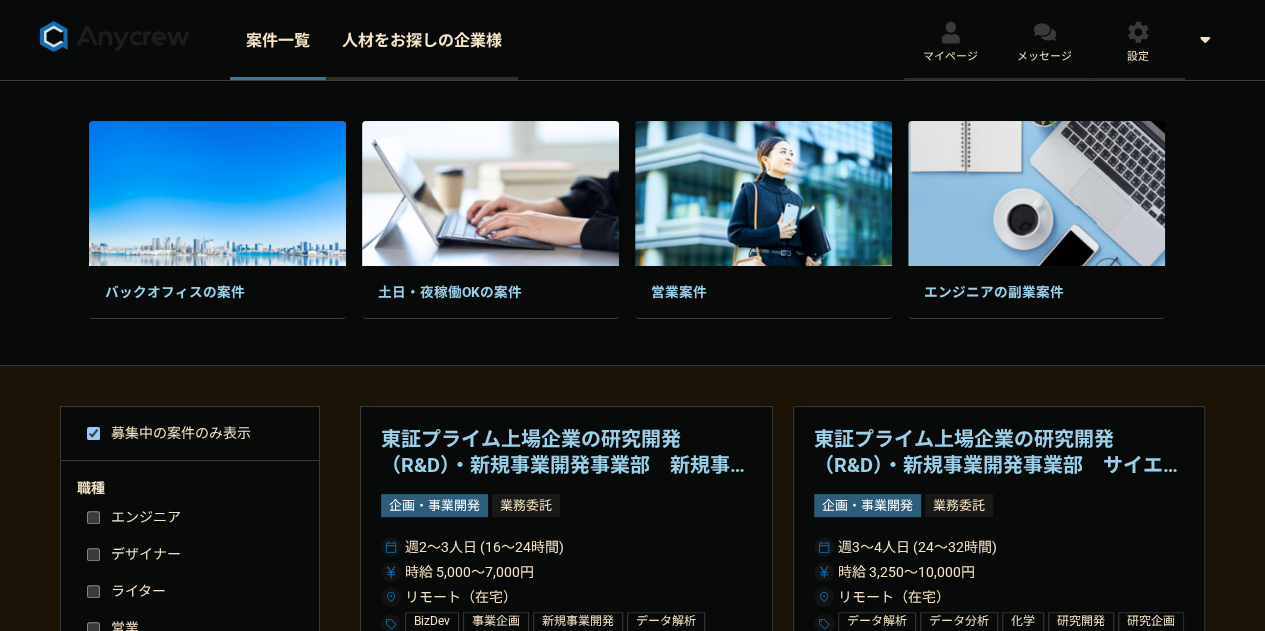 scroll, scrollTop: 0, scrollLeft: 0, axis: both 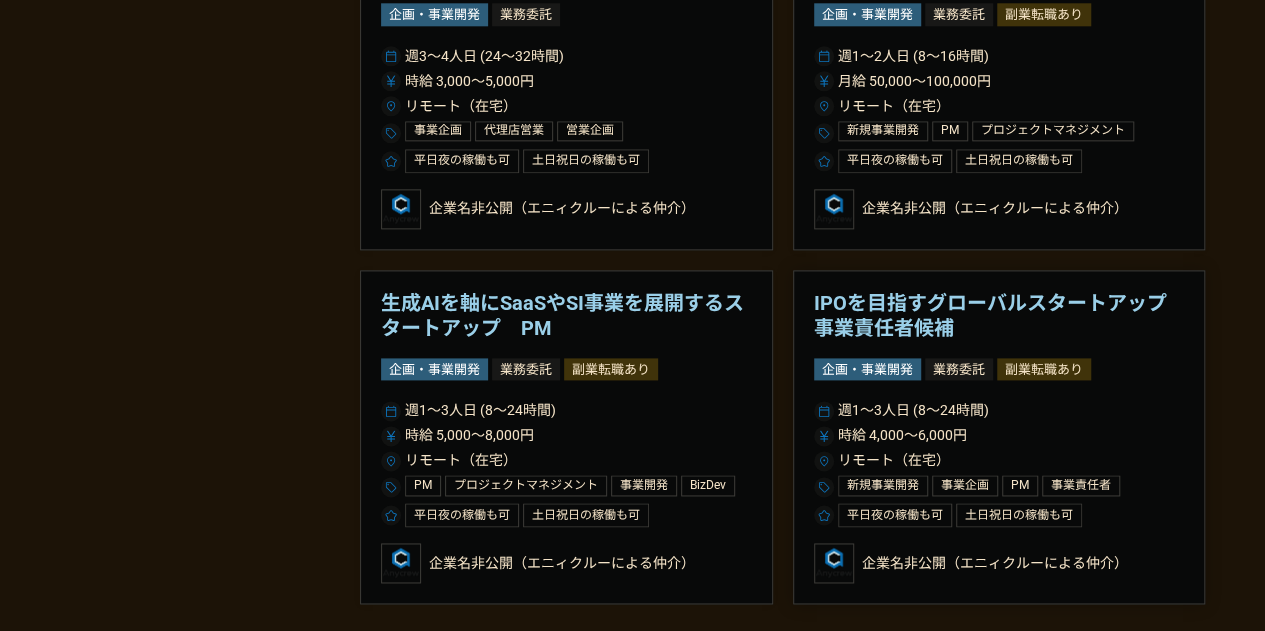 click on "IPOを目指すグローバルスタートアップ　事業責任者候補" at bounding box center [999, 316] 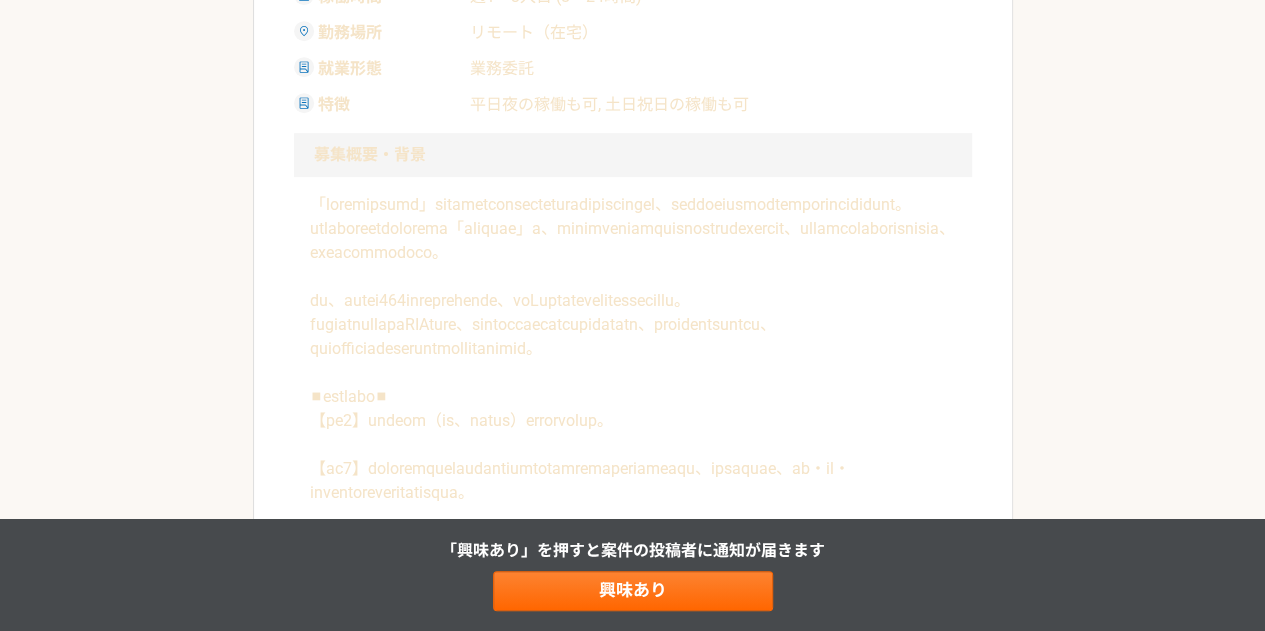 scroll, scrollTop: 538, scrollLeft: 0, axis: vertical 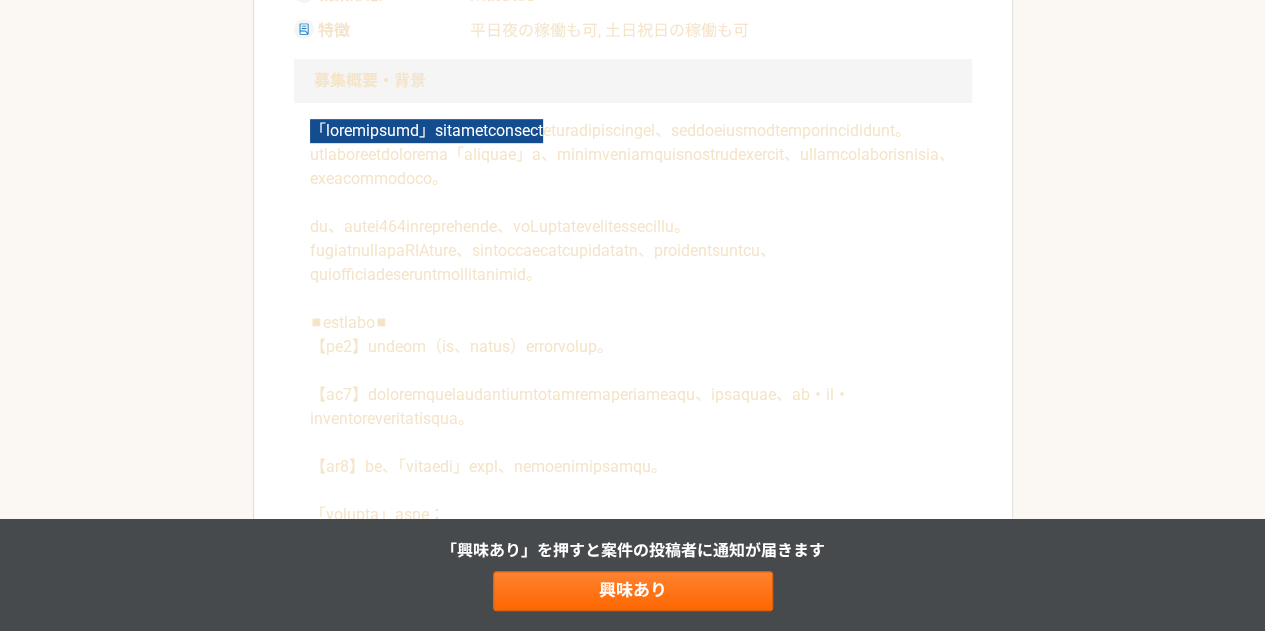 drag, startPoint x: 300, startPoint y: 126, endPoint x: 736, endPoint y: 132, distance: 436.0413 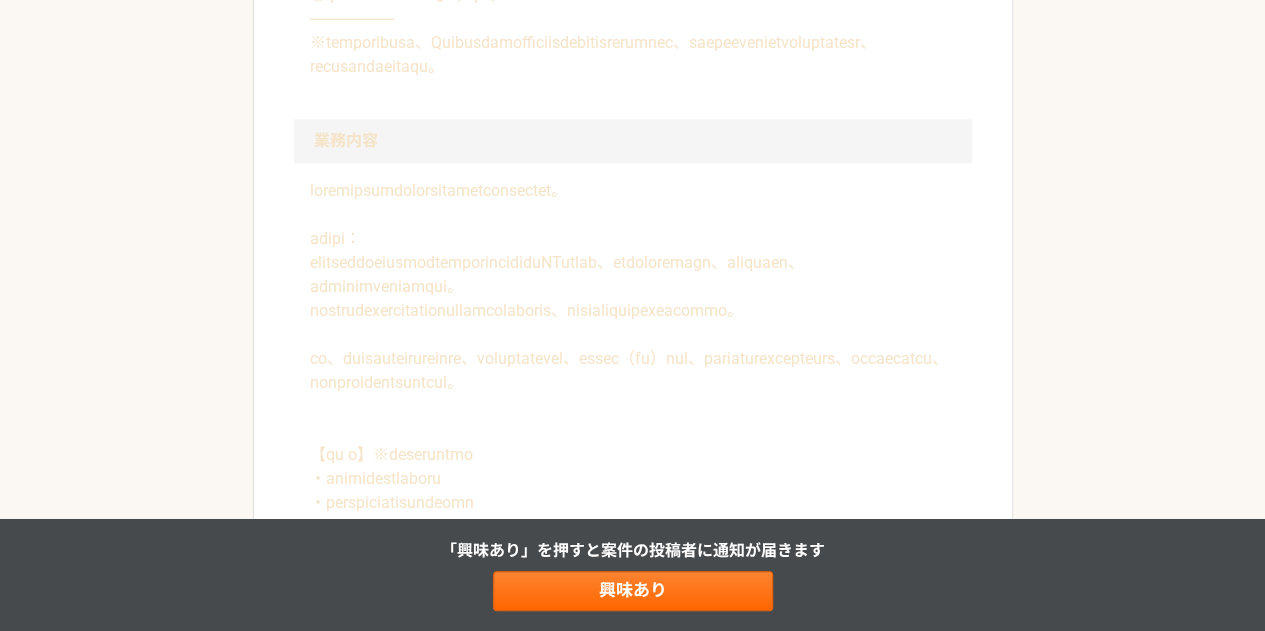 scroll, scrollTop: 1208, scrollLeft: 0, axis: vertical 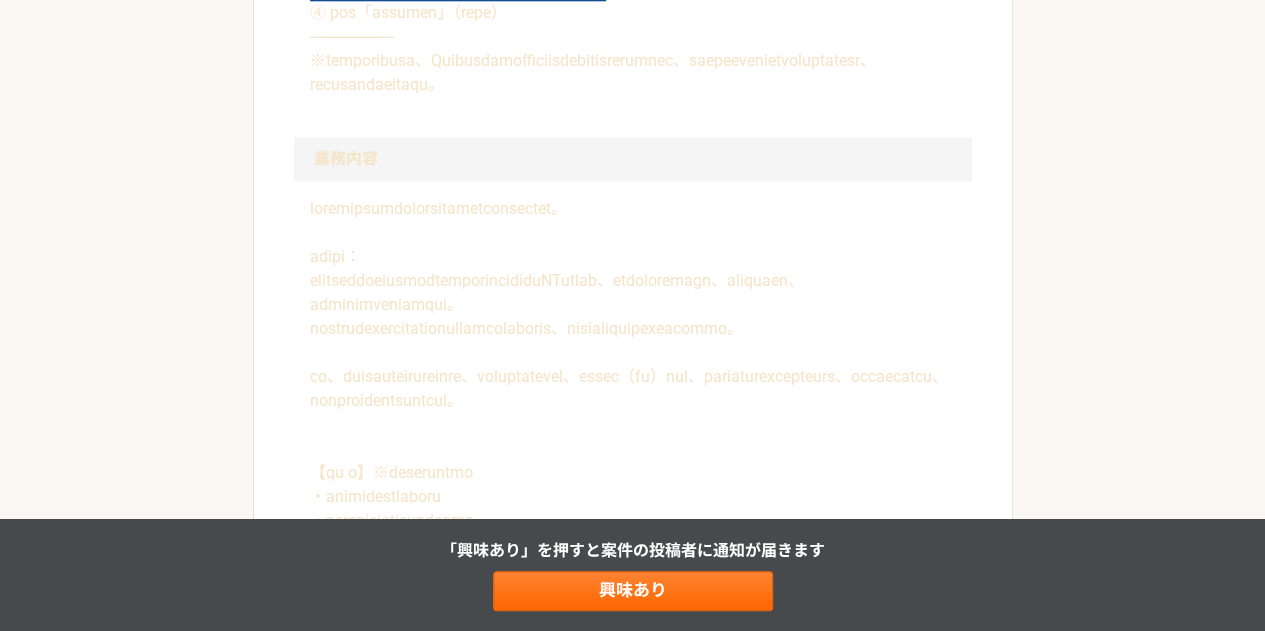 drag, startPoint x: 306, startPoint y: 133, endPoint x: 811, endPoint y: 132, distance: 505.00098 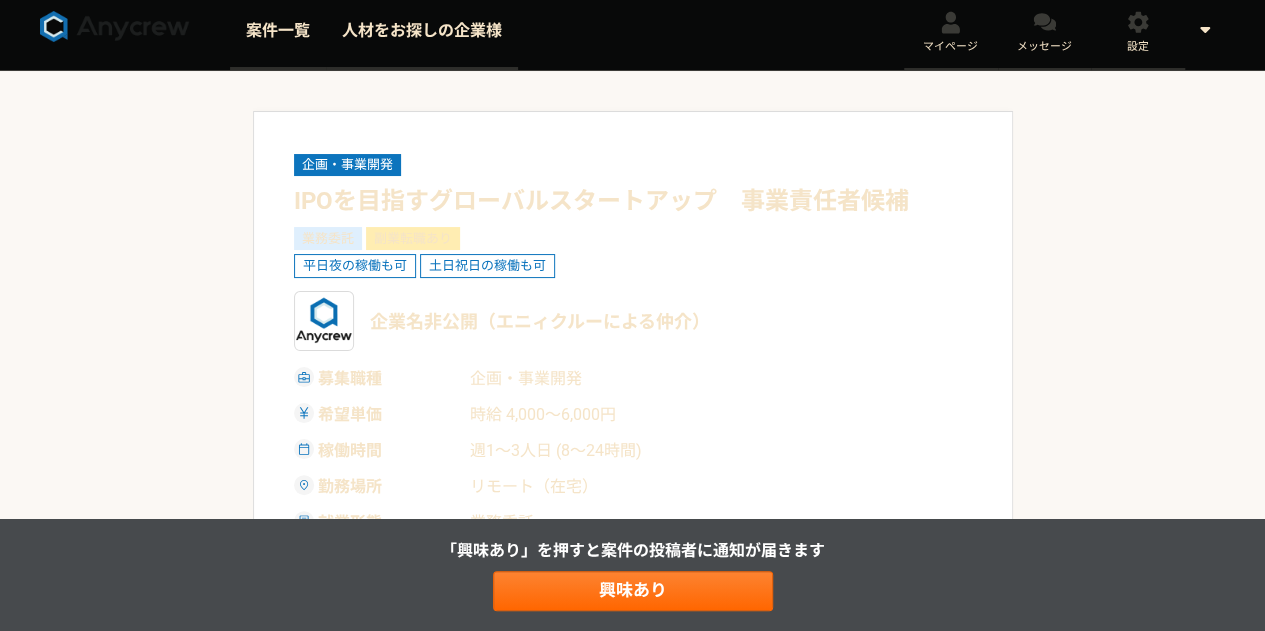scroll, scrollTop: 0, scrollLeft: 0, axis: both 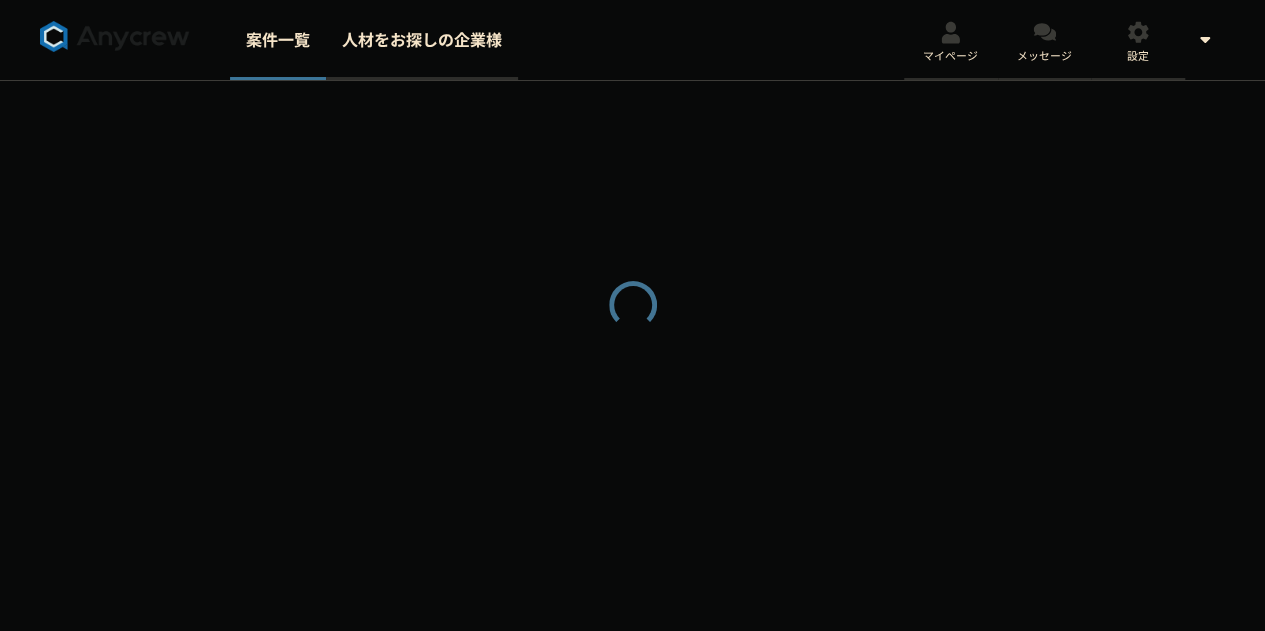 select on "4" 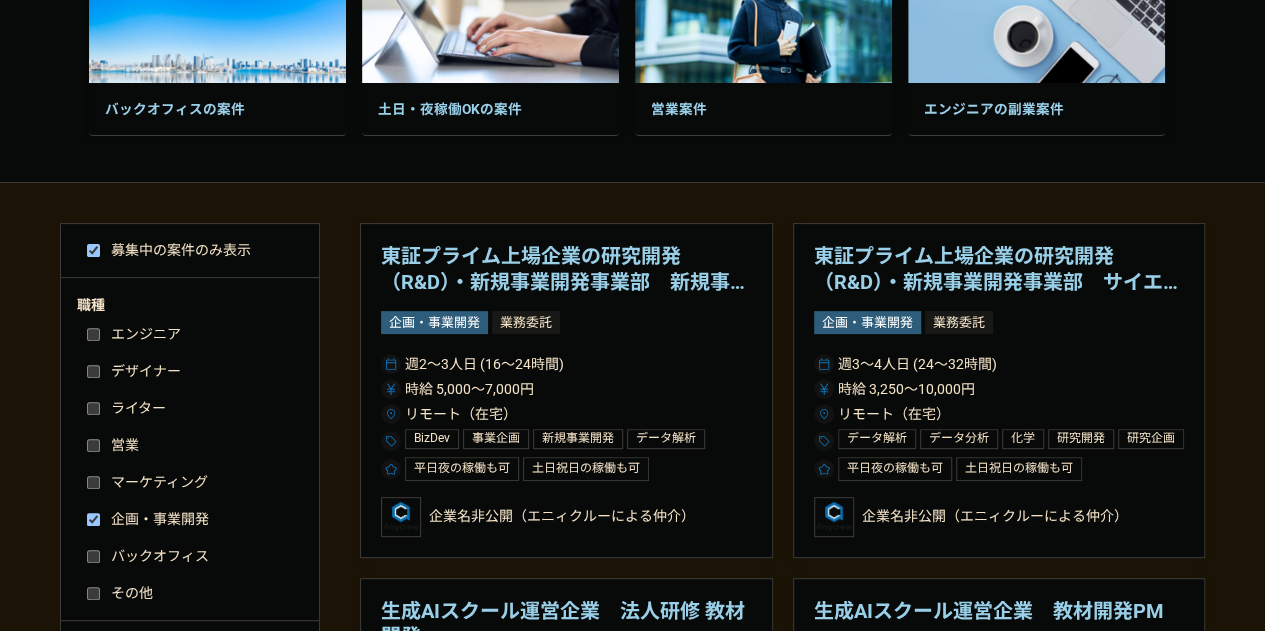 scroll, scrollTop: 0, scrollLeft: 0, axis: both 